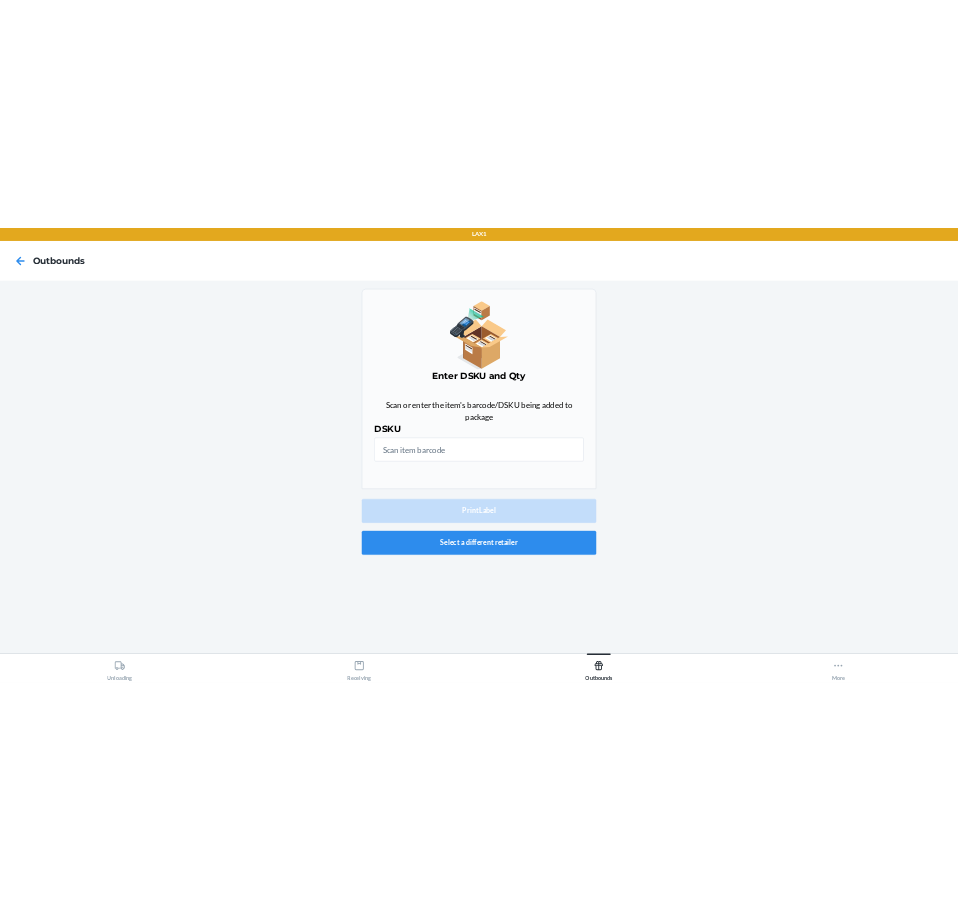 scroll, scrollTop: 0, scrollLeft: 0, axis: both 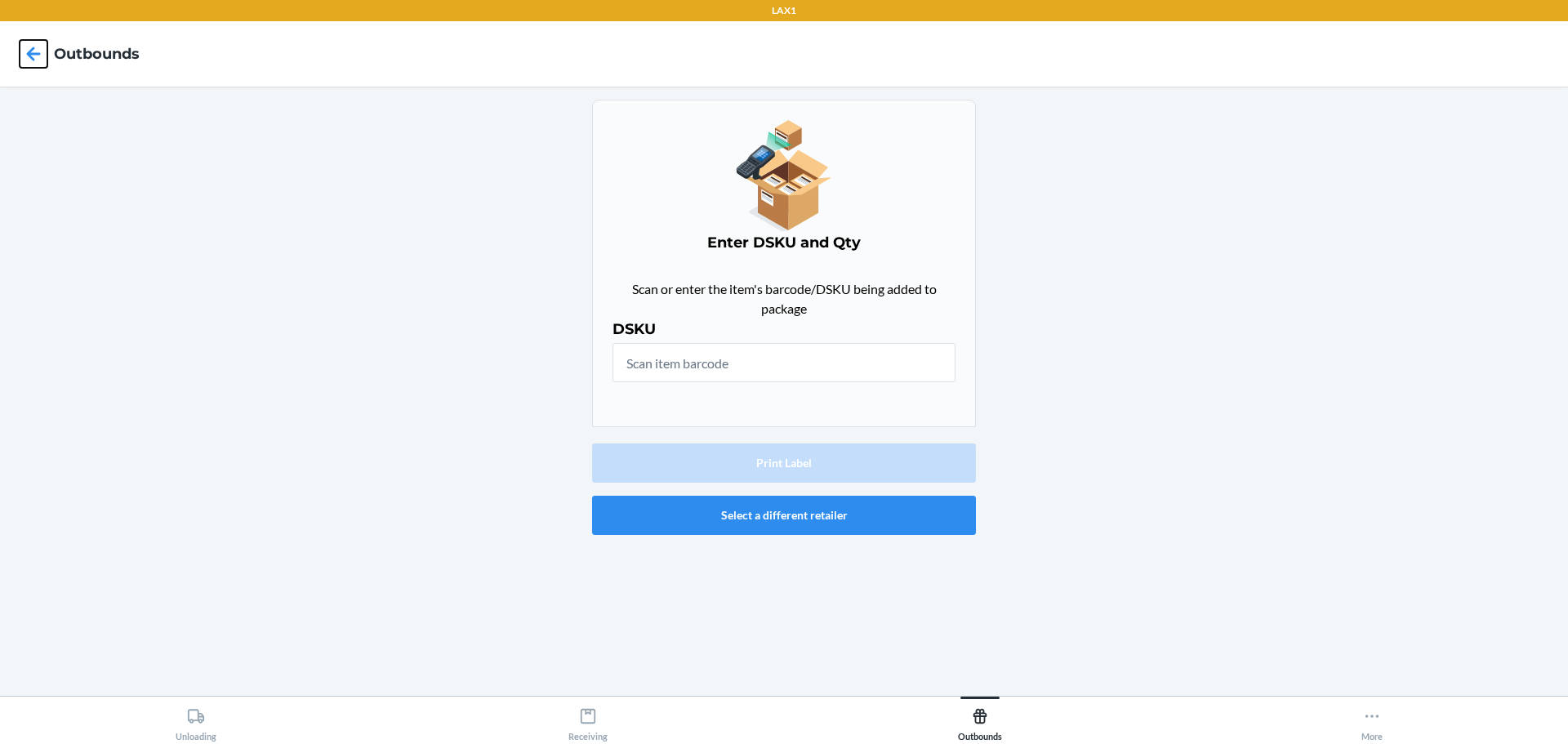 click 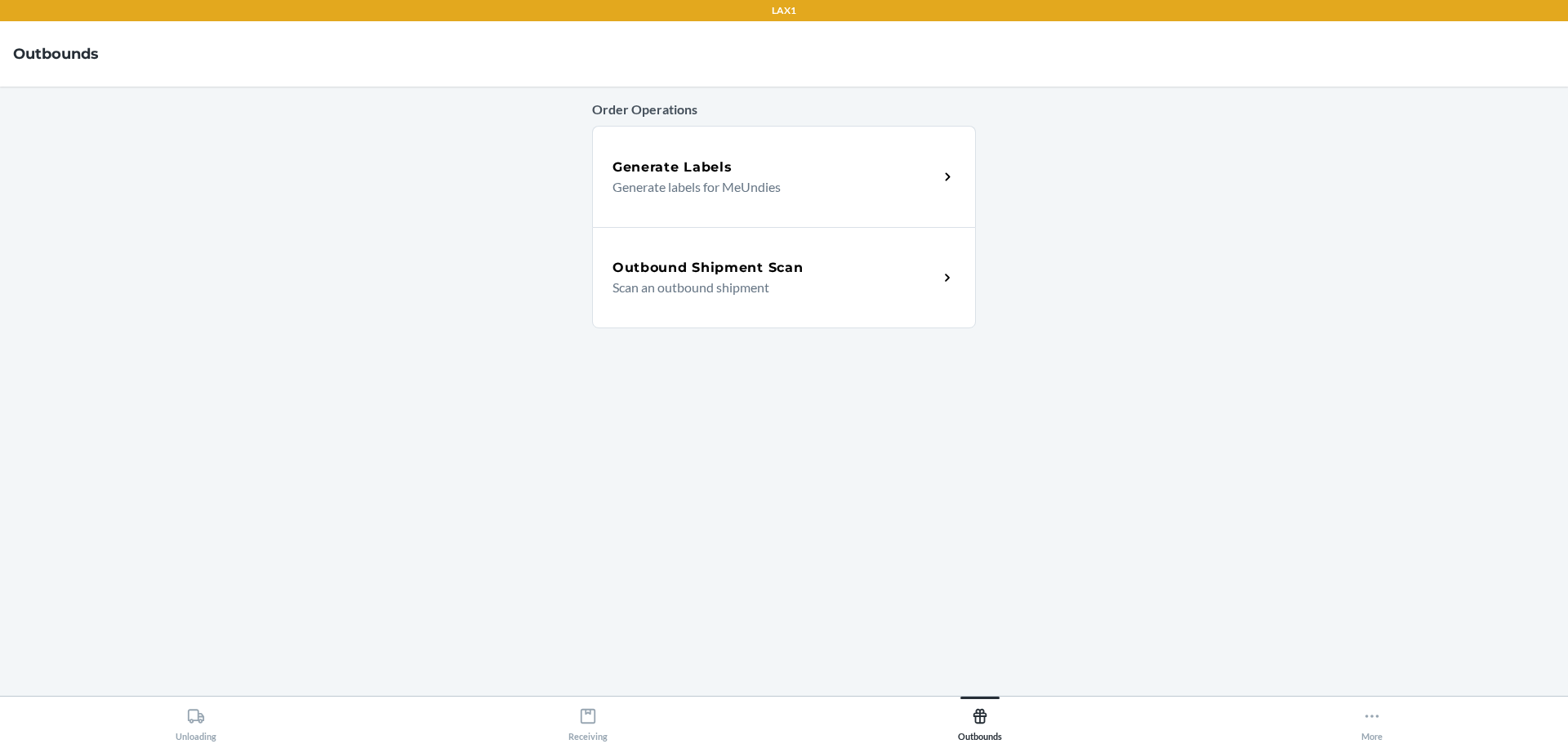 click on "Generate Labels Generate labels for MeUndies" at bounding box center [784, 176] 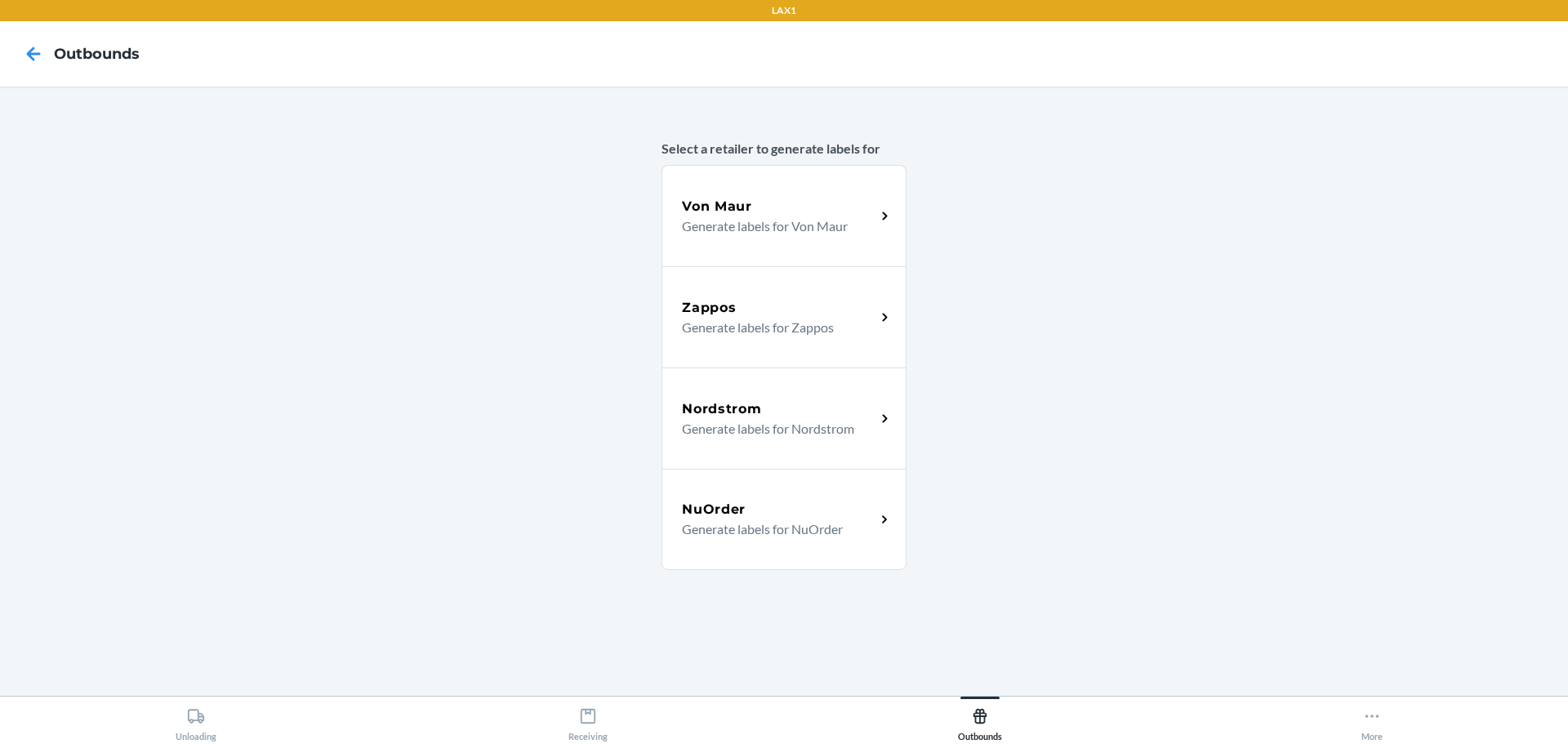 click on "Generate labels for Nordstrom" at bounding box center [772, 429] 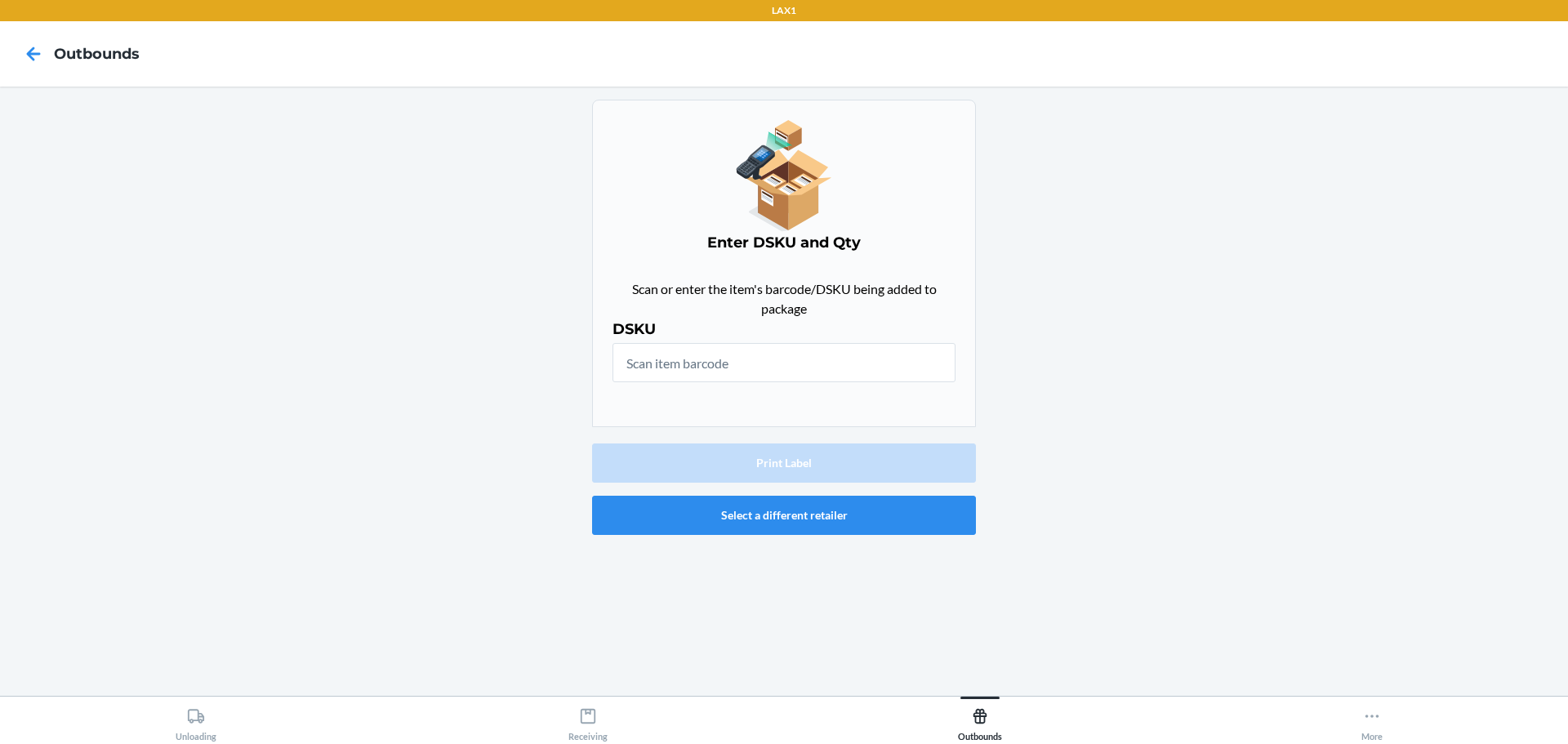 click on "DSKU" at bounding box center [784, 363] 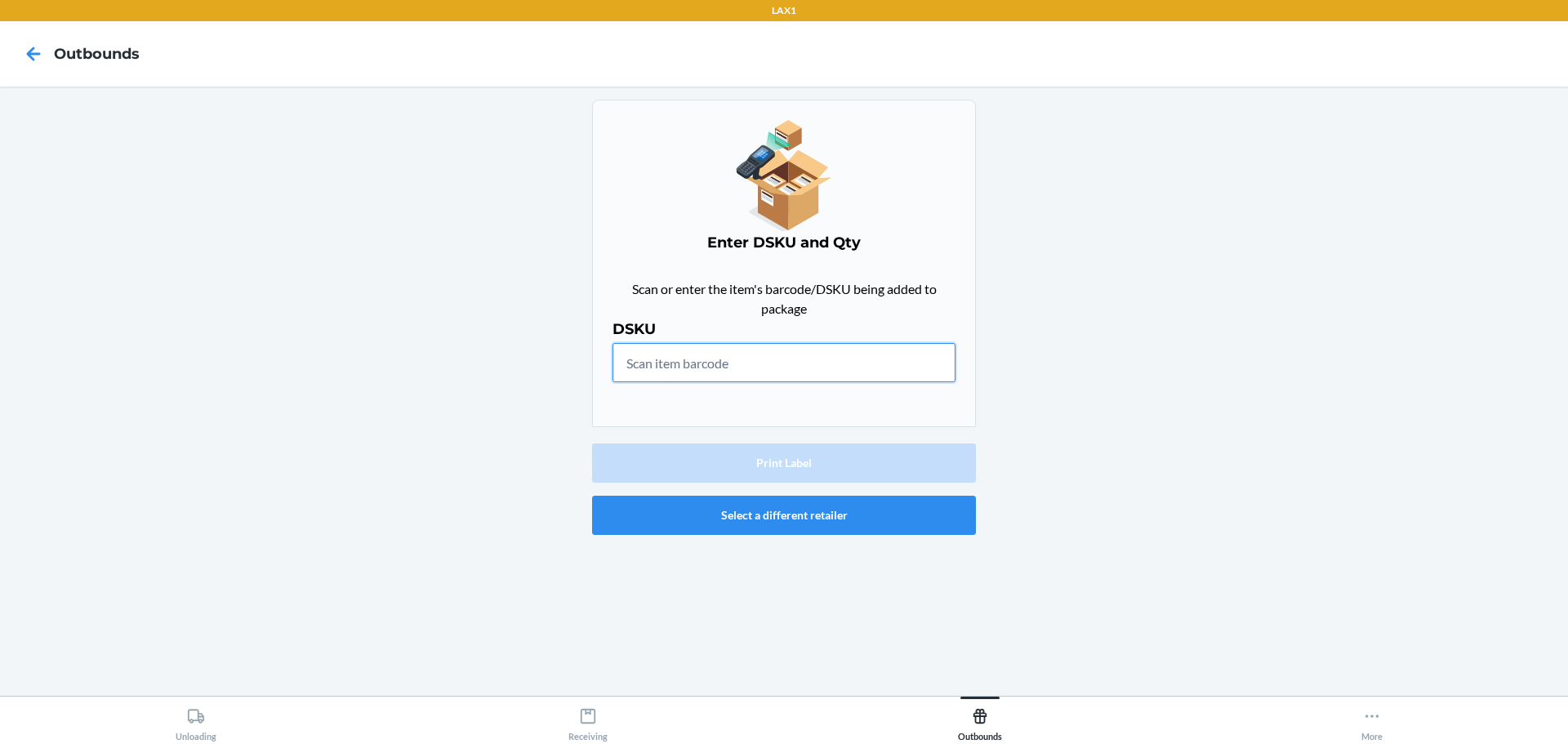 click at bounding box center [784, 363] 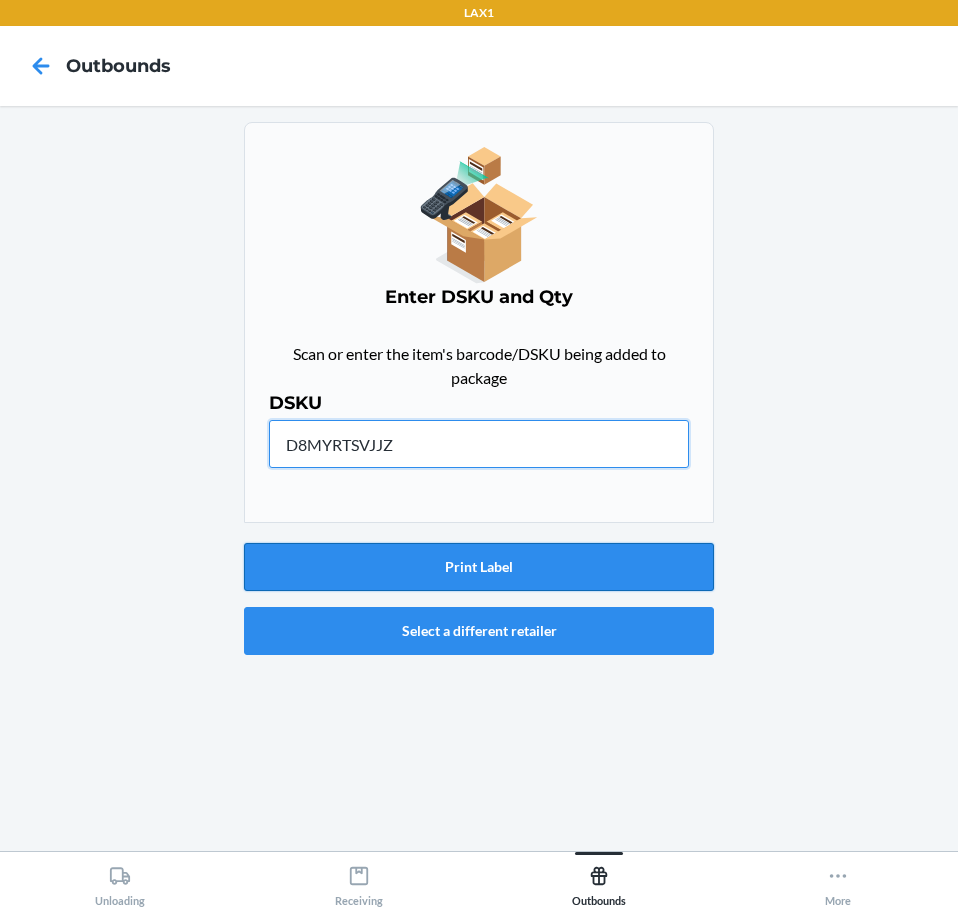type on "D8MYRTSVJJZ" 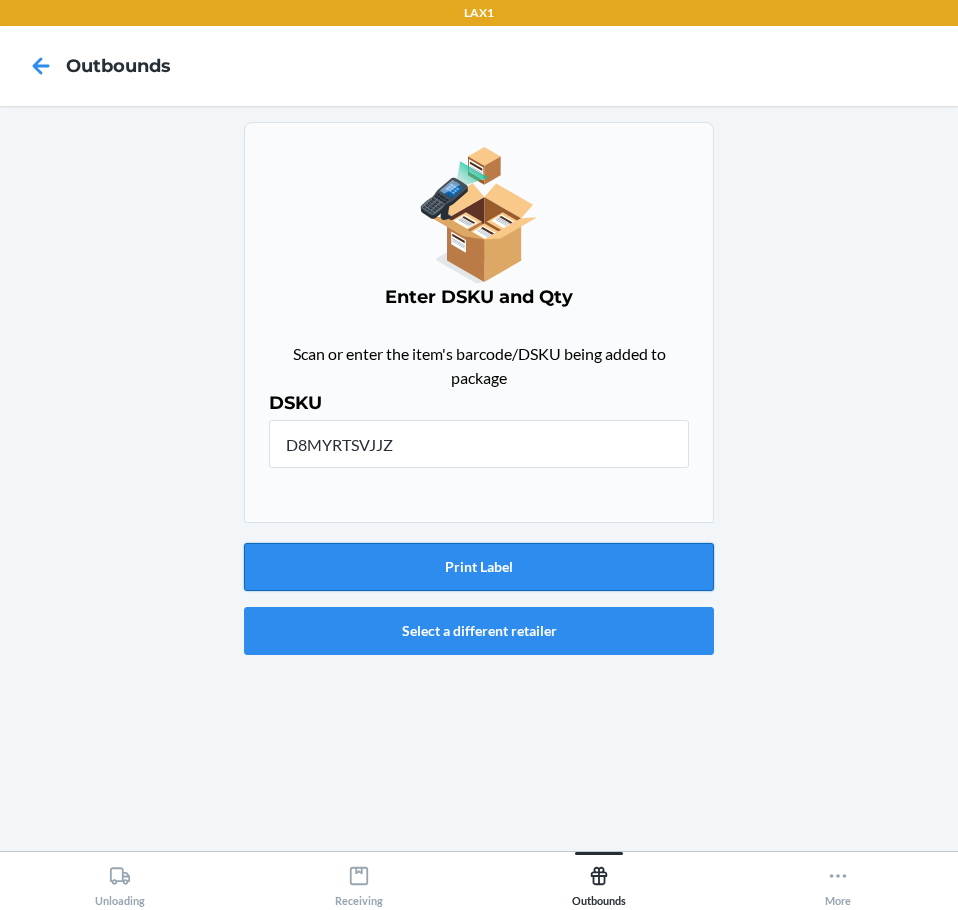 click on "Print Label" at bounding box center (479, 567) 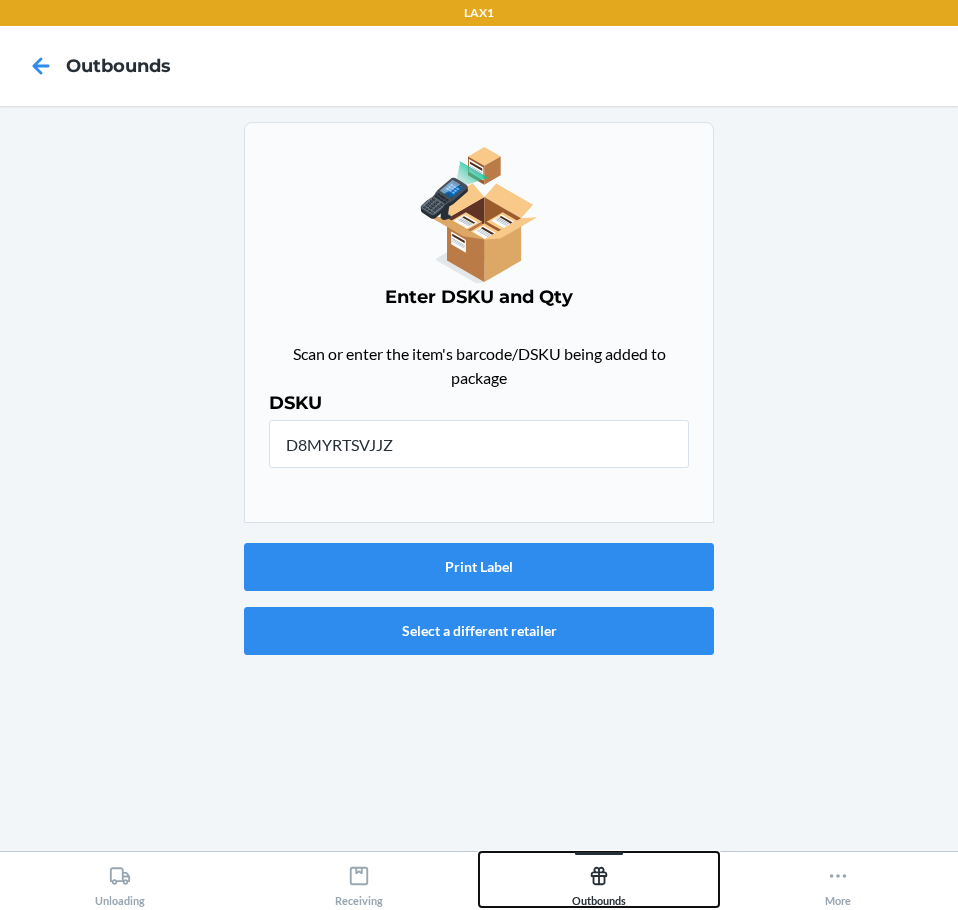 click 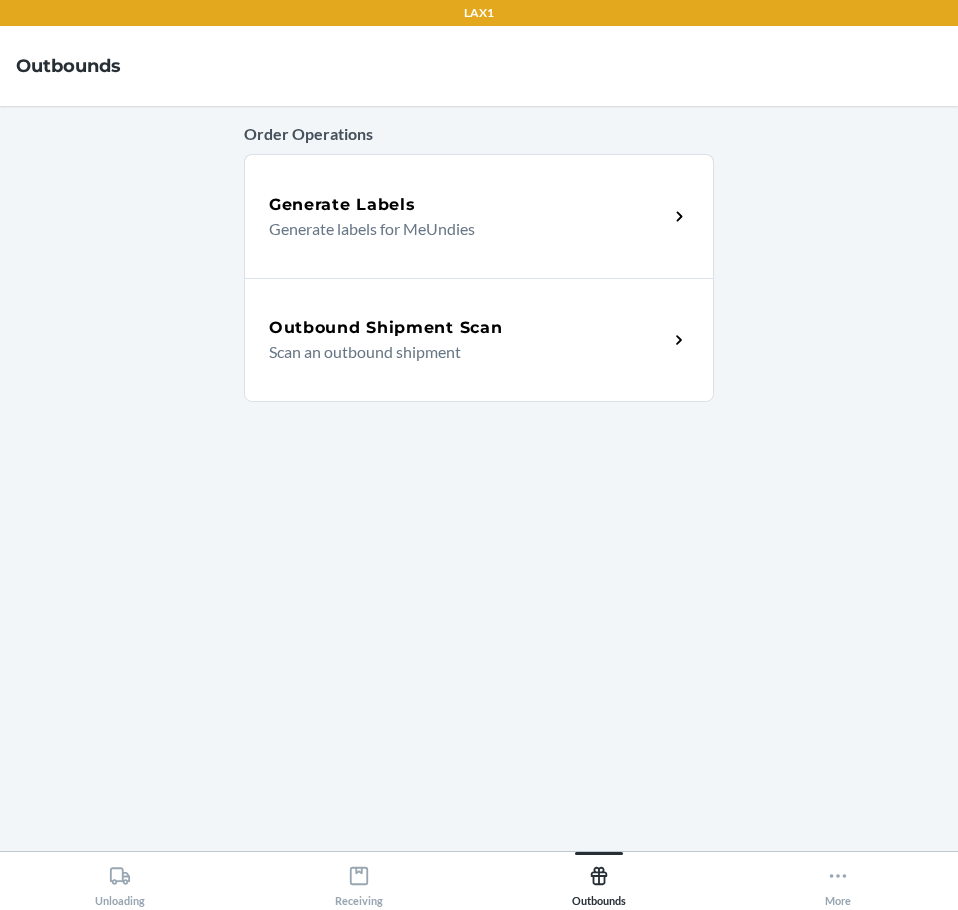 click on "Generate Labels Generate labels for MeUndies" at bounding box center (479, 216) 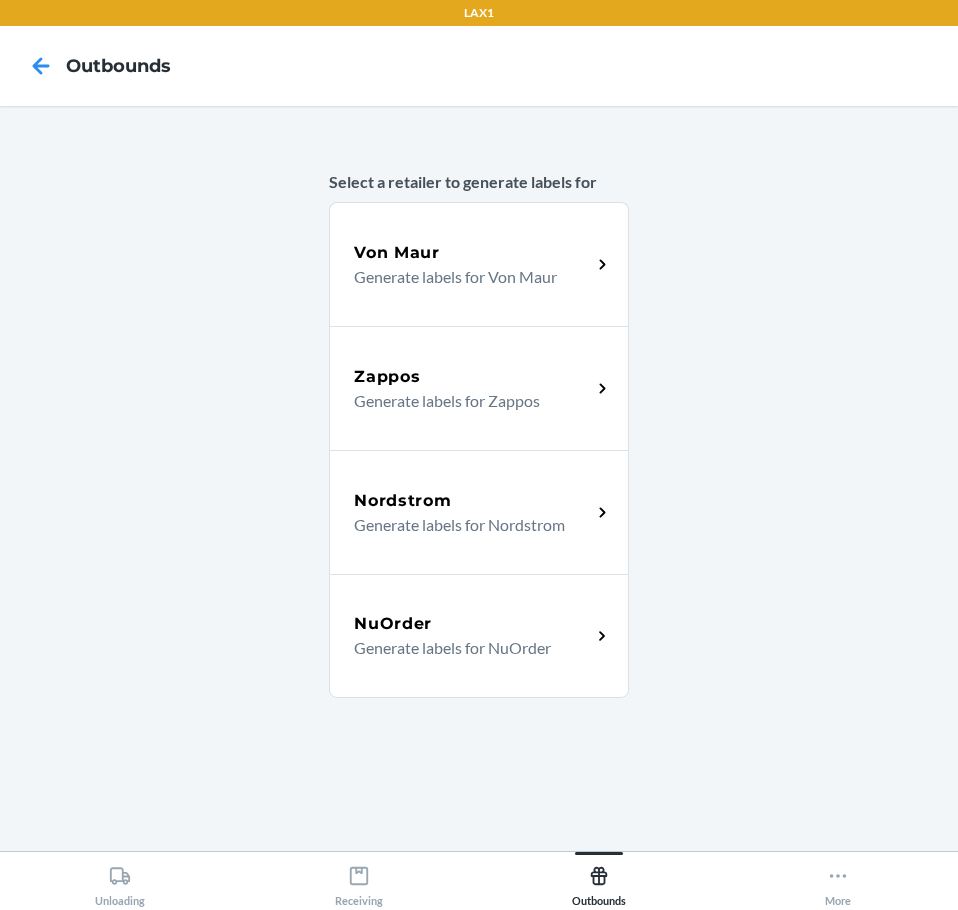 click on "Nordstrom" at bounding box center (472, 501) 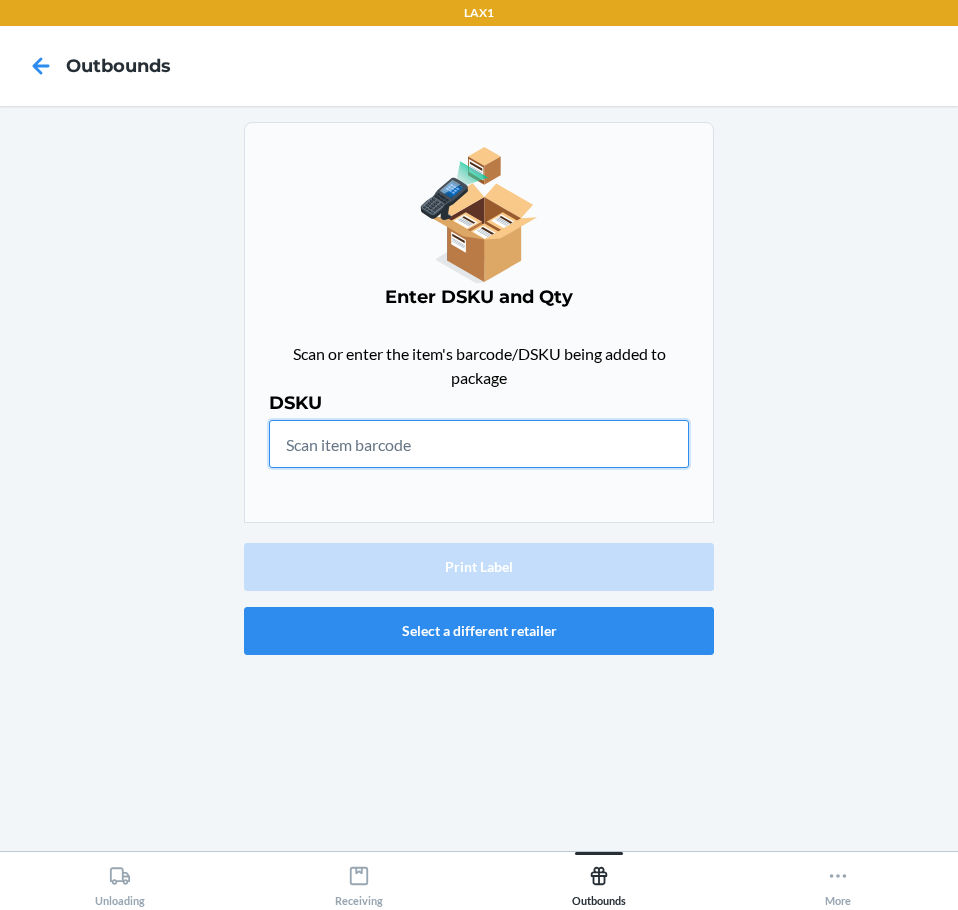 click at bounding box center [479, 444] 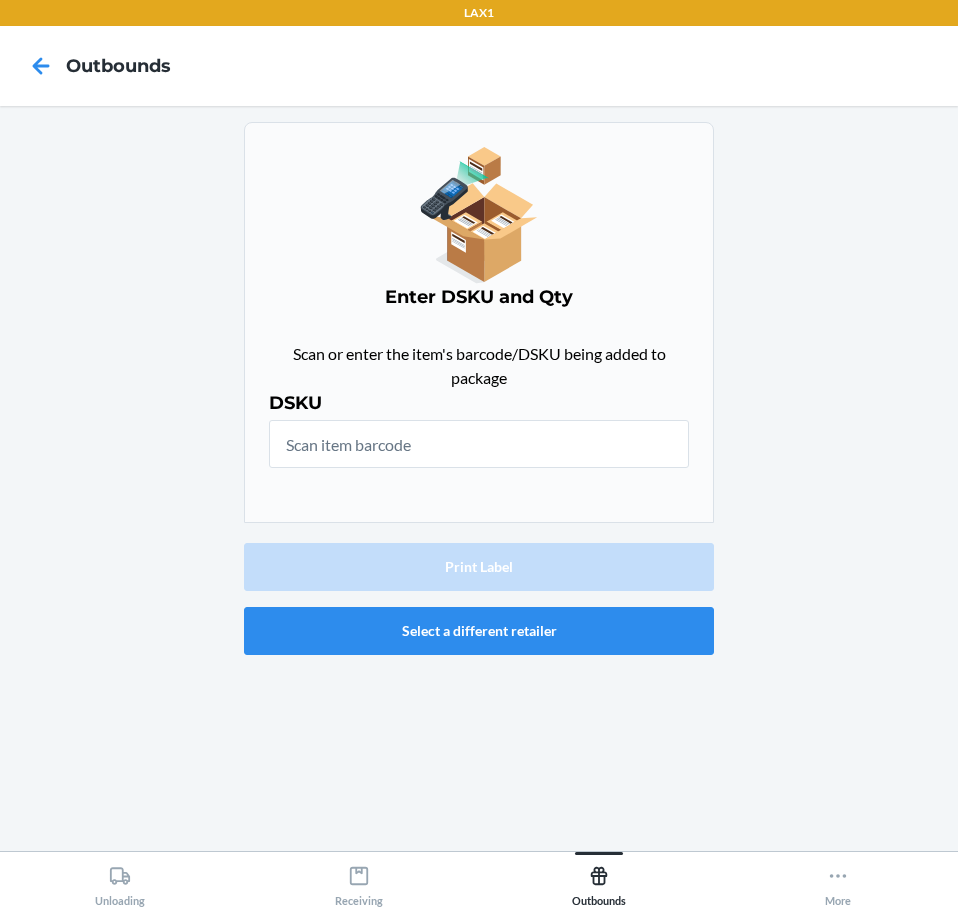 drag, startPoint x: 767, startPoint y: 374, endPoint x: 789, endPoint y: 369, distance: 22.561028 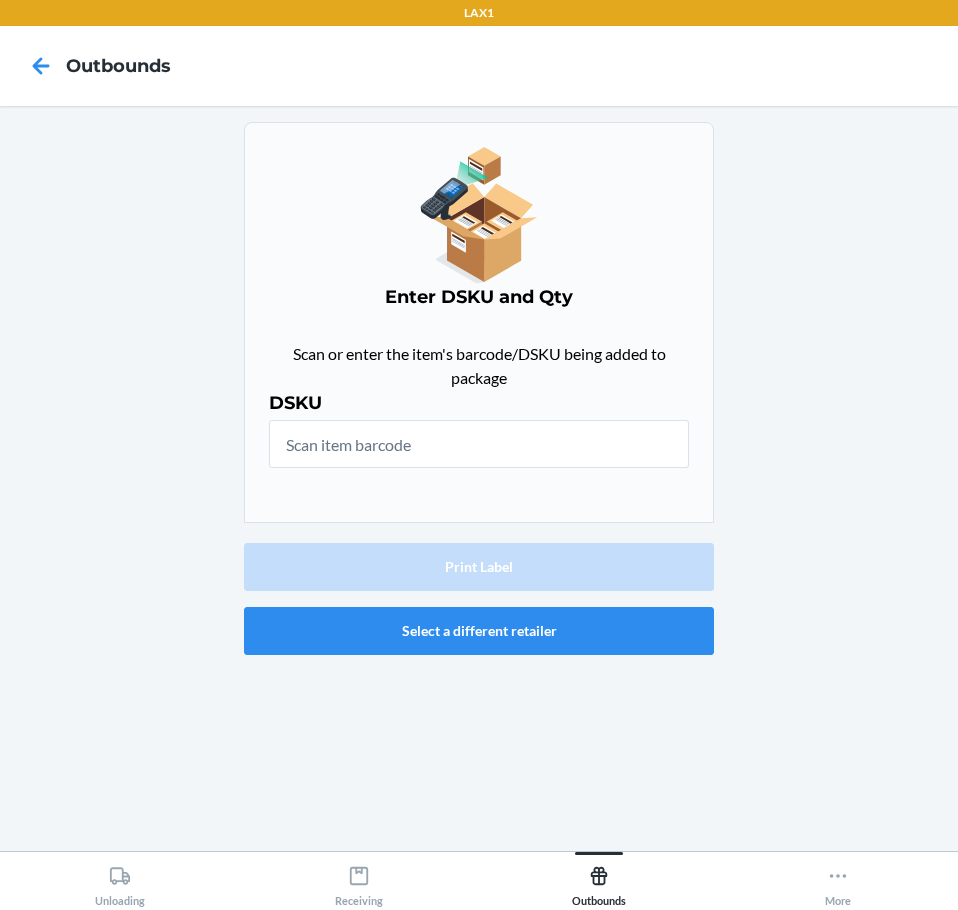 click on "Enter DSKU and Qty Scan or enter the item's barcode/DSKU being added to package DSKU Print Label Select a different retailer" at bounding box center (479, 478) 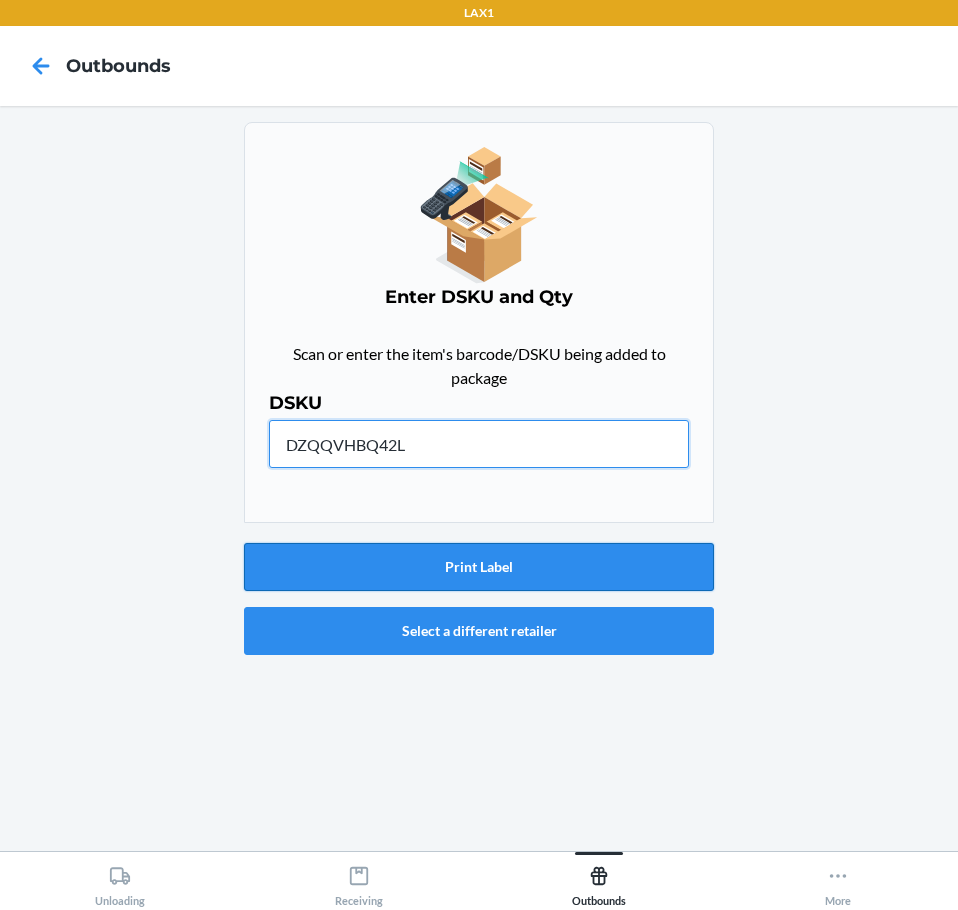 type on "DZQQVHBQ42L" 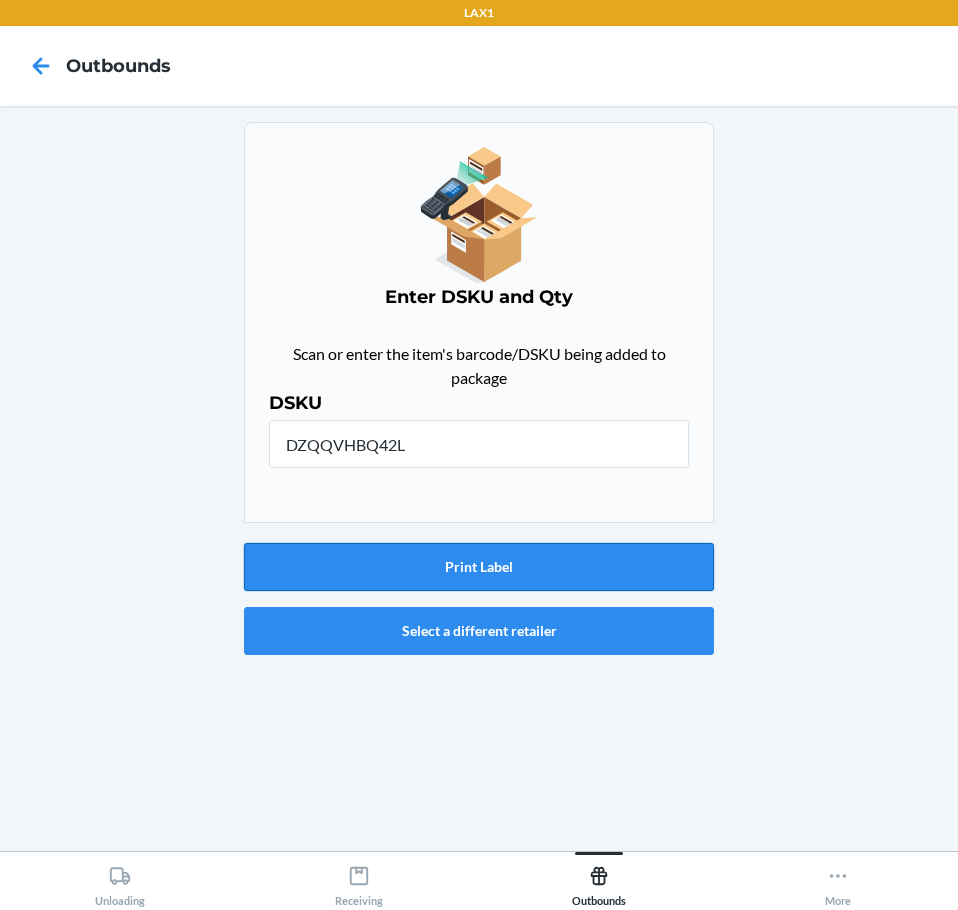 click on "Print Label" at bounding box center [479, 567] 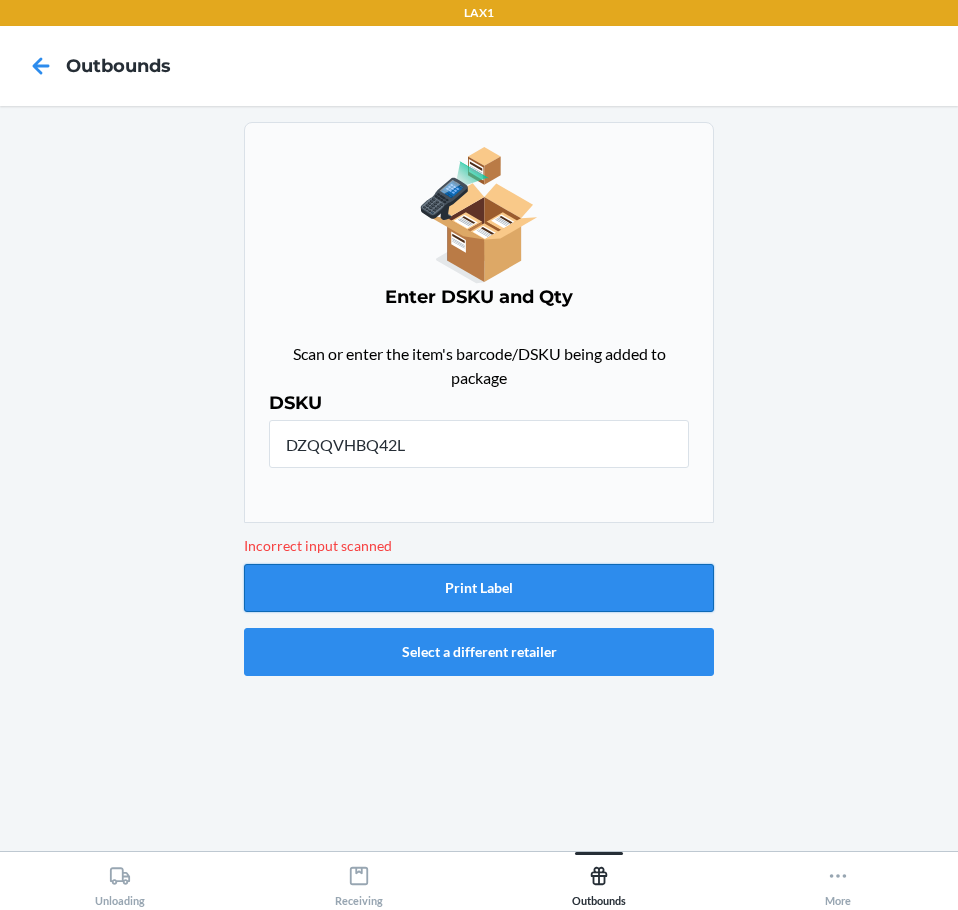 click on "Print Label" at bounding box center (479, 588) 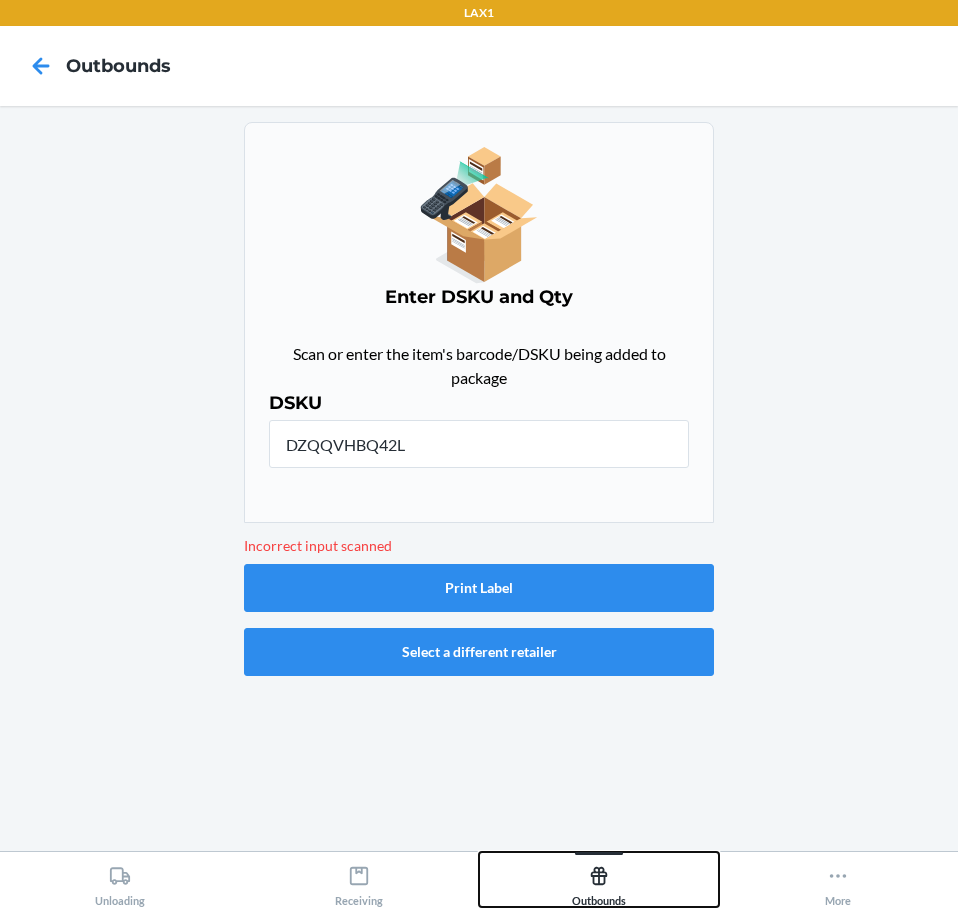 click on "Outbounds" at bounding box center (599, 879) 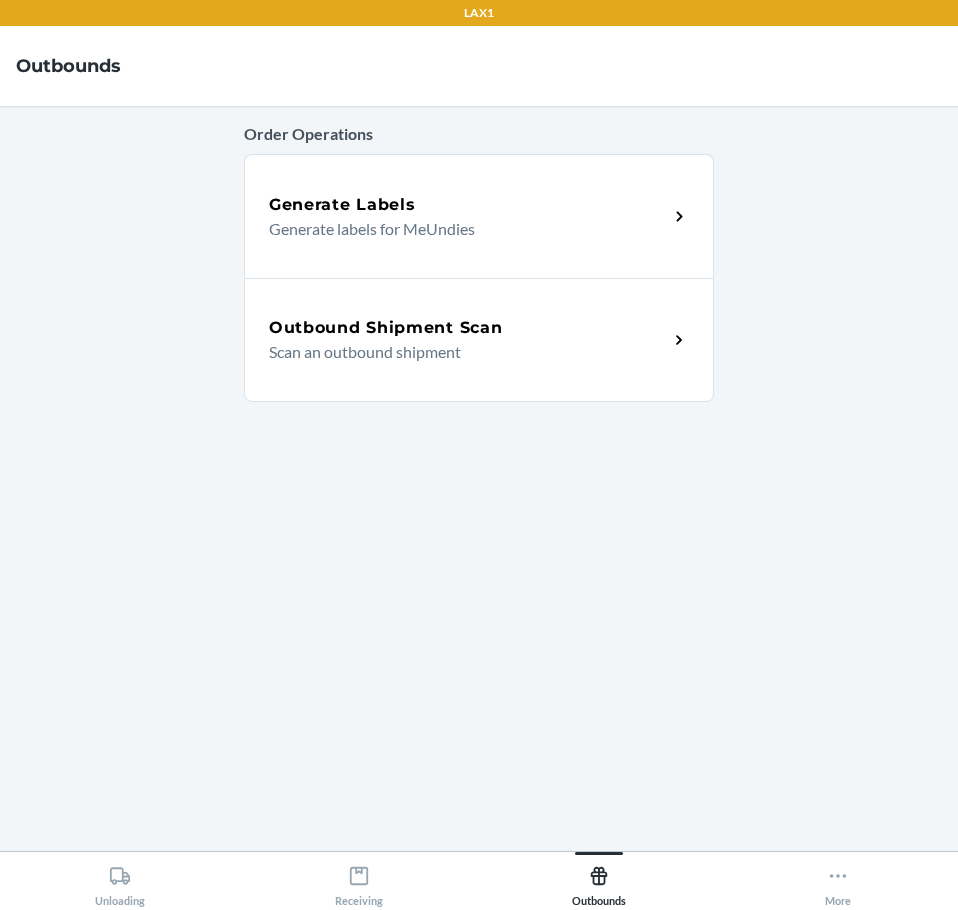 click on "Generate labels for MeUndies" at bounding box center [460, 229] 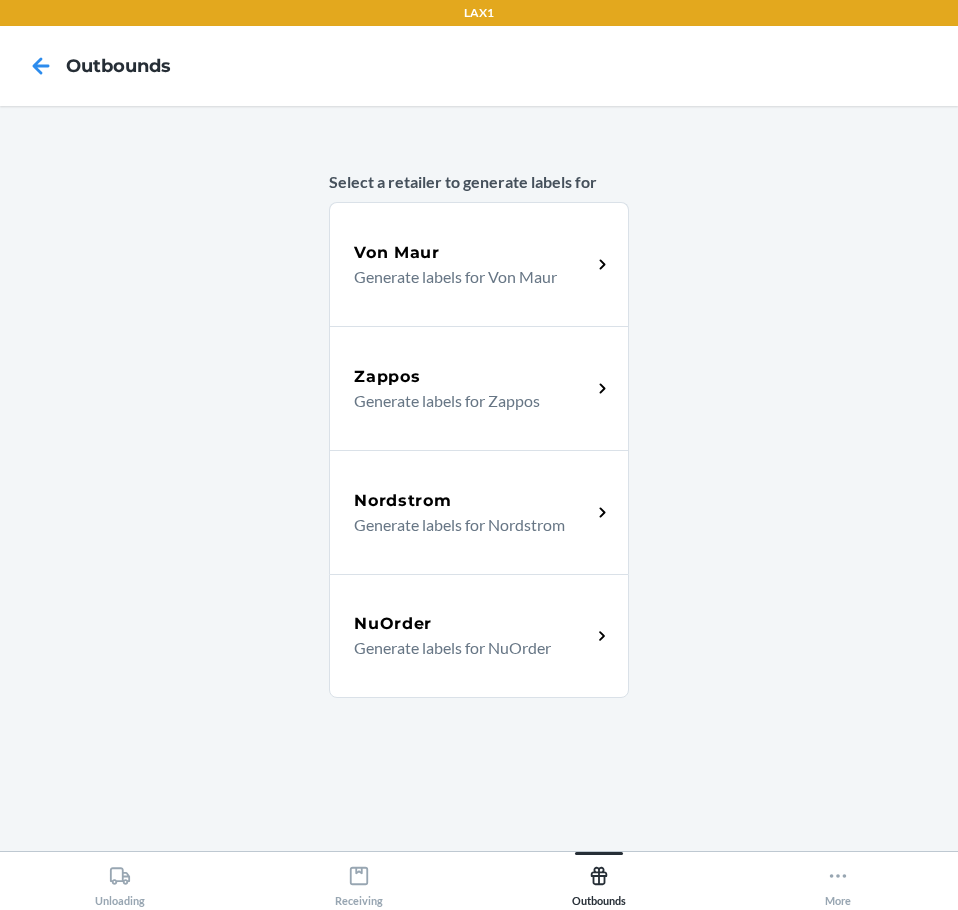 click on "Nordstrom" at bounding box center (472, 501) 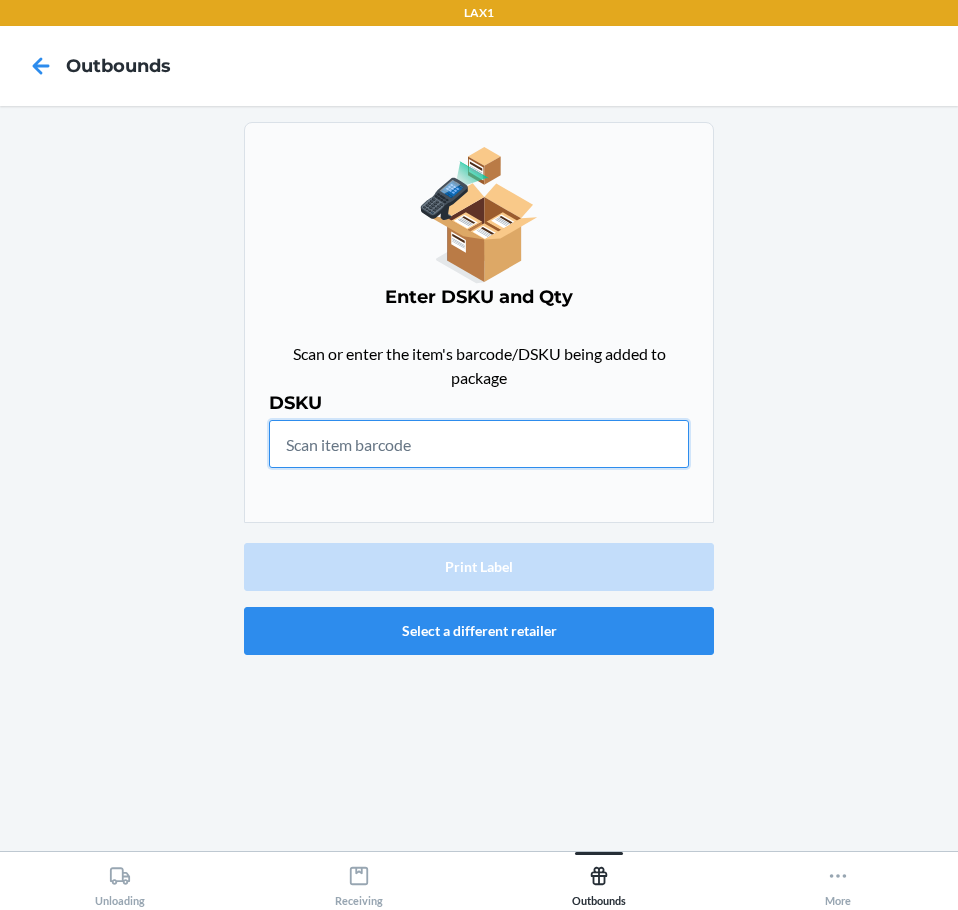 click at bounding box center (479, 444) 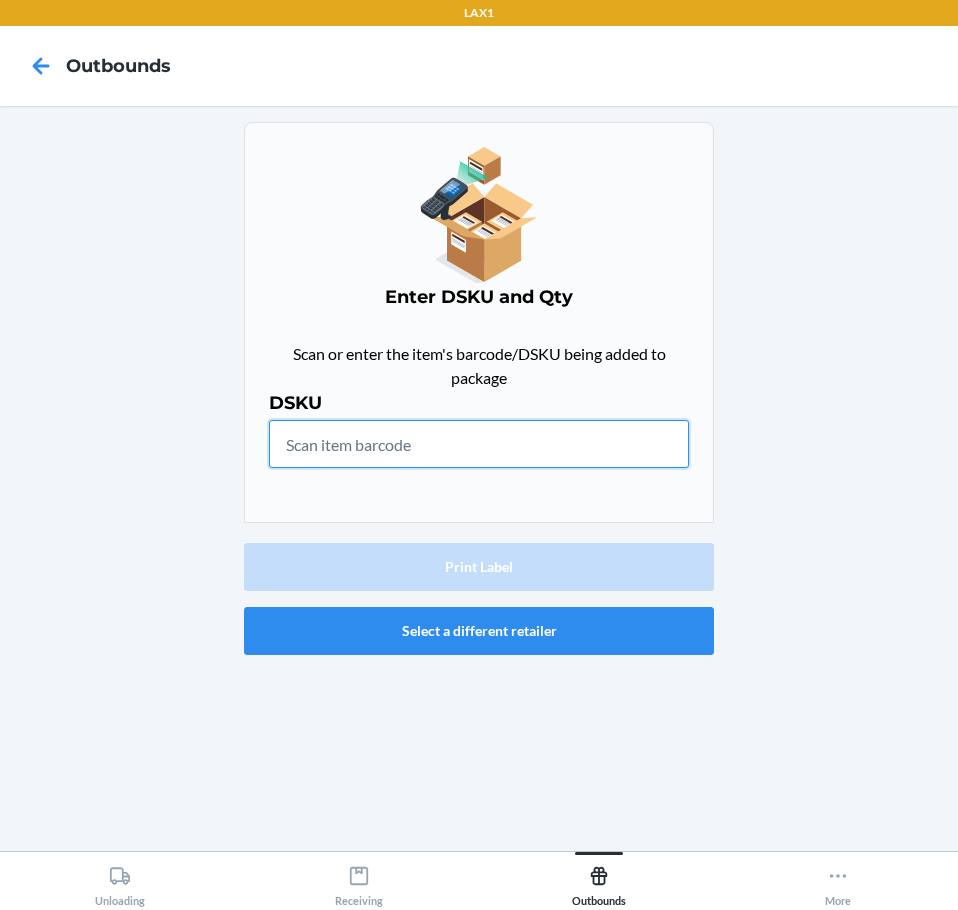 click at bounding box center [479, 444] 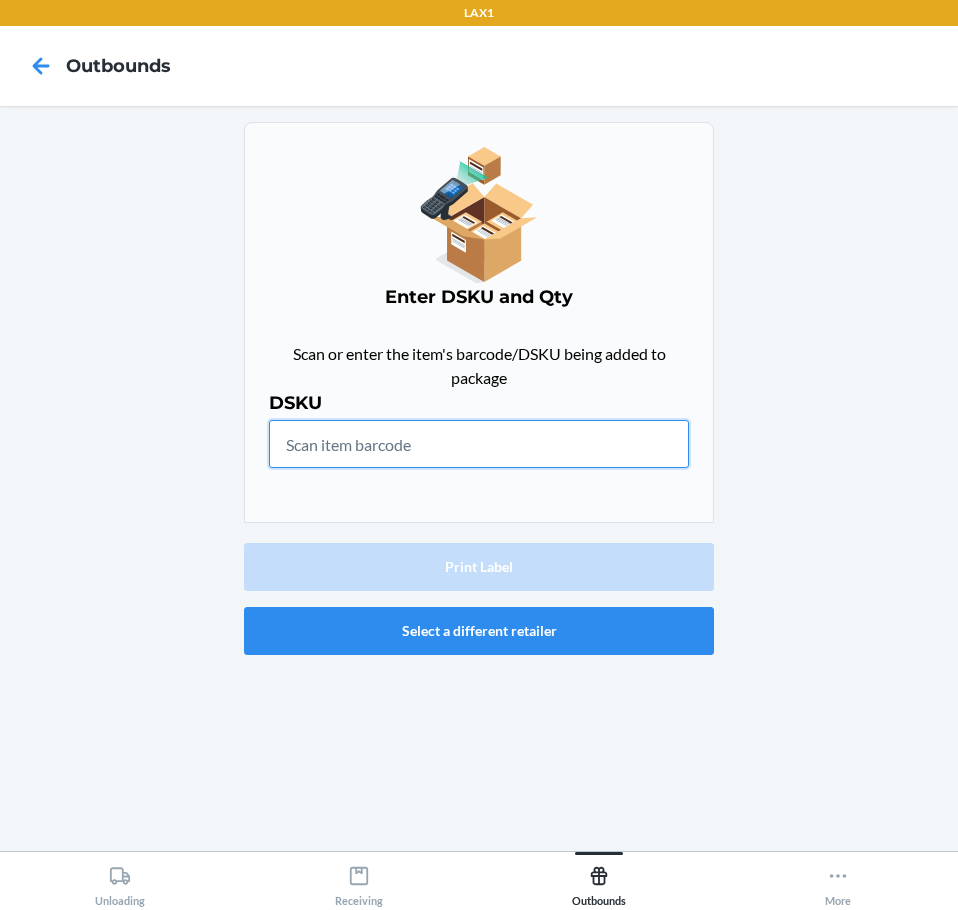 paste on "DZQQVHBQ42L" 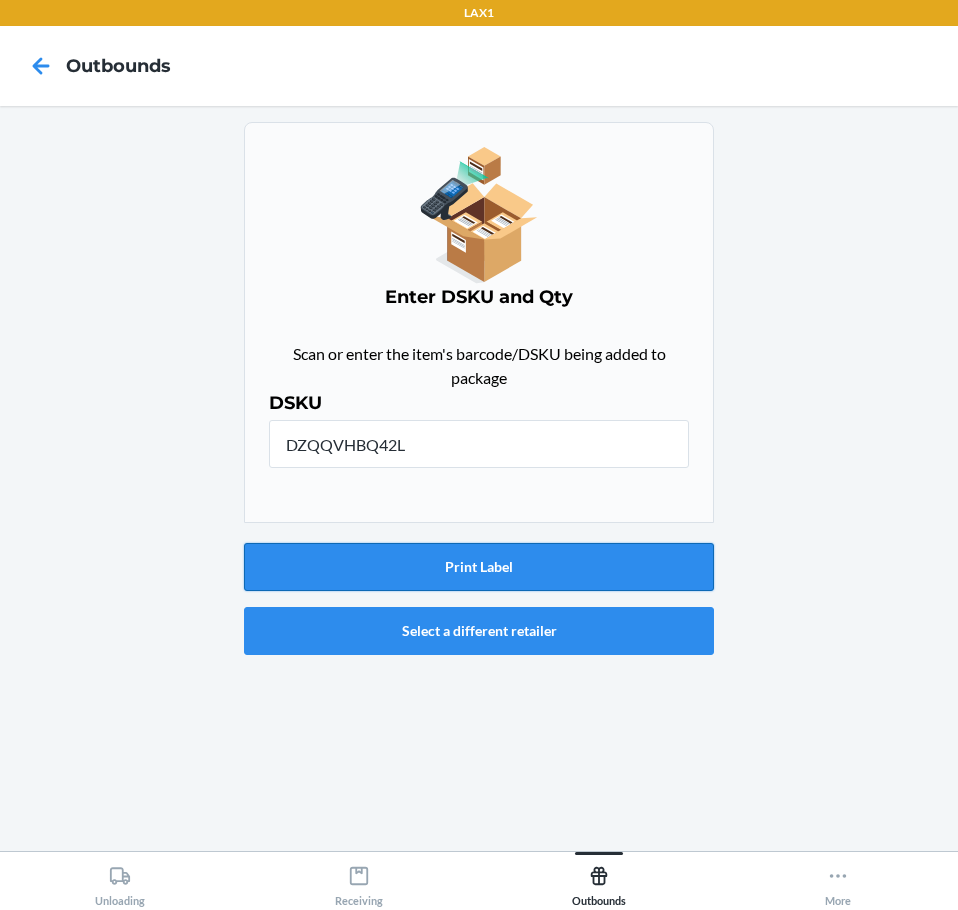 click on "Print Label Select a different retailer" at bounding box center (479, 599) 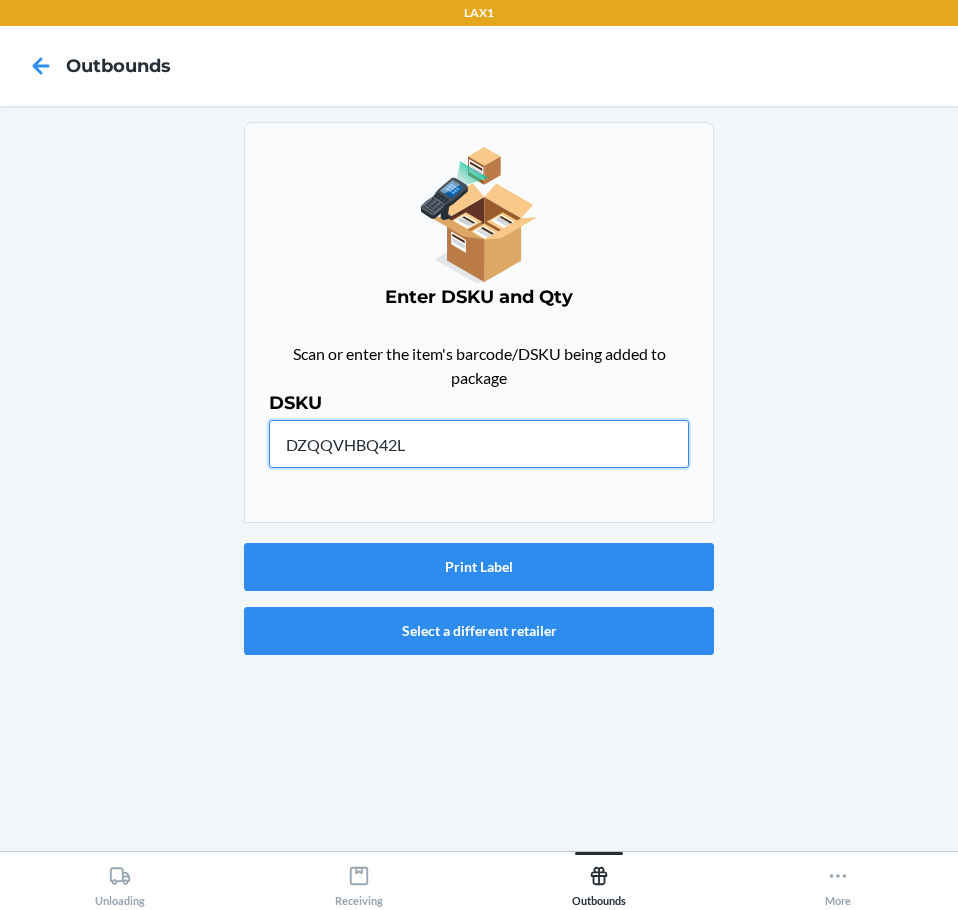 click on "DZQQVHBQ42L" at bounding box center (479, 444) 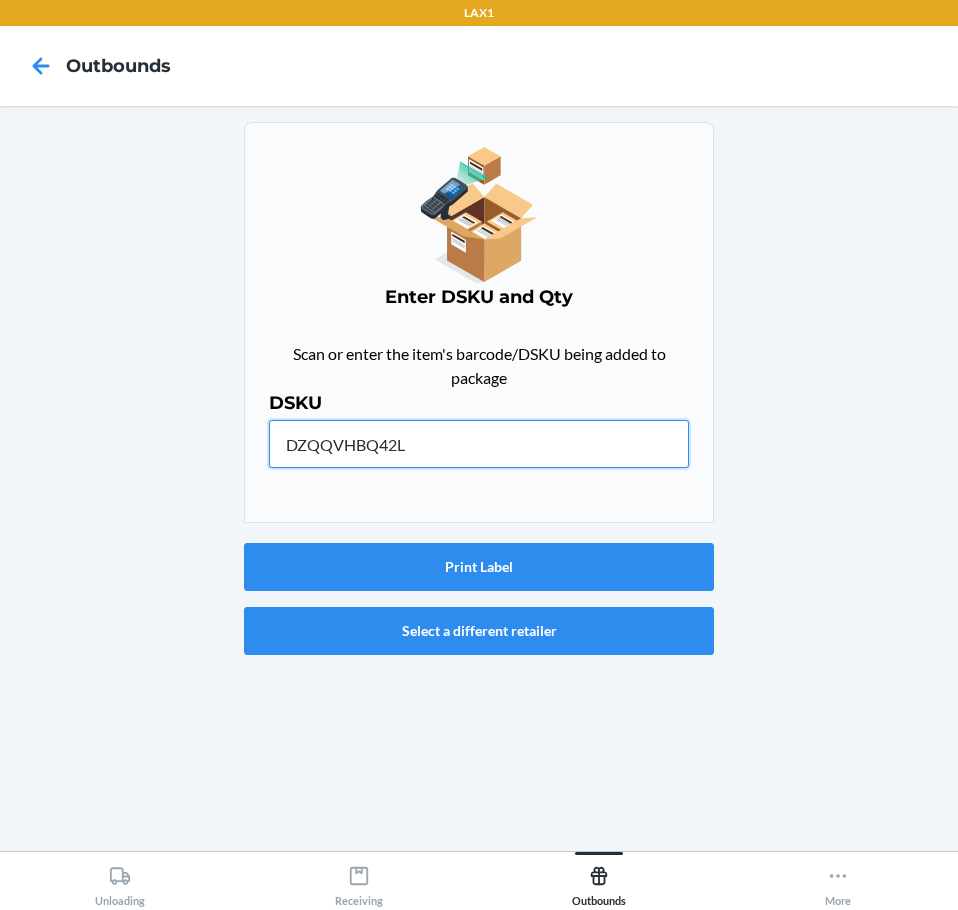 click on "DZQQVHBQ42L" at bounding box center (479, 444) 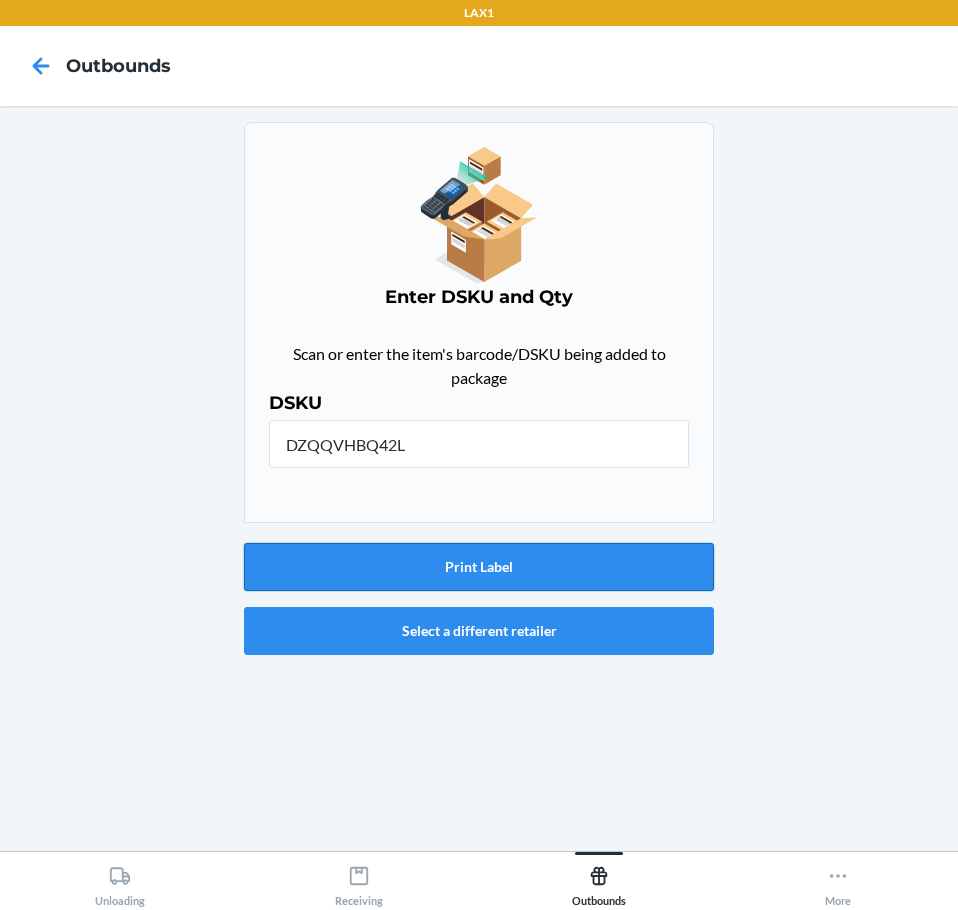 drag, startPoint x: 381, startPoint y: 537, endPoint x: 382, endPoint y: 547, distance: 10.049875 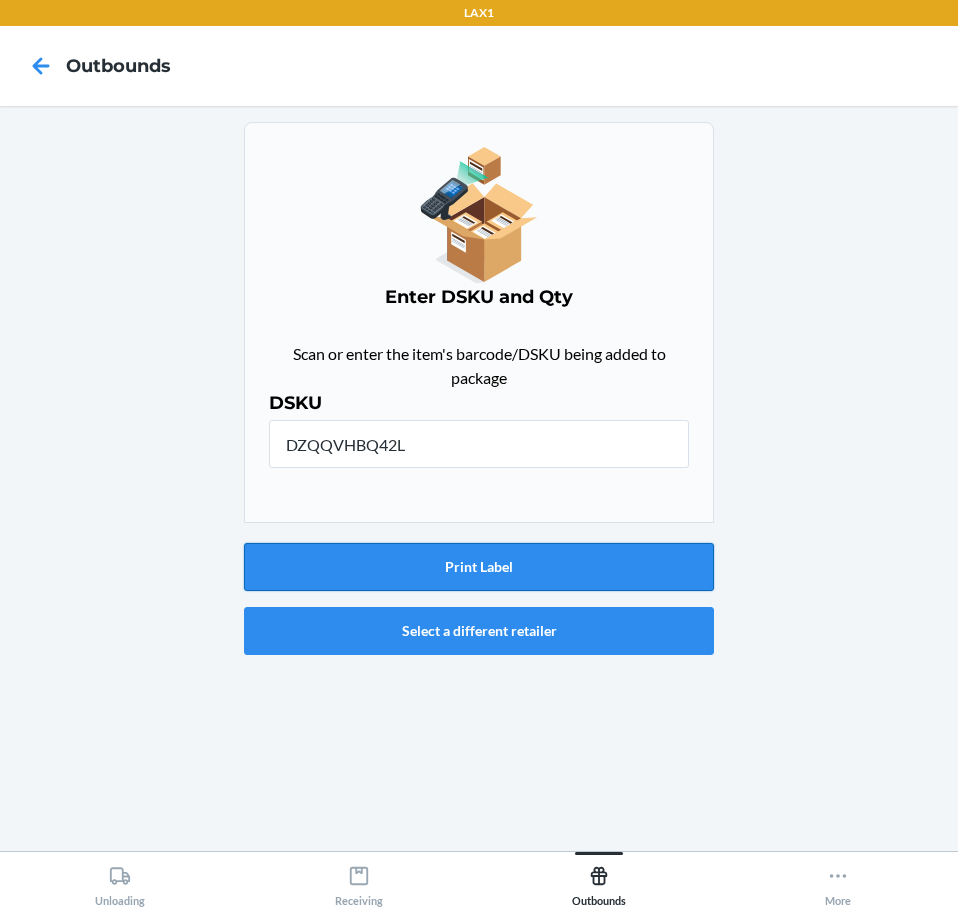 click on "Print Label Select a different retailer" at bounding box center (479, 599) 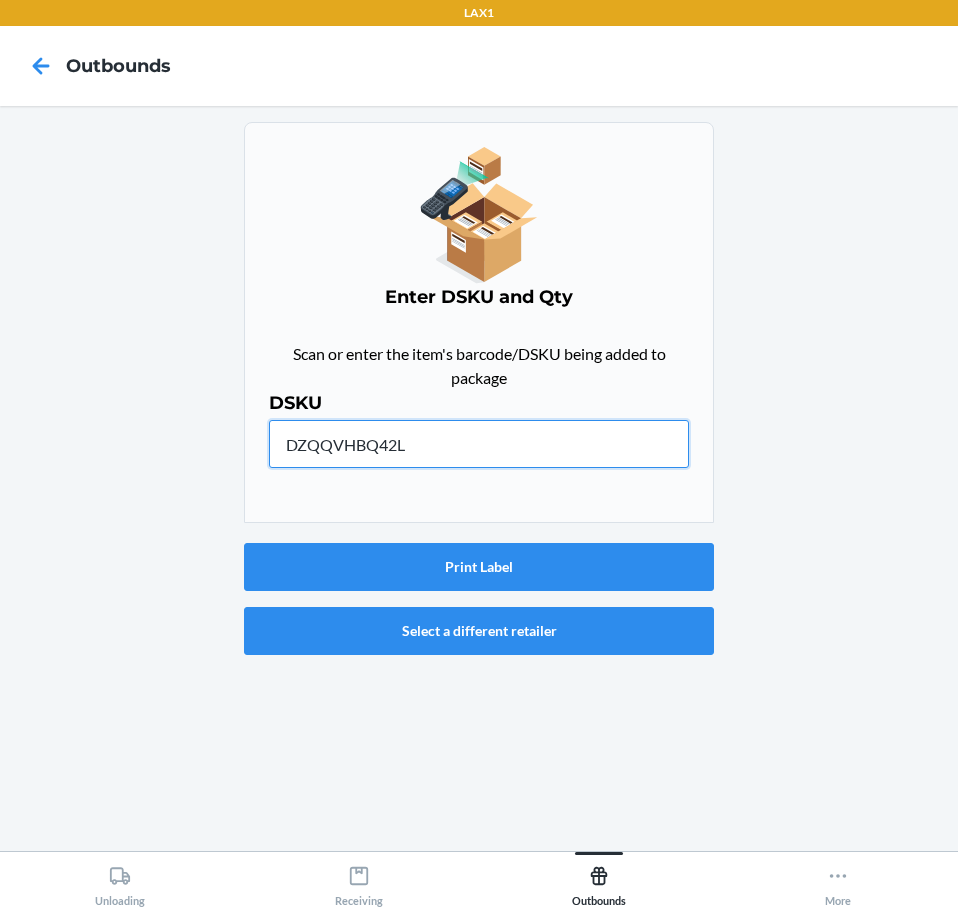 click on "DZQQVHBQ42L" at bounding box center [479, 444] 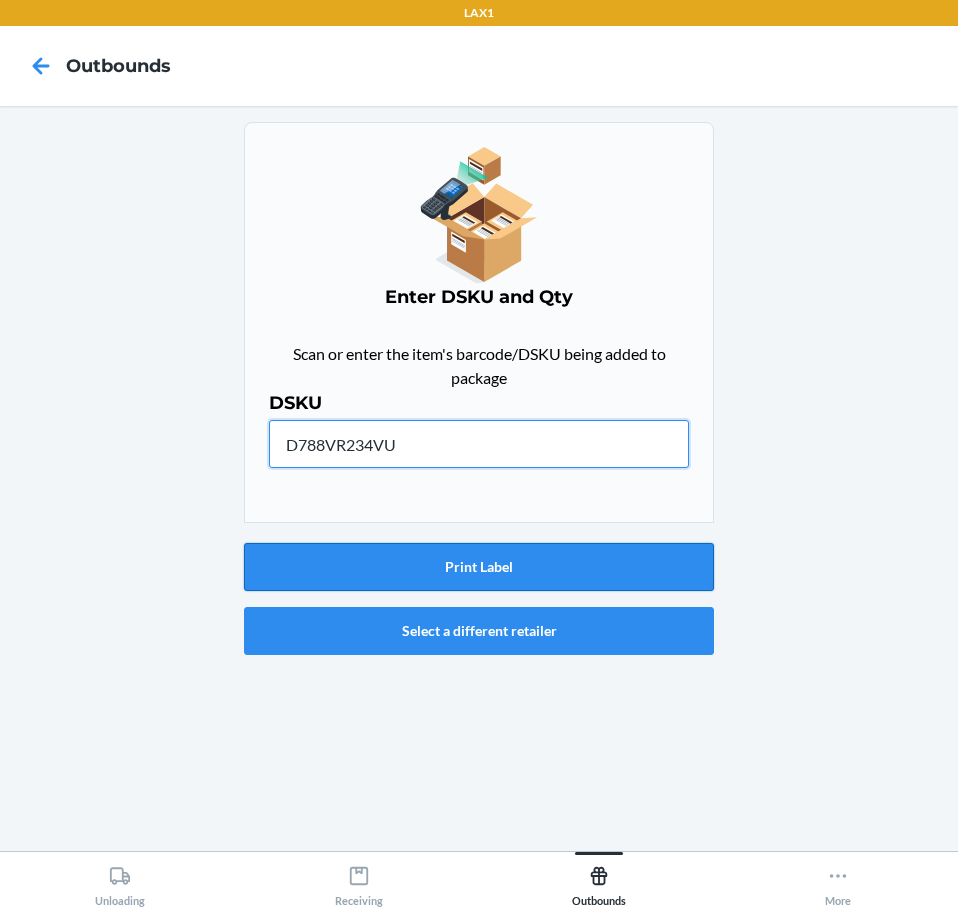 type on "D788VR234VU" 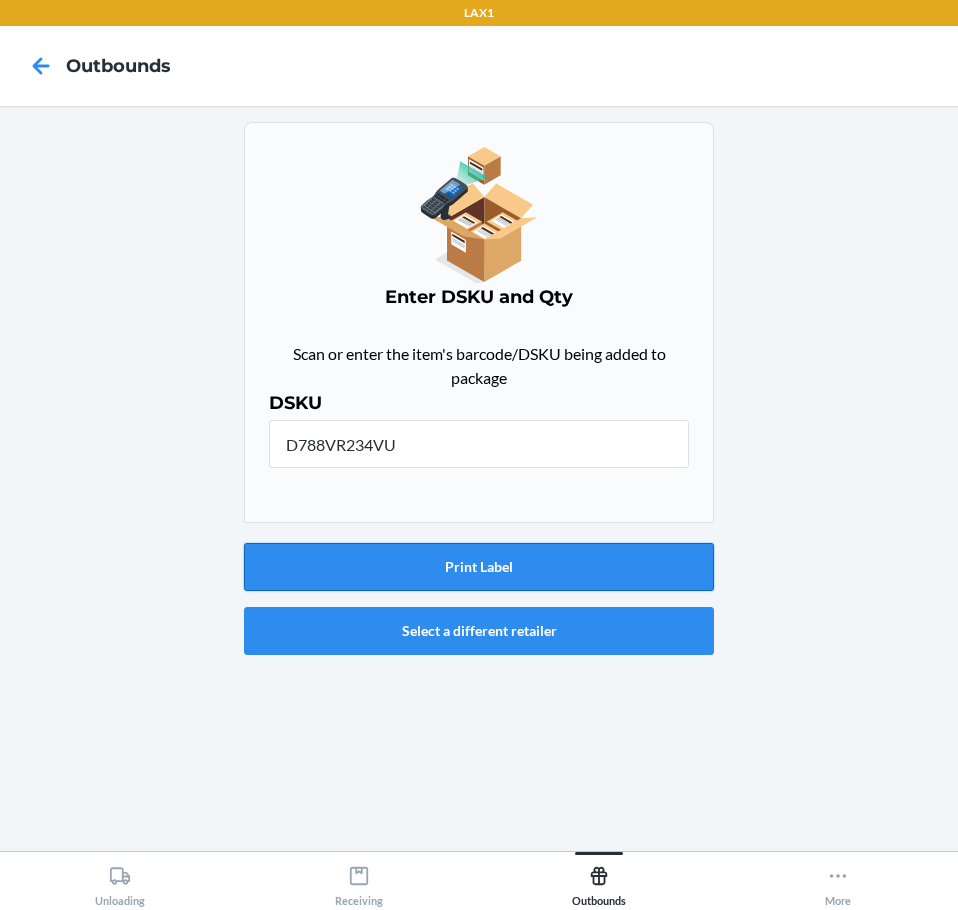 click on "Print Label" at bounding box center (479, 567) 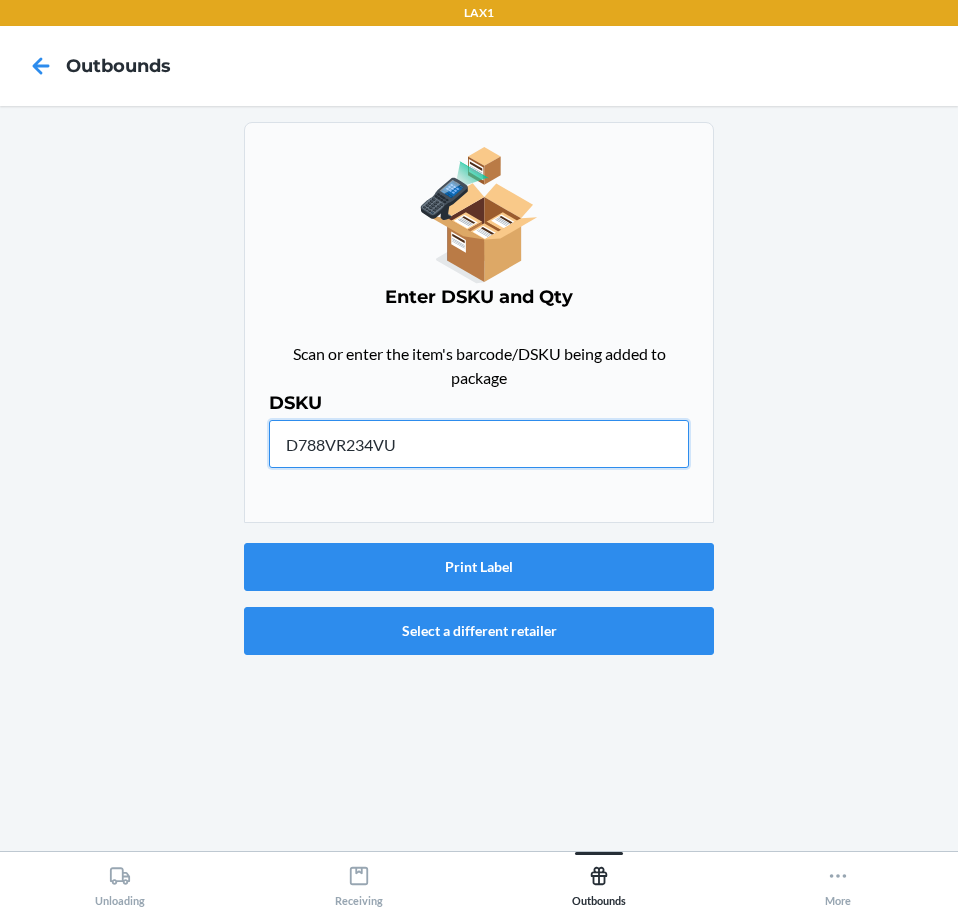 click on "D788VR234VU" at bounding box center (479, 444) 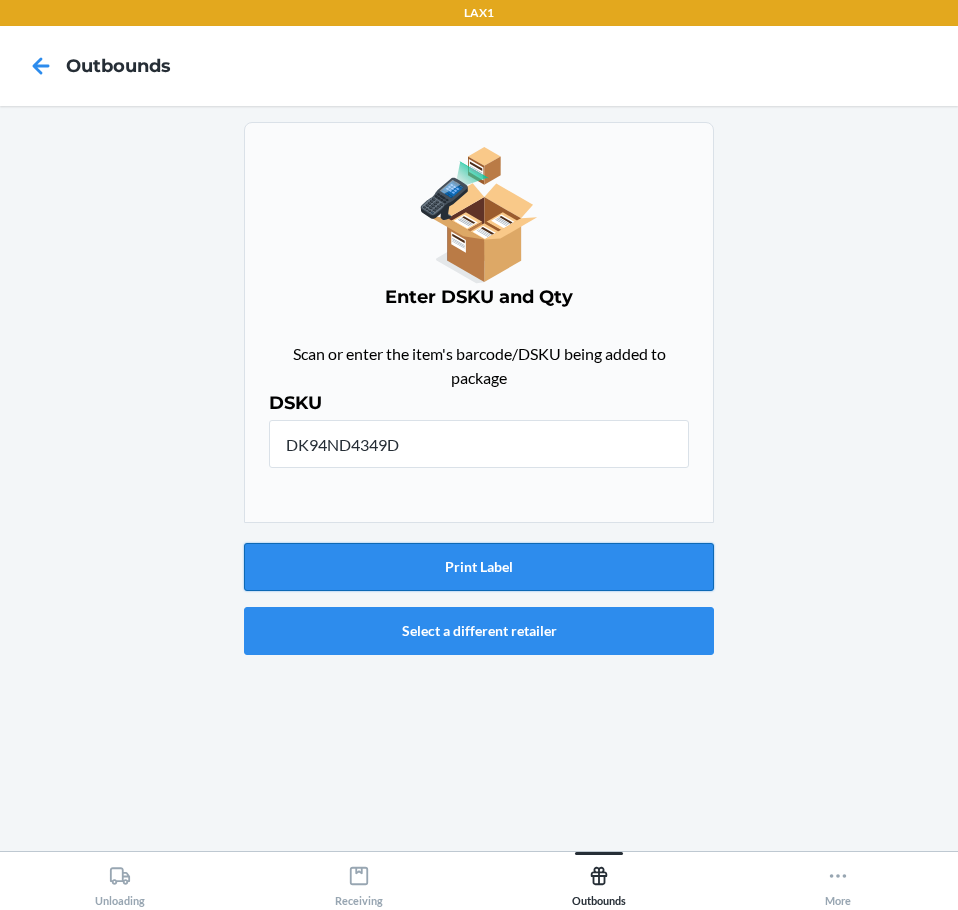 click on "Print Label" at bounding box center (479, 567) 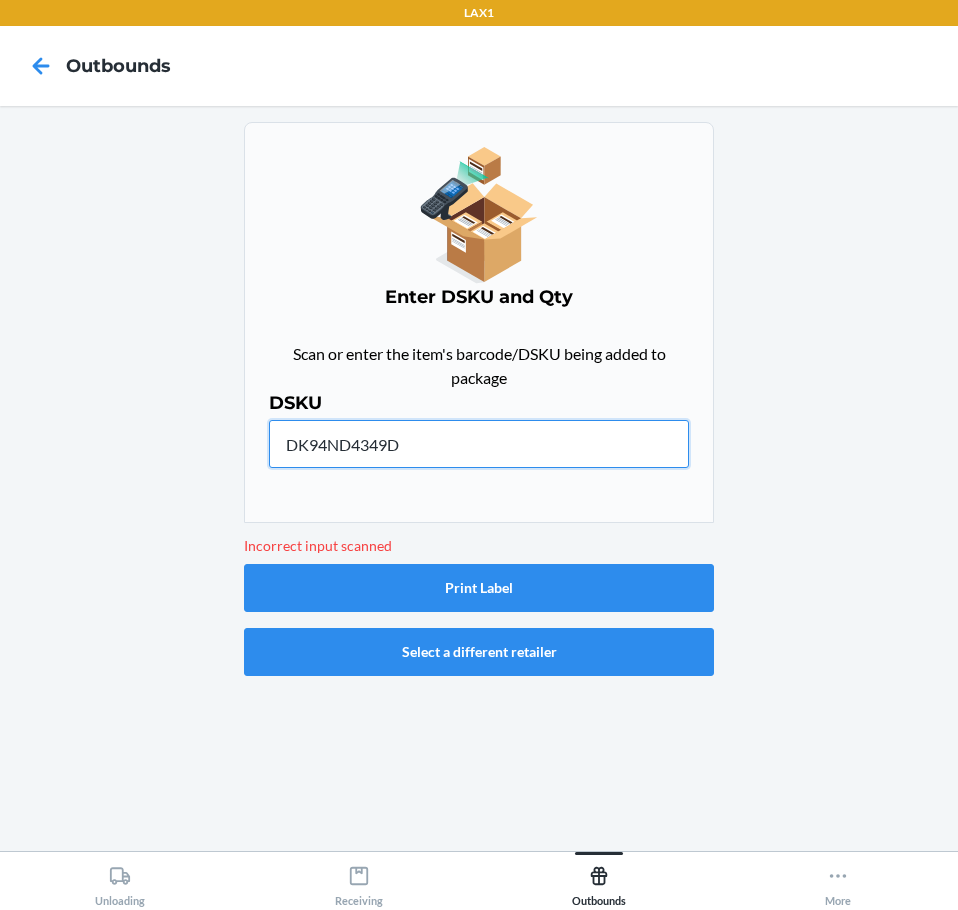 click on "DK94ND4349D" at bounding box center [479, 444] 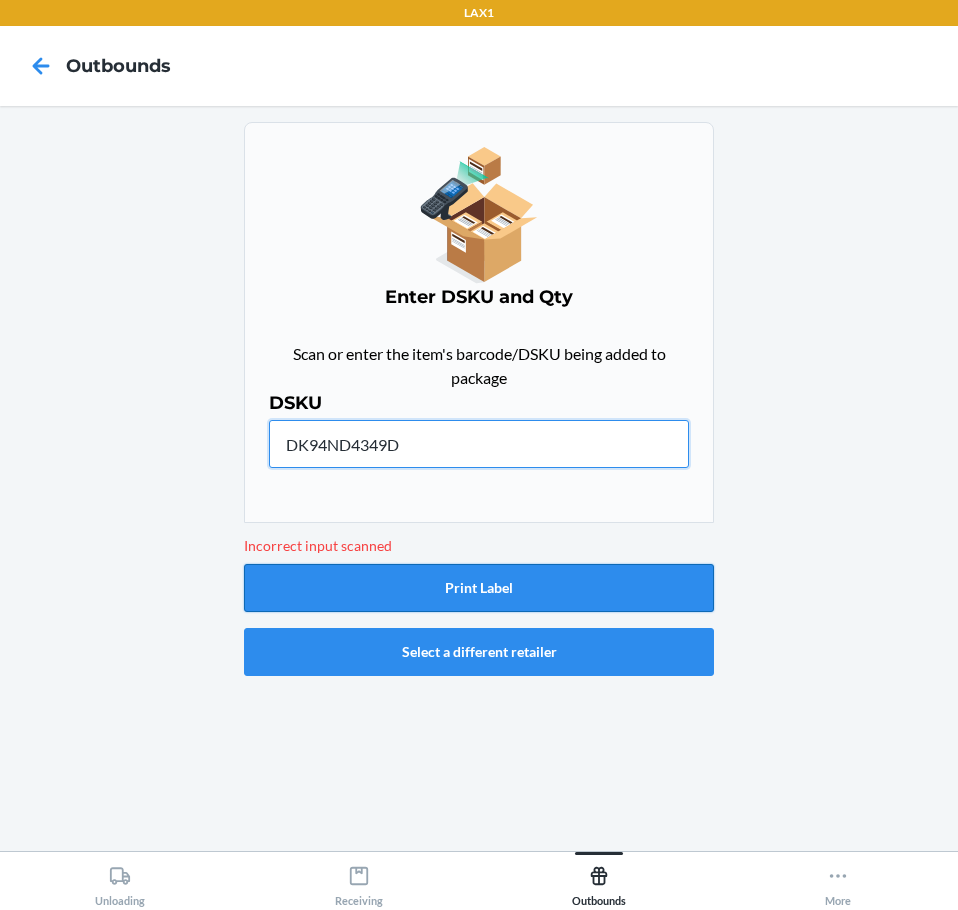 type on "DK94ND4349D" 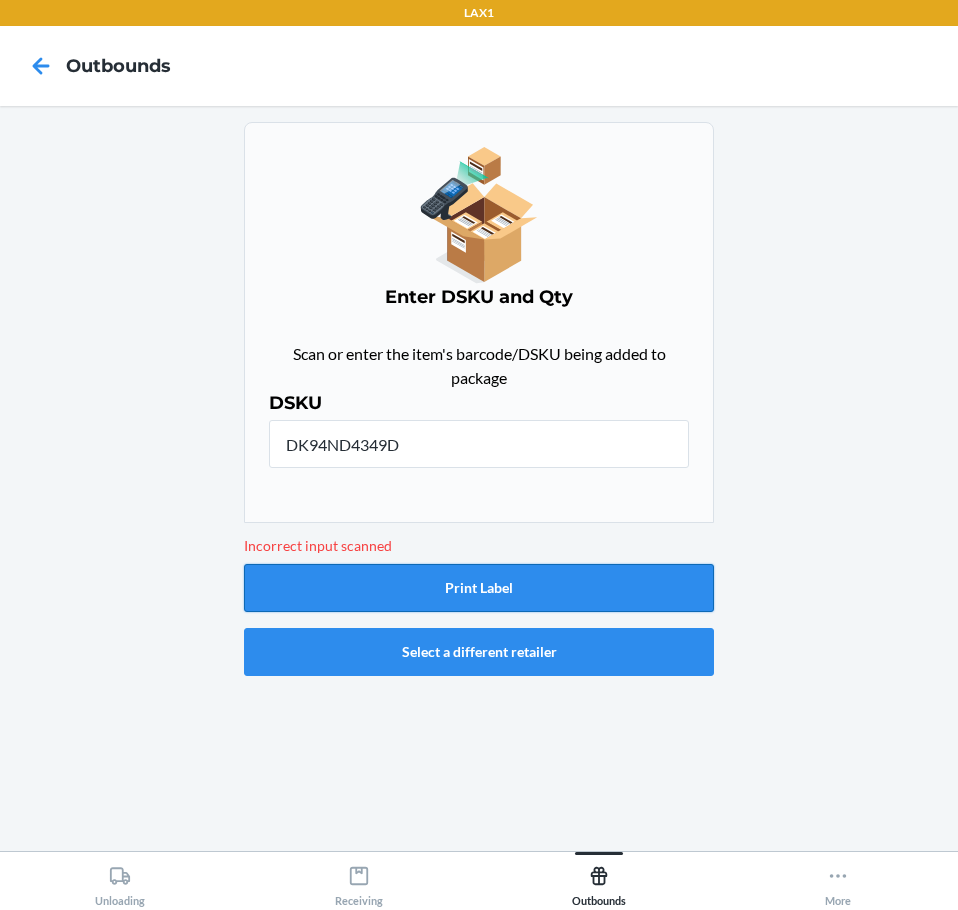 click on "Print Label" at bounding box center [479, 588] 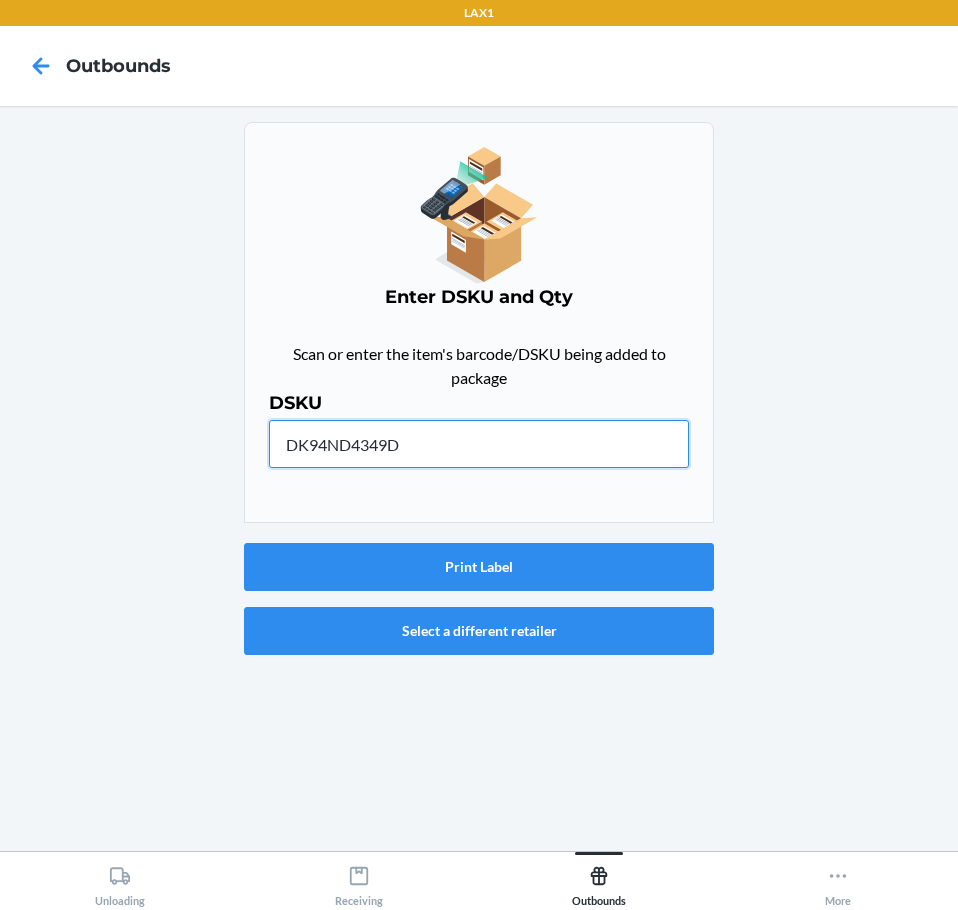 click on "DK94ND4349D" at bounding box center [479, 444] 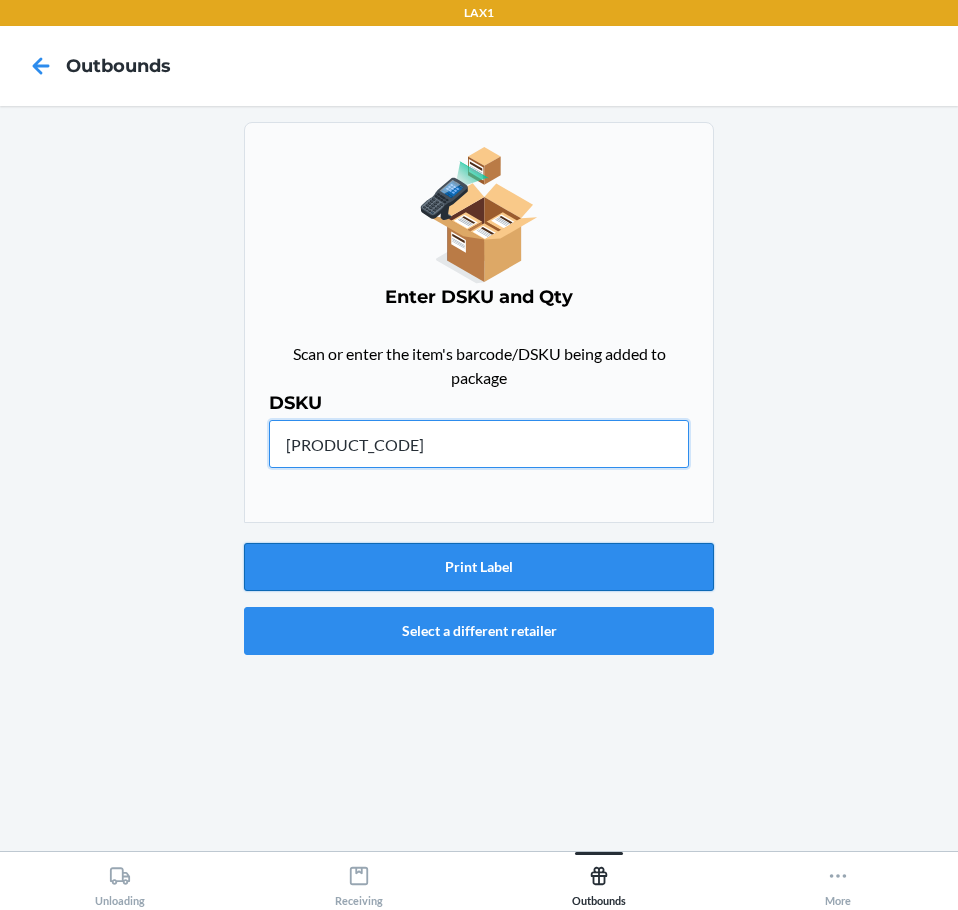 type on "[PRODUCT_CODE]" 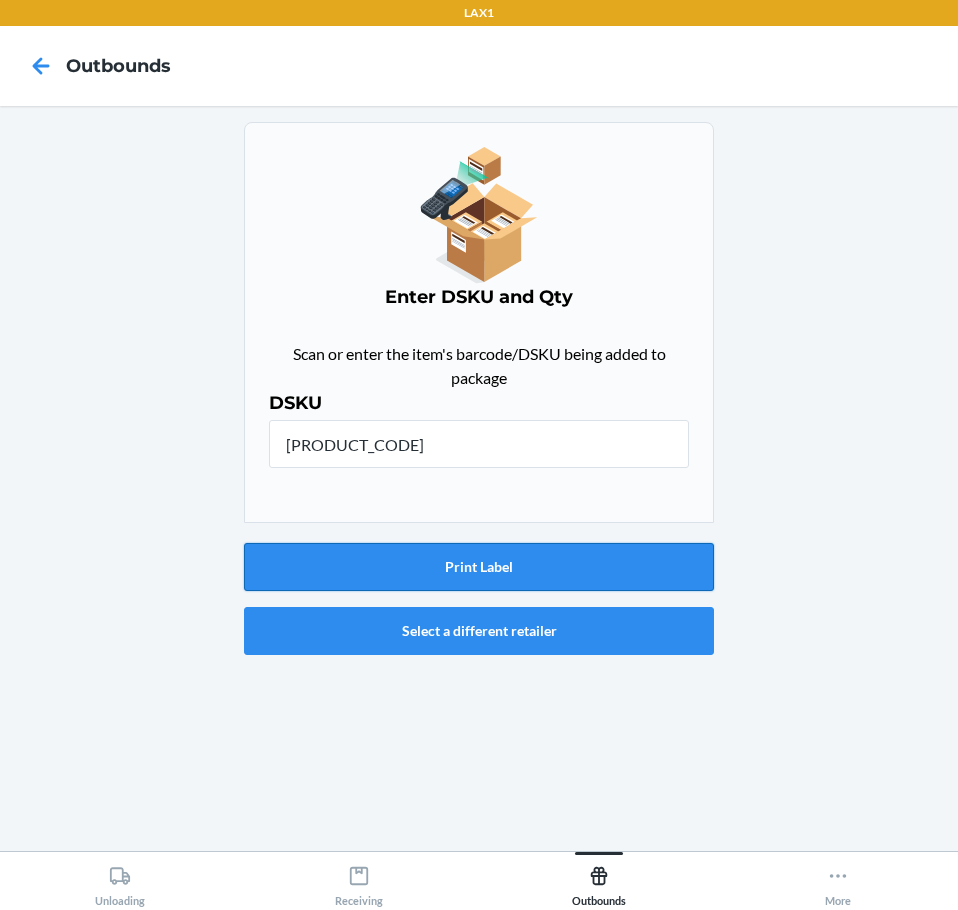 click on "Print Label" at bounding box center [479, 567] 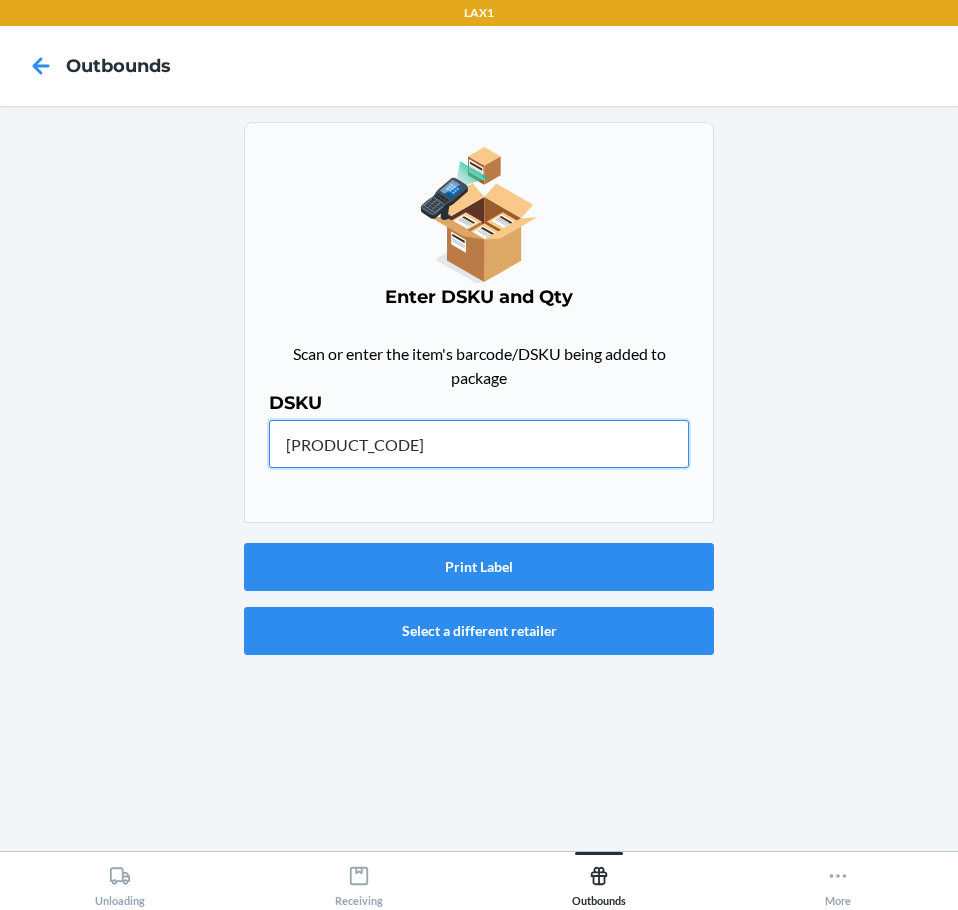 click on "[PRODUCT_CODE]" at bounding box center [479, 444] 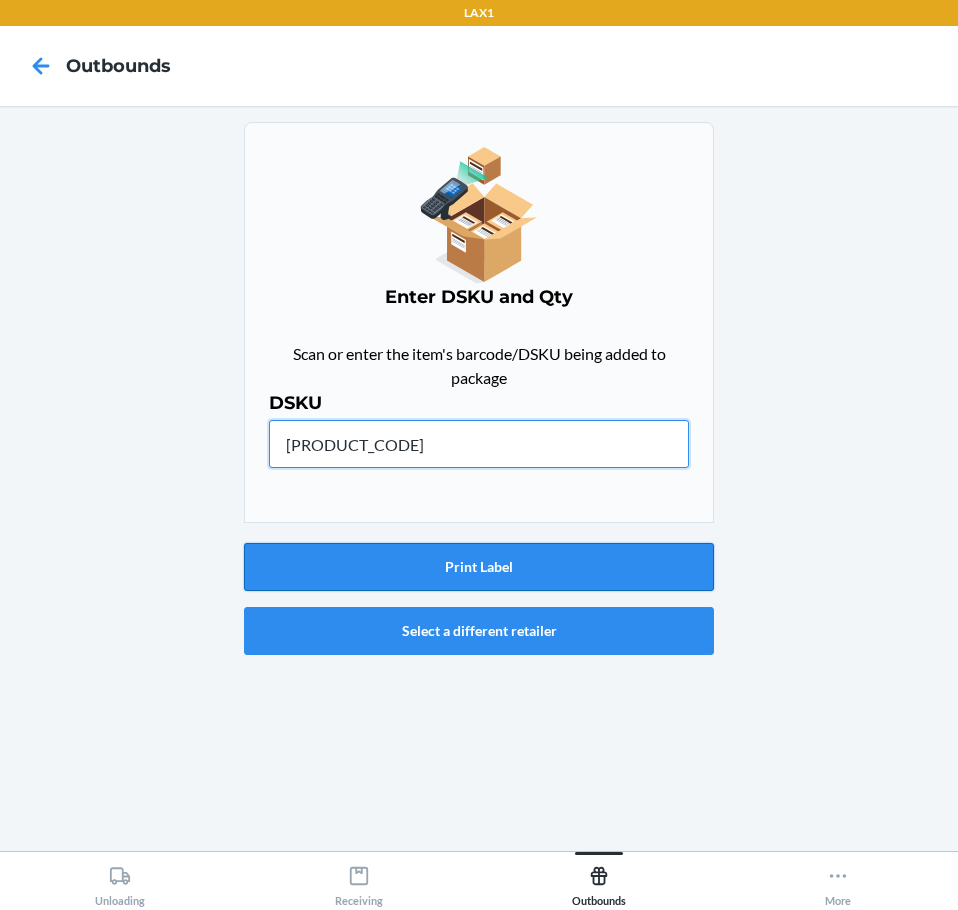 type on "[PRODUCT_CODE]" 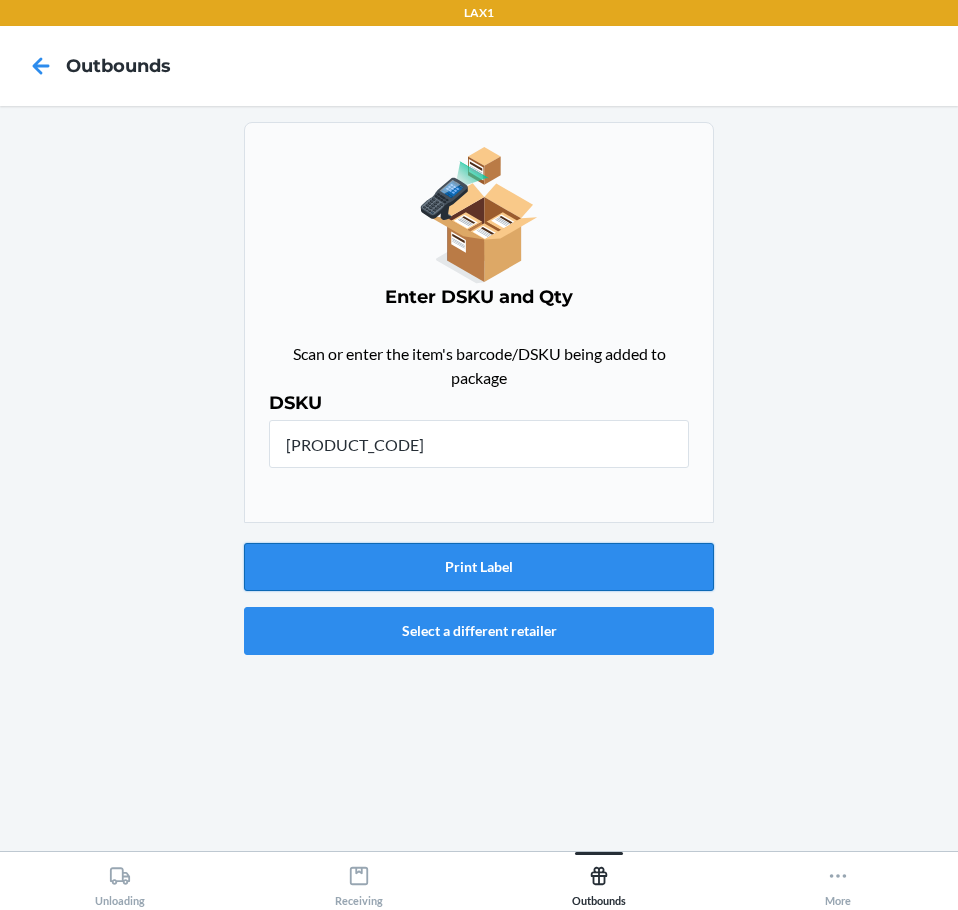 click on "Print Label" at bounding box center [479, 567] 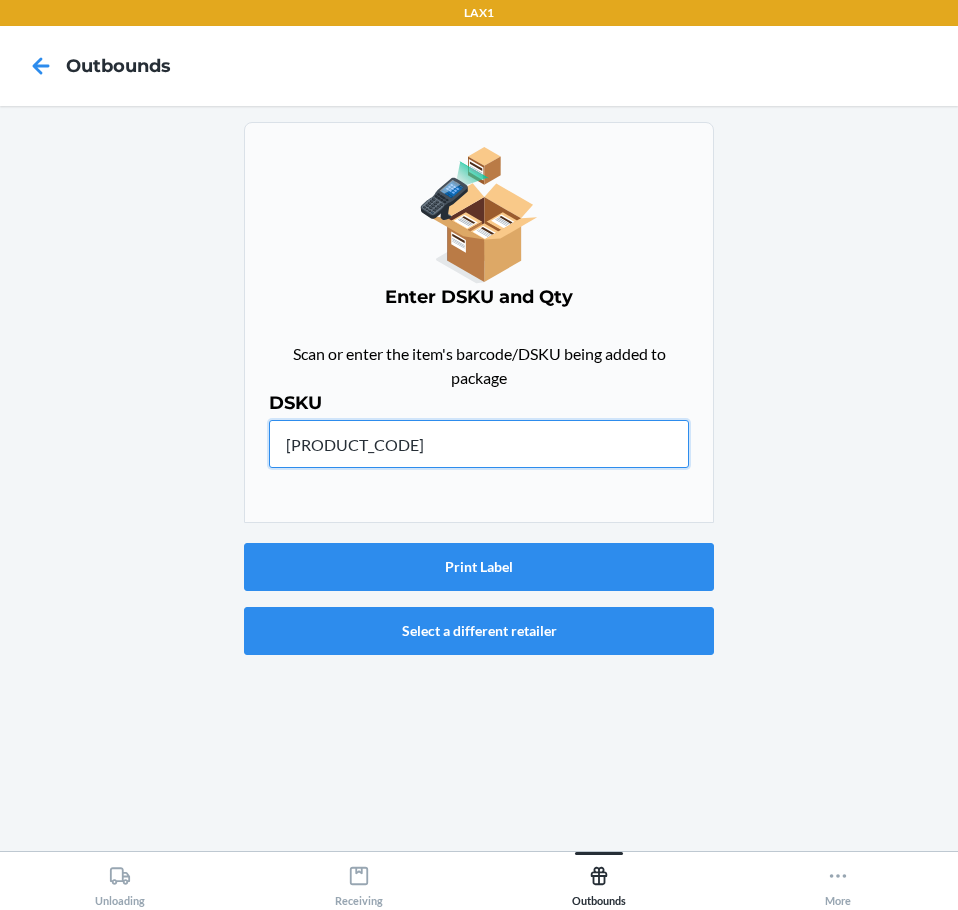 click on "[PRODUCT_CODE]" at bounding box center (479, 444) 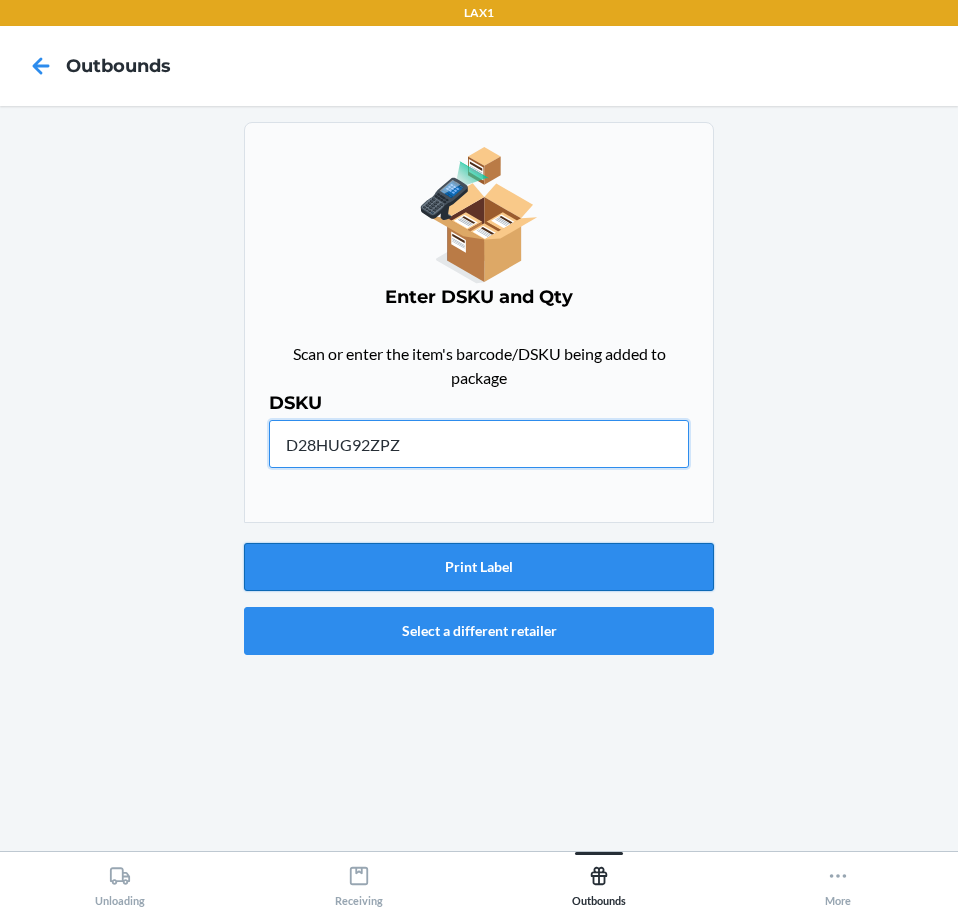 type on "D28HUG92ZPZ" 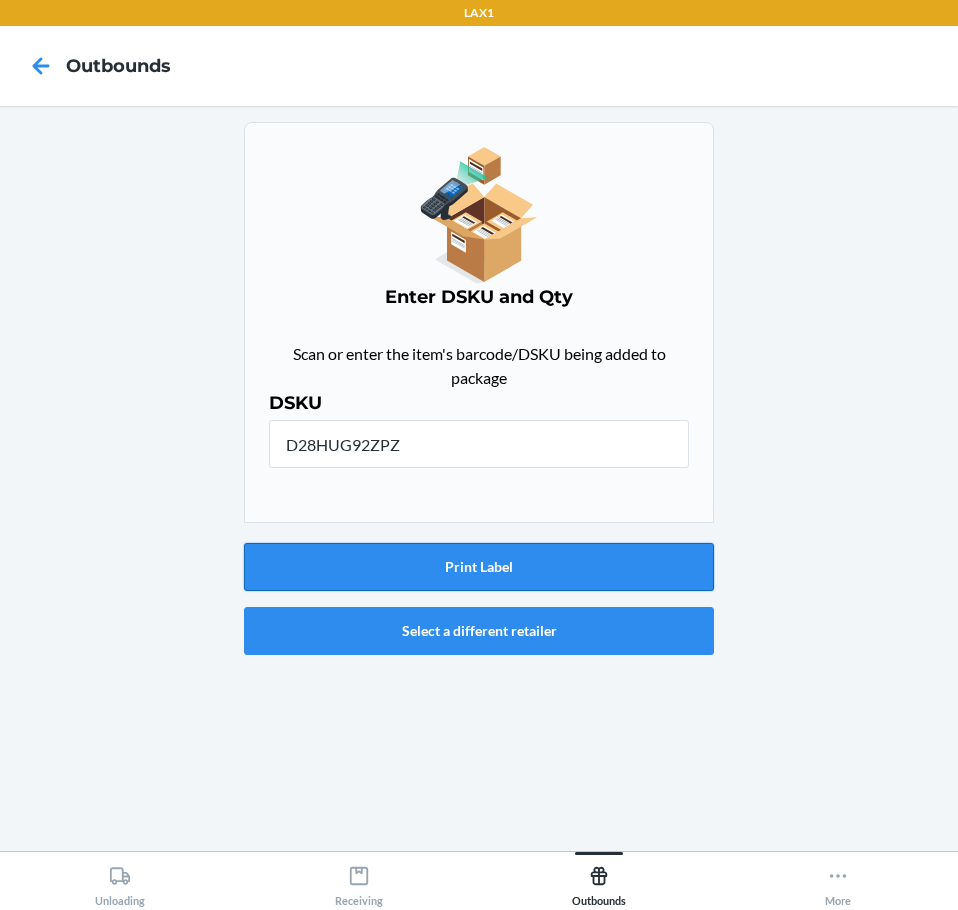 click on "Print Label" at bounding box center (479, 567) 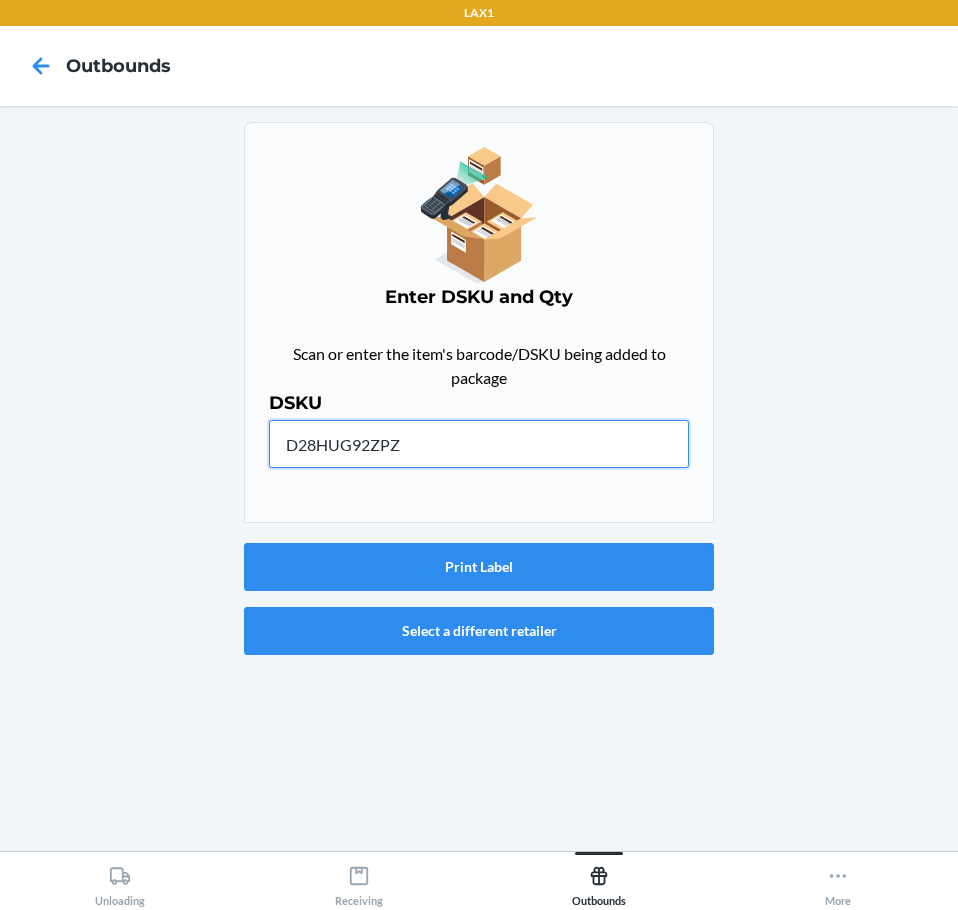 click on "D28HUG92ZPZ" at bounding box center (479, 444) 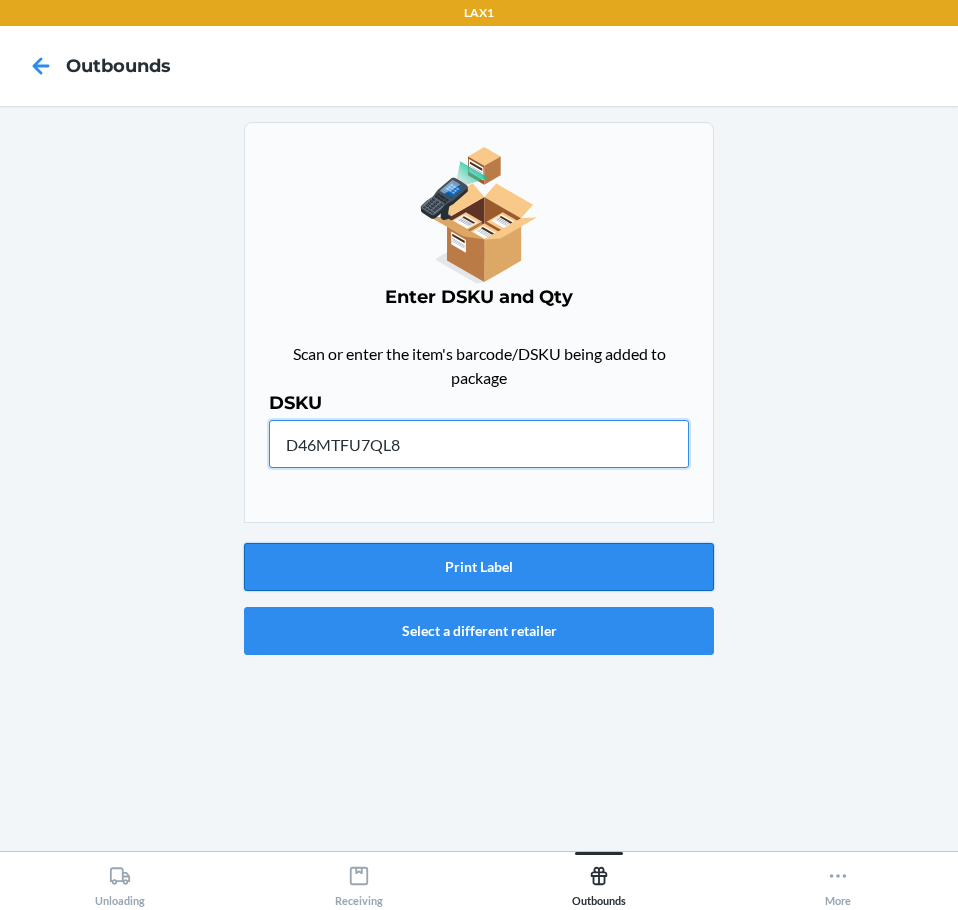 type on "D46MTFU7QL8" 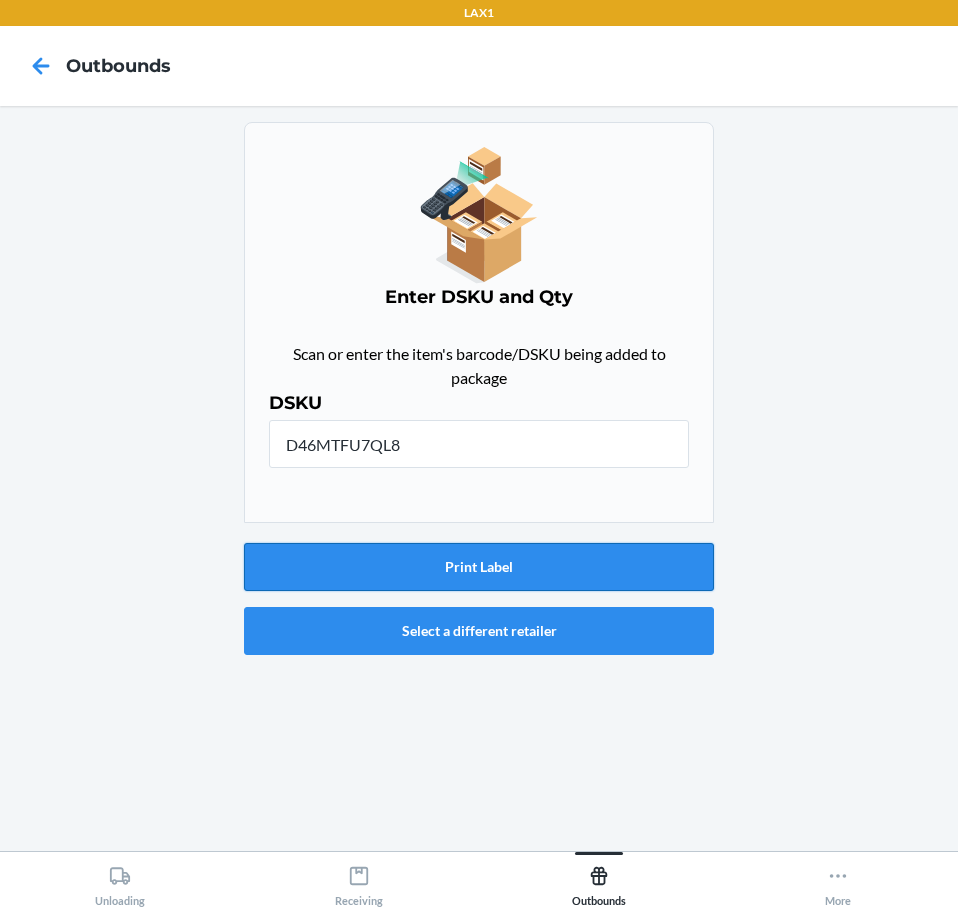 click on "Print Label" at bounding box center (479, 567) 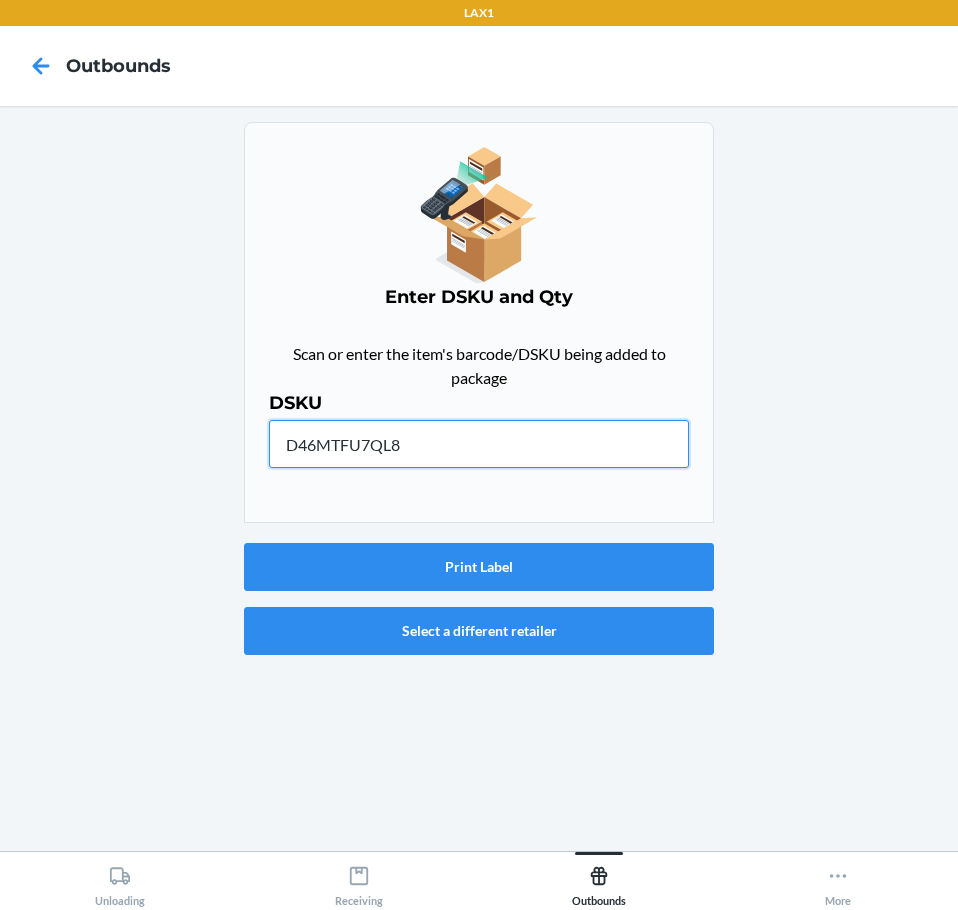 click on "D46MTFU7QL8" at bounding box center [479, 444] 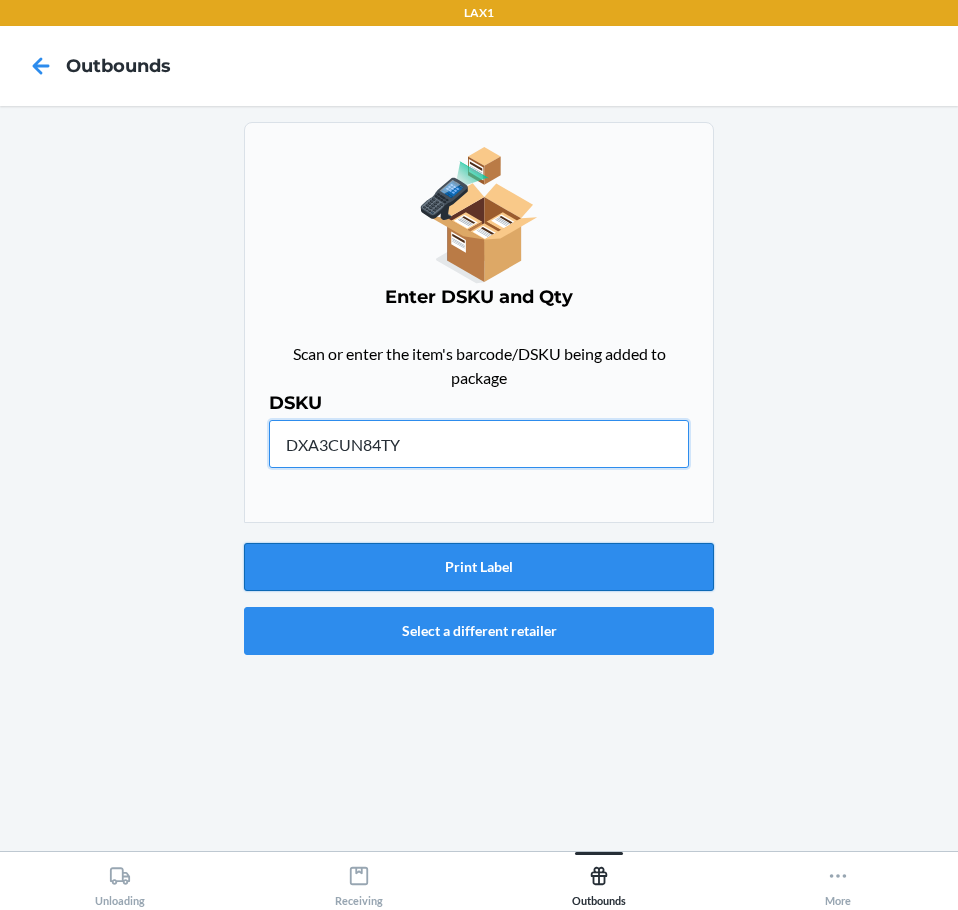 type on "DXA3CUN84TY" 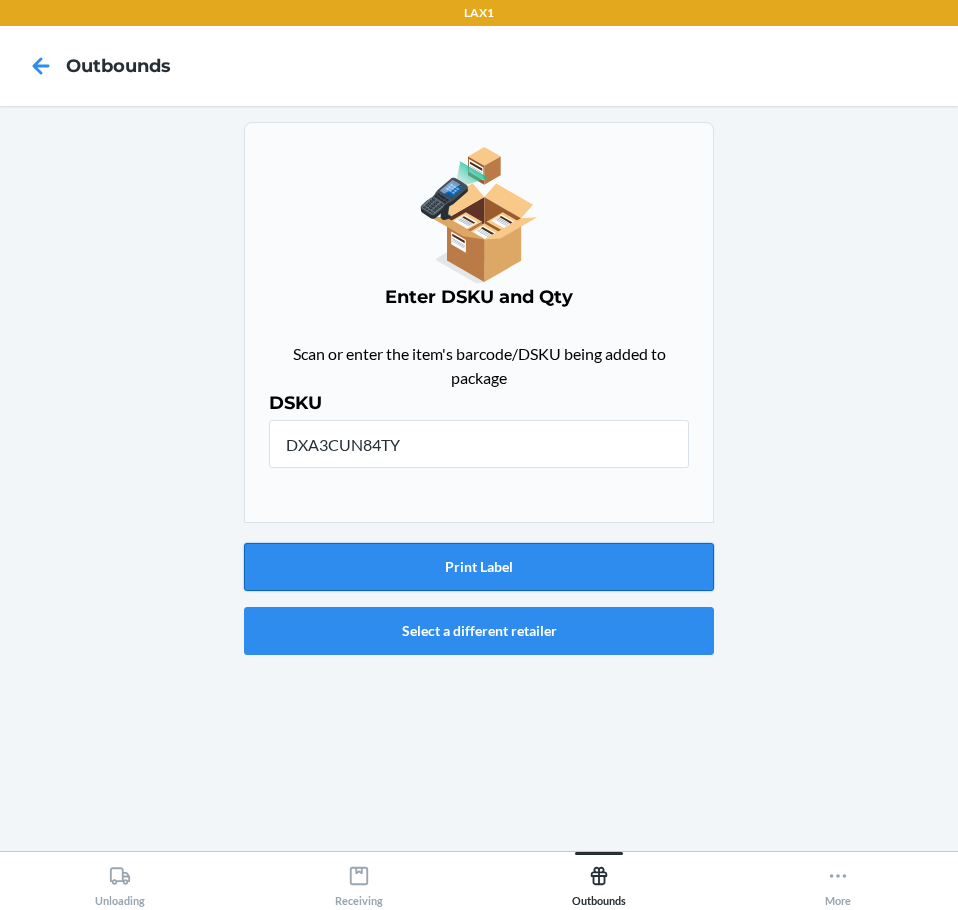 click on "Print Label" at bounding box center (479, 567) 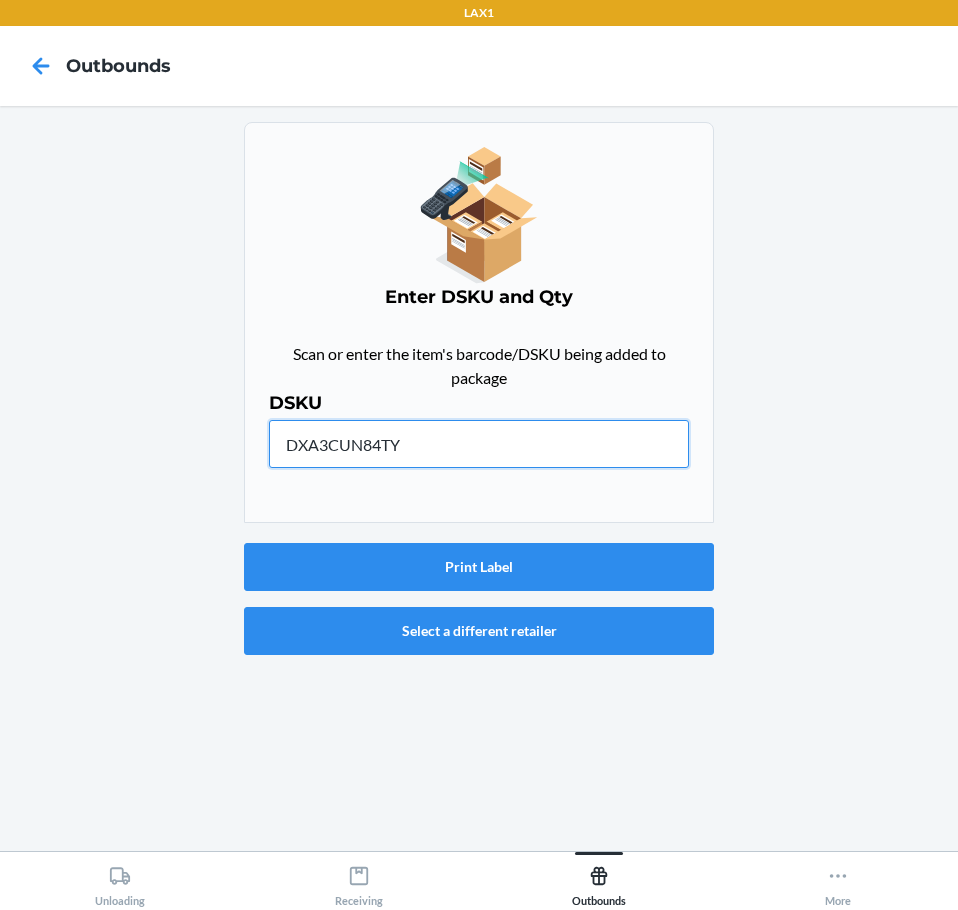 click on "DXA3CUN84TY" at bounding box center [479, 444] 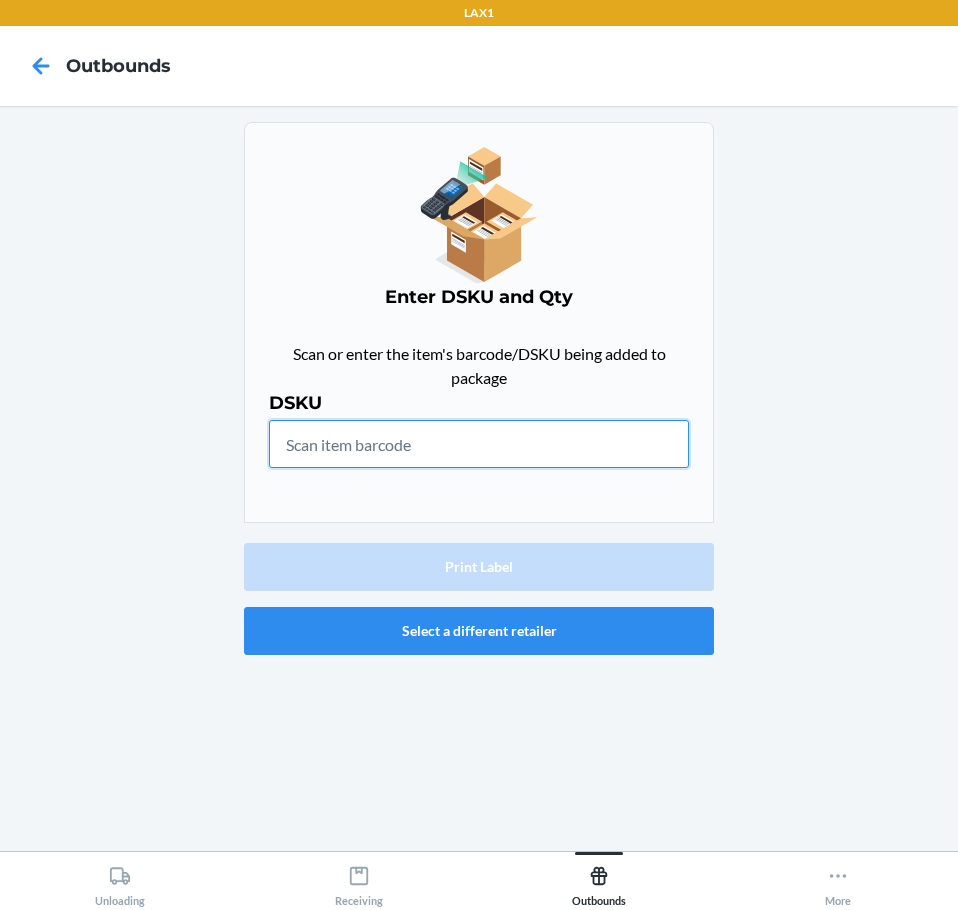 type on "DW4KBG4X76A" 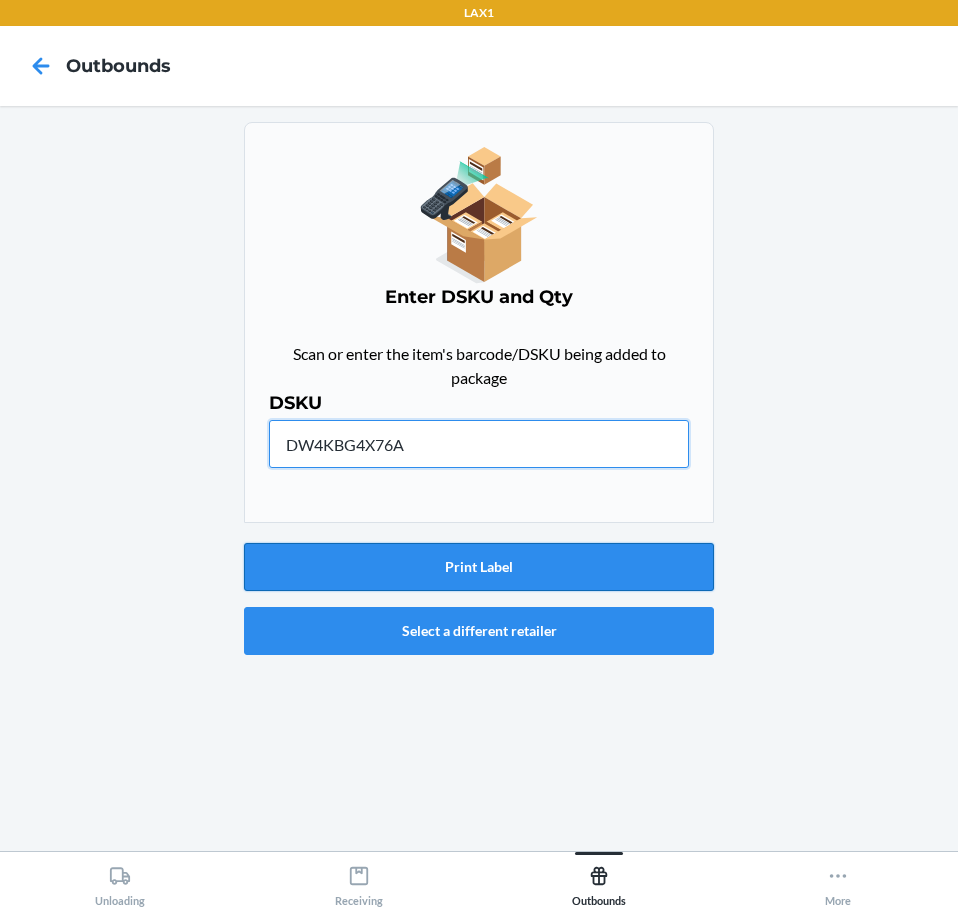 type on "DW4KBG4X76A" 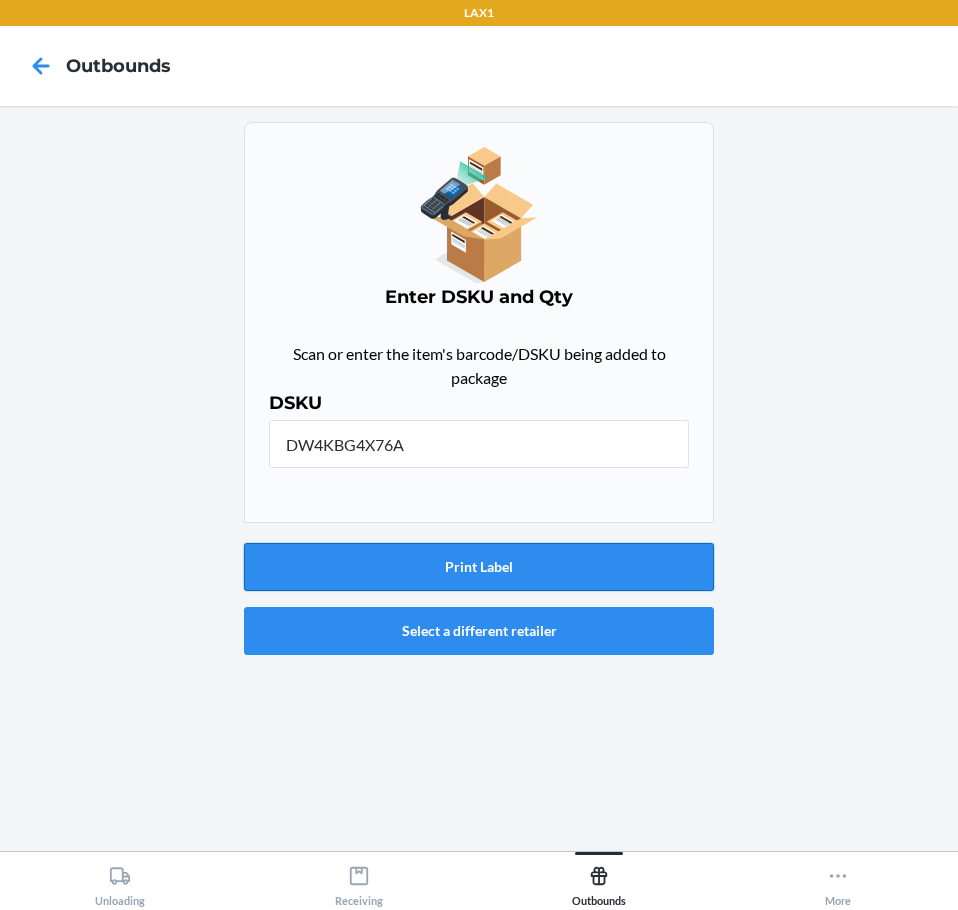click on "Print Label" at bounding box center [479, 567] 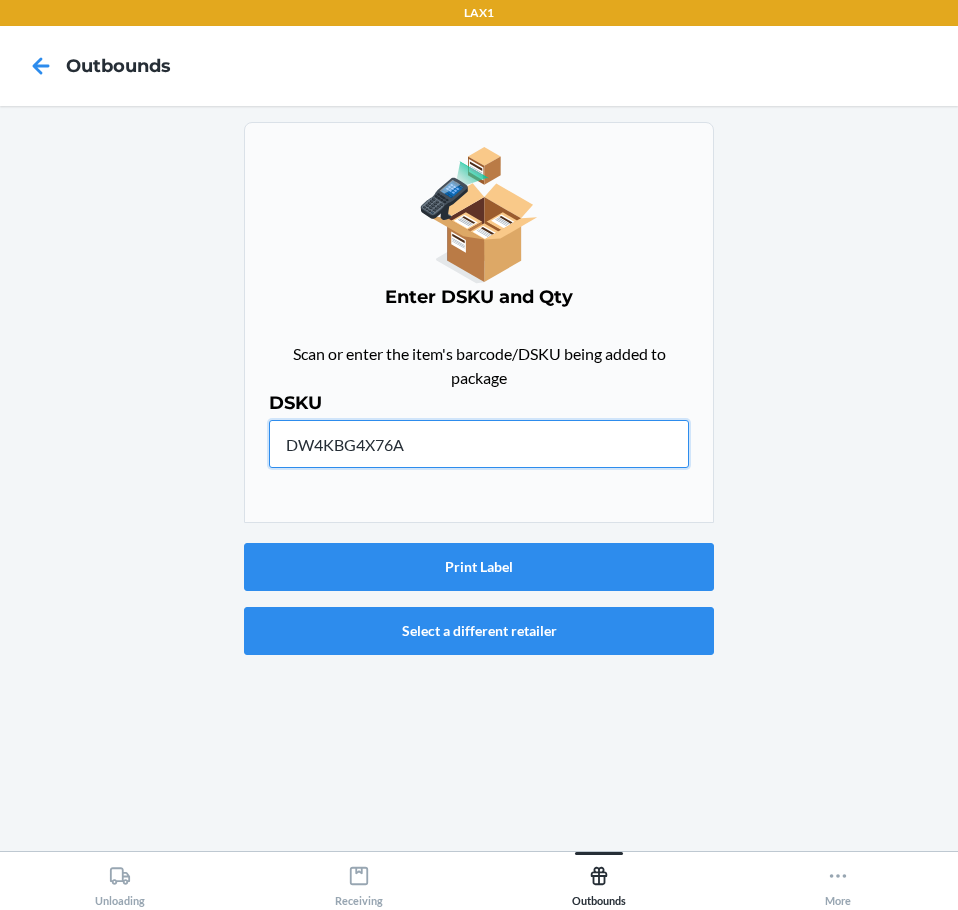 click on "DW4KBG4X76A" at bounding box center (479, 444) 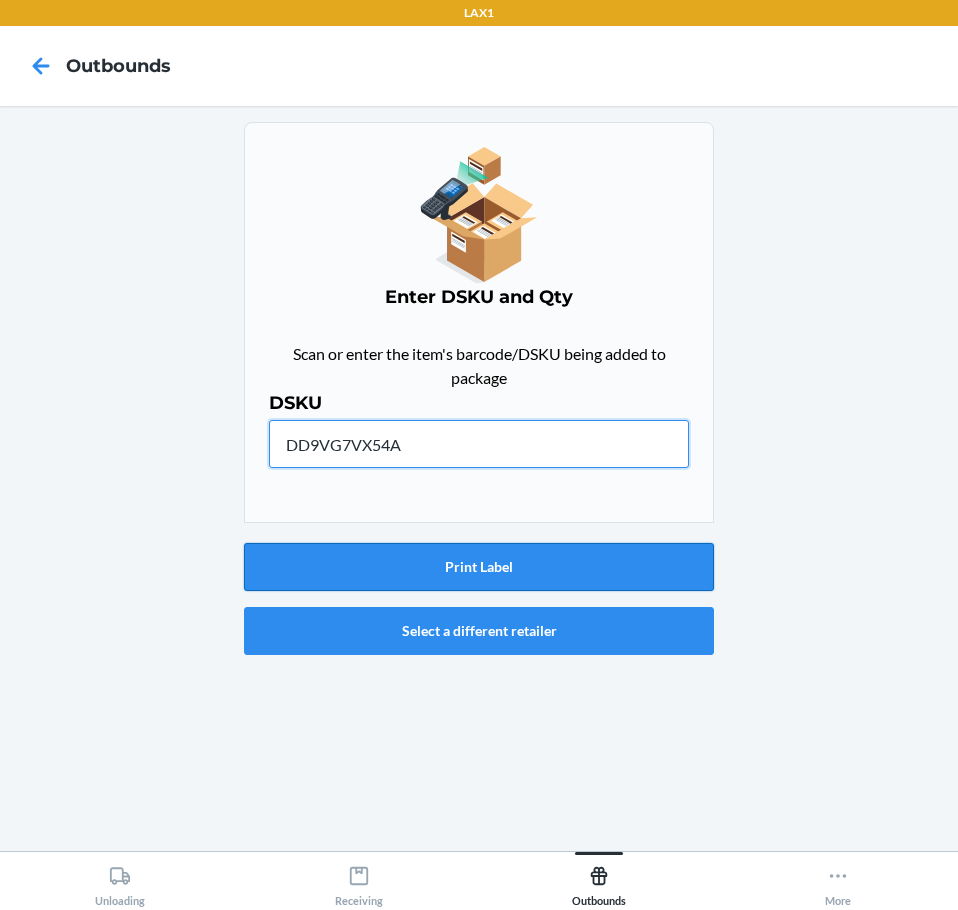 type on "DD9VG7VX54A" 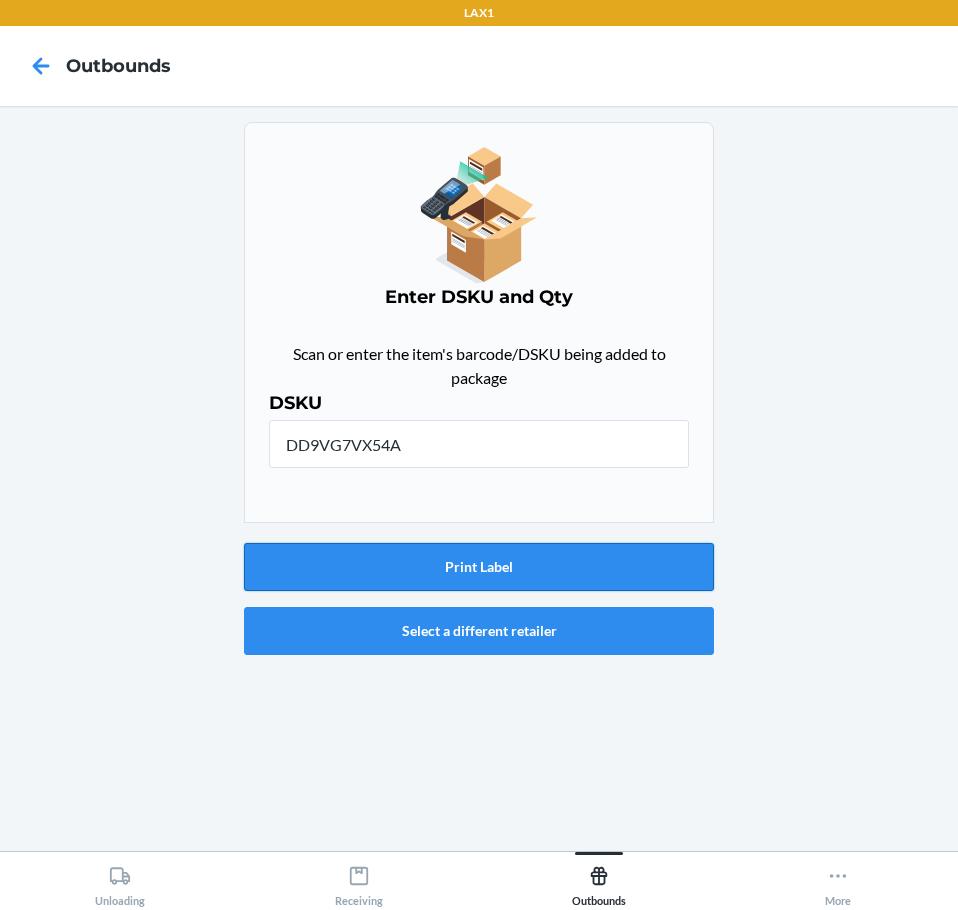 click on "Print Label" at bounding box center (479, 567) 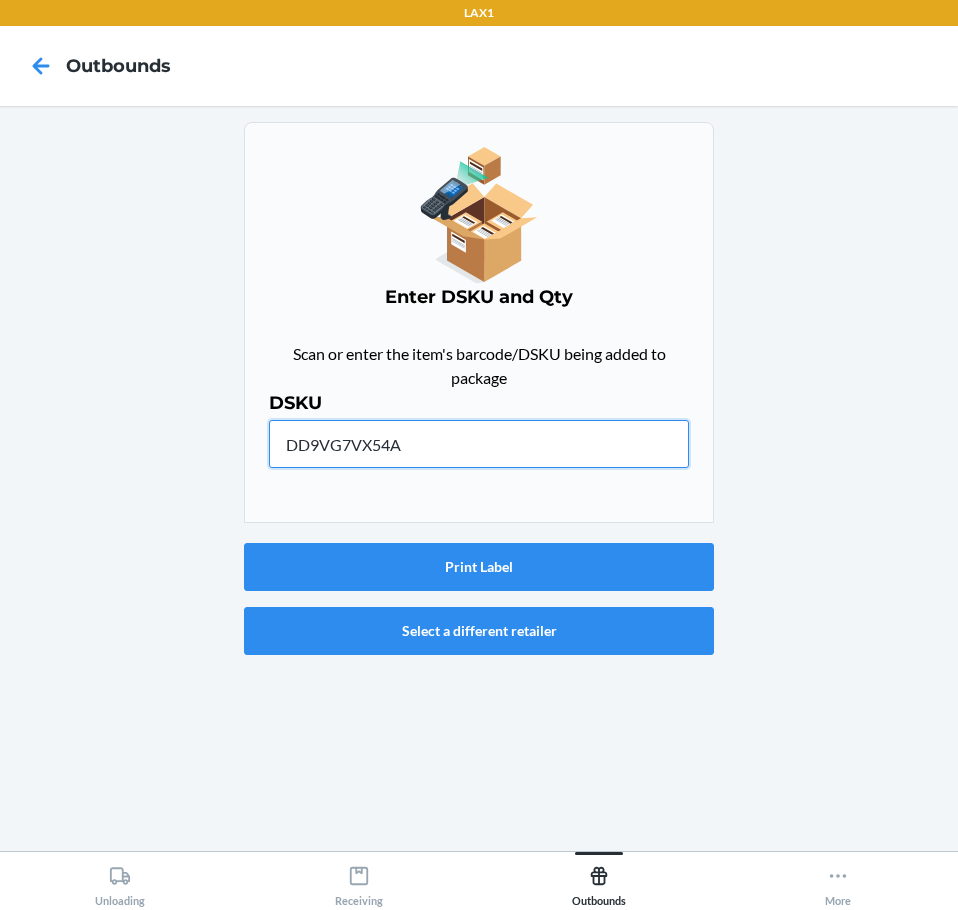 click on "DD9VG7VX54A" at bounding box center (479, 444) 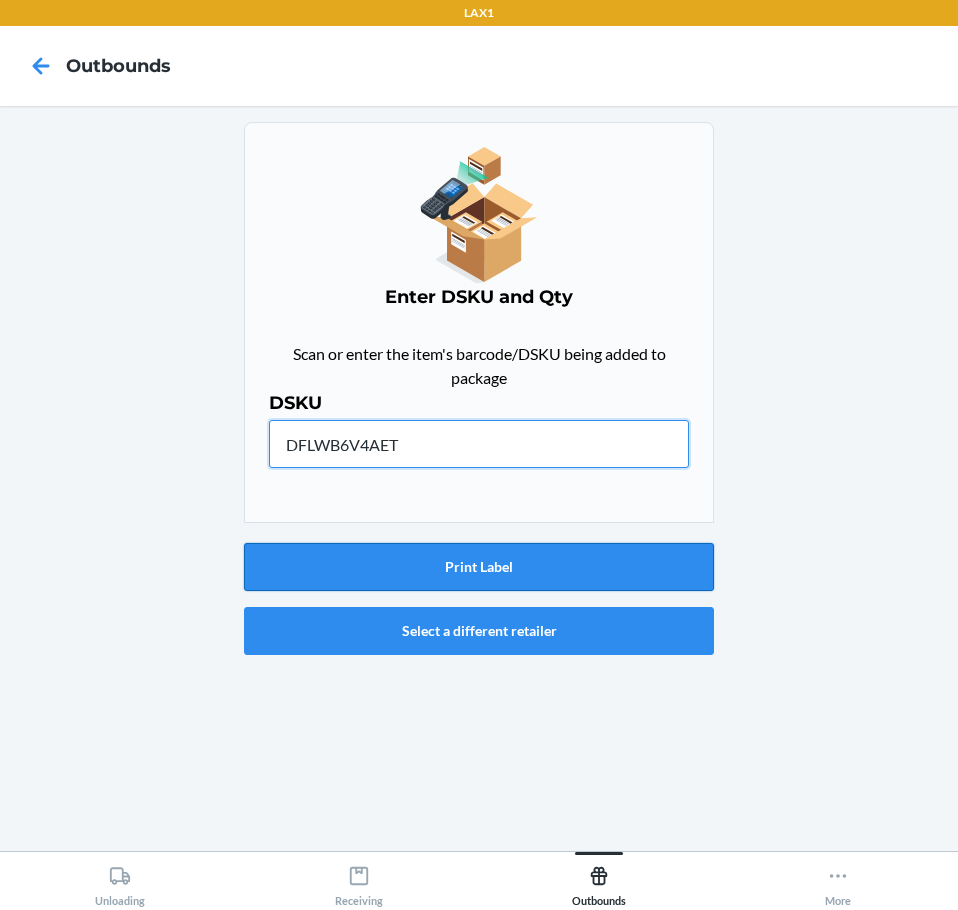 type on "DFLWB6V4AET" 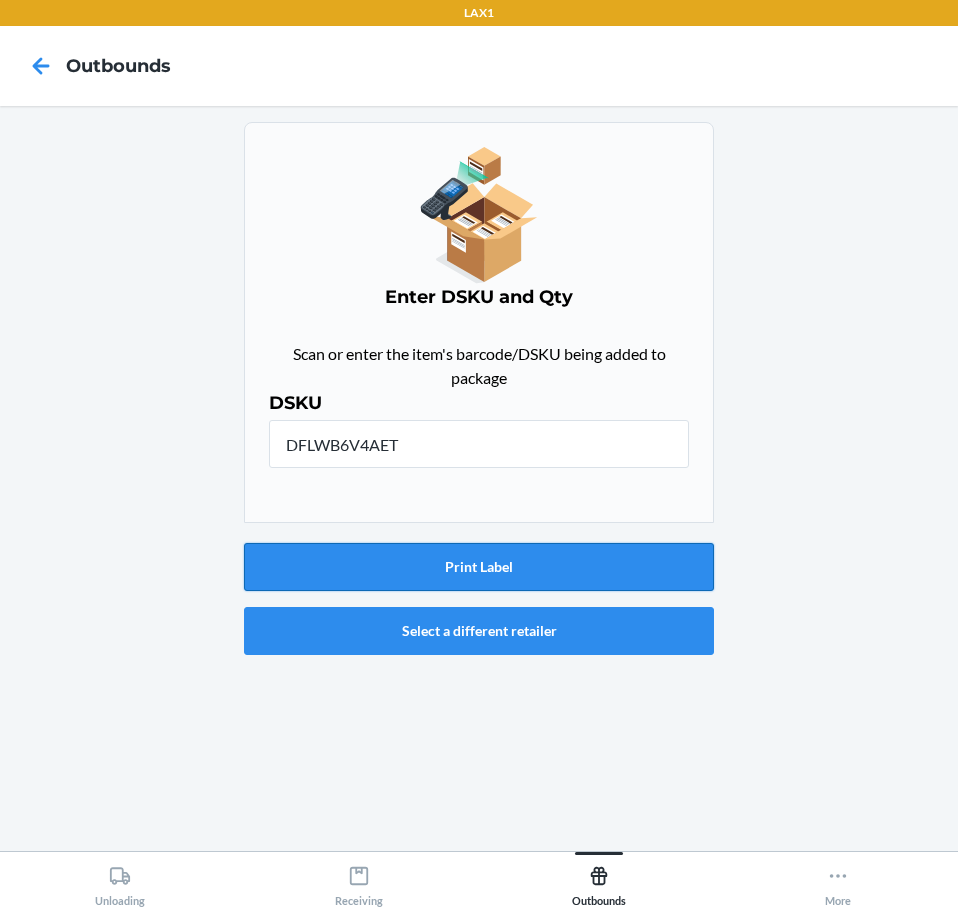 click on "Print Label" at bounding box center (479, 567) 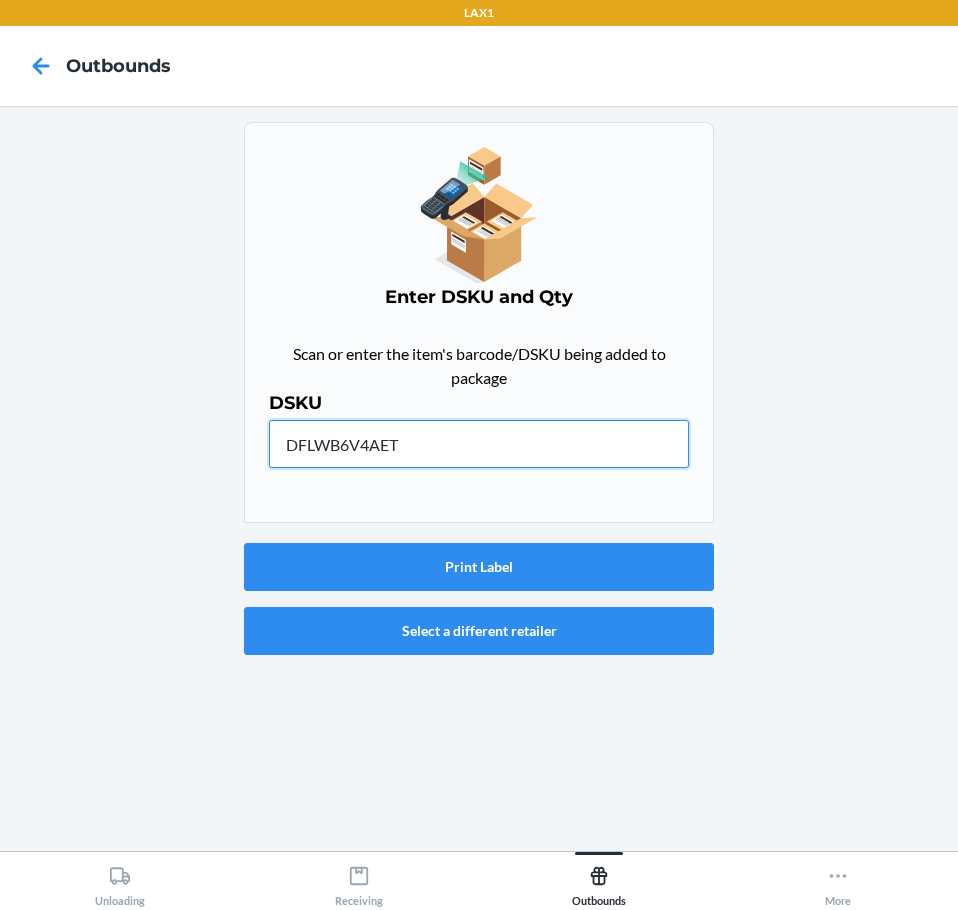 click on "DFLWB6V4AET" at bounding box center [479, 444] 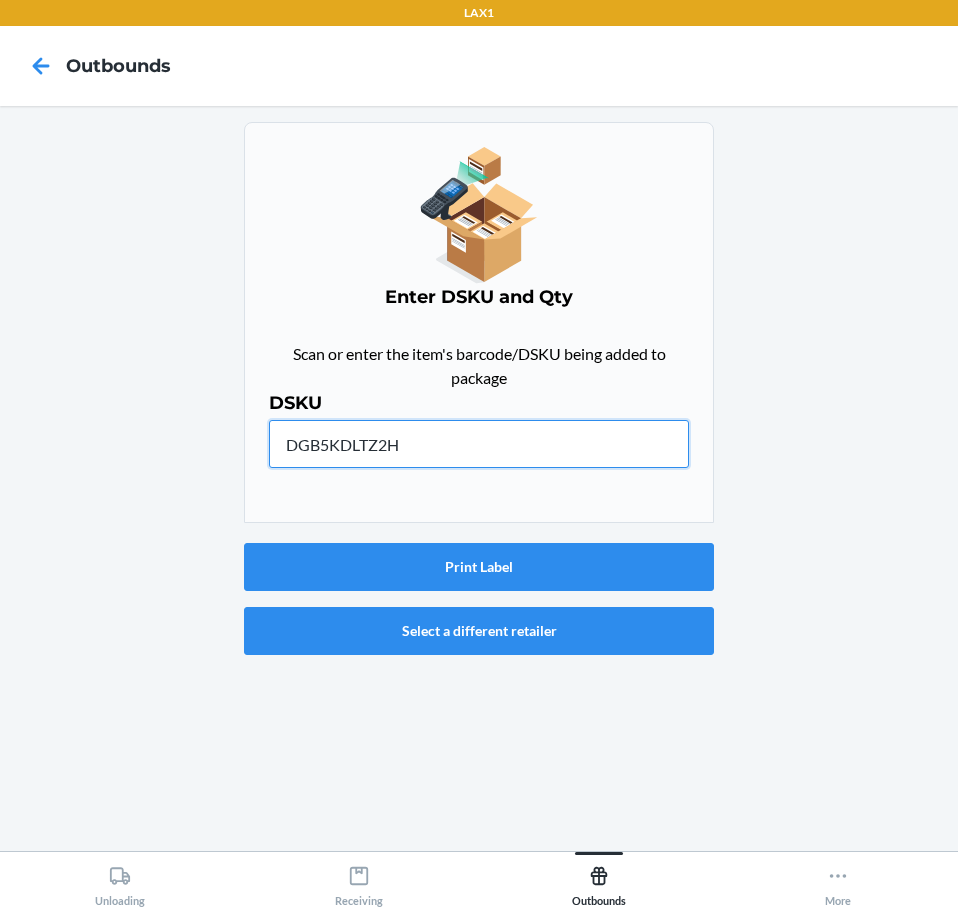 type on "DGB5KDLTZ2H" 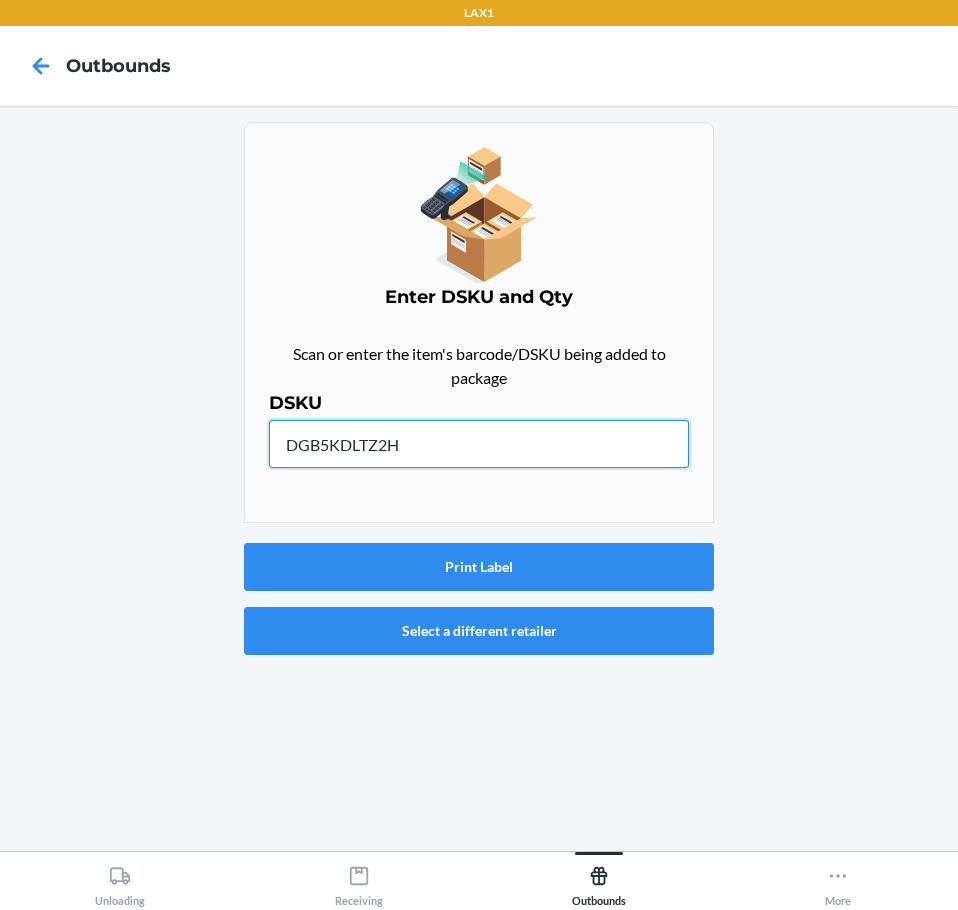 click on "DGB5KDLTZ2H" at bounding box center (479, 444) 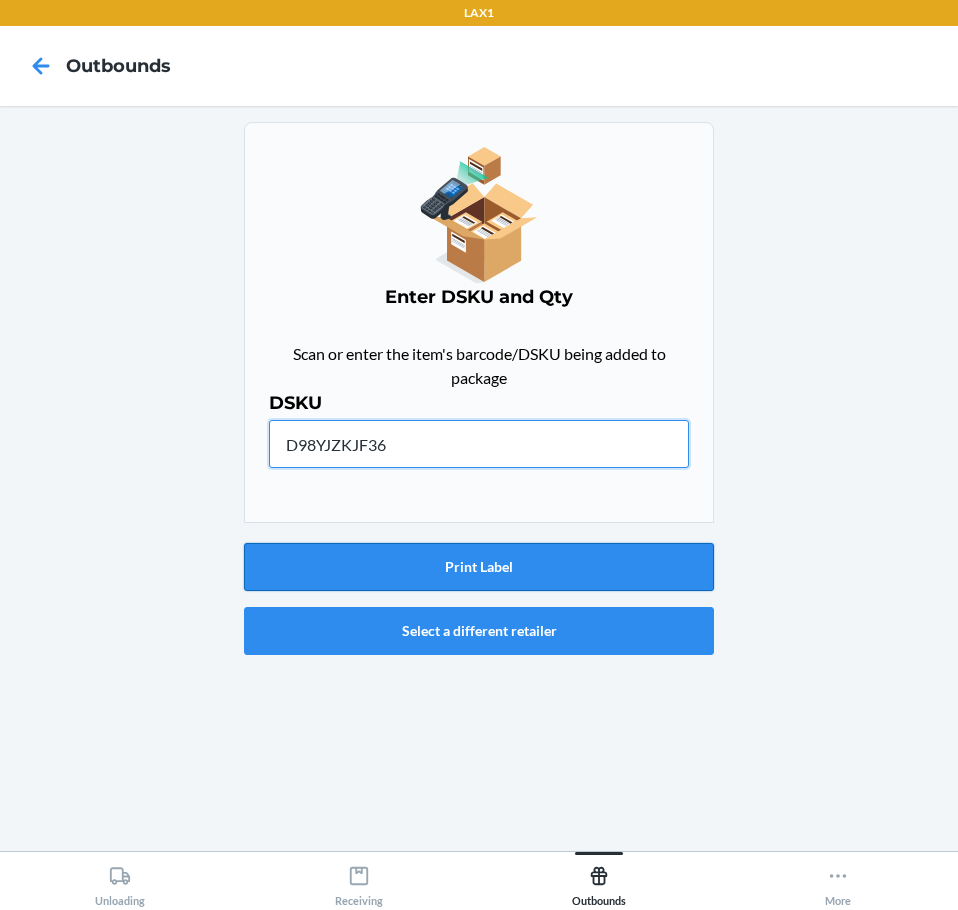 type on "D98YJZKJF36" 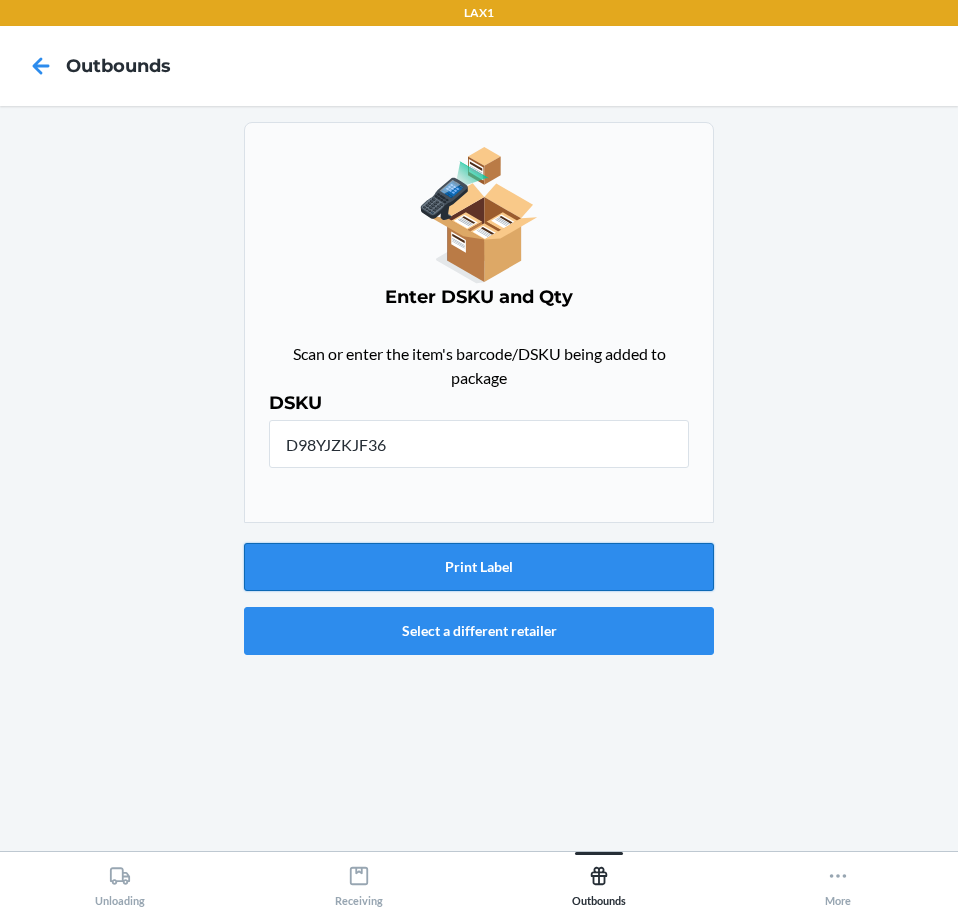 click on "Print Label" at bounding box center [479, 567] 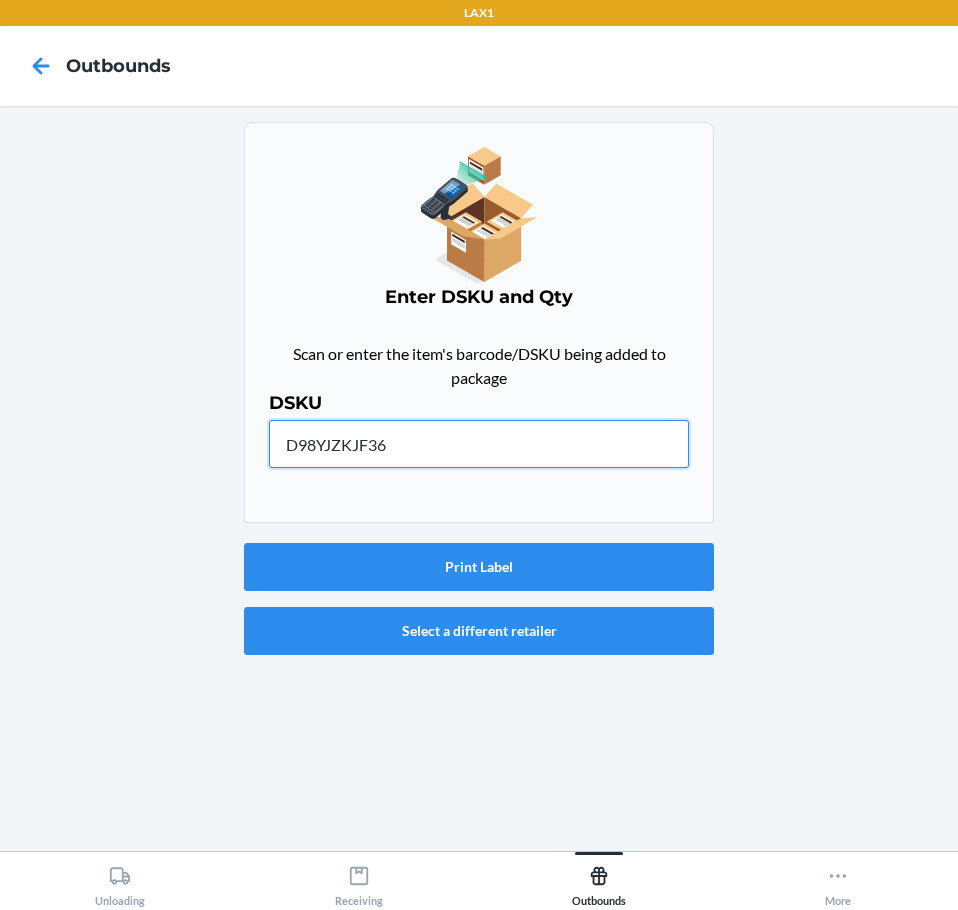 click on "D98YJZKJF36" at bounding box center (479, 444) 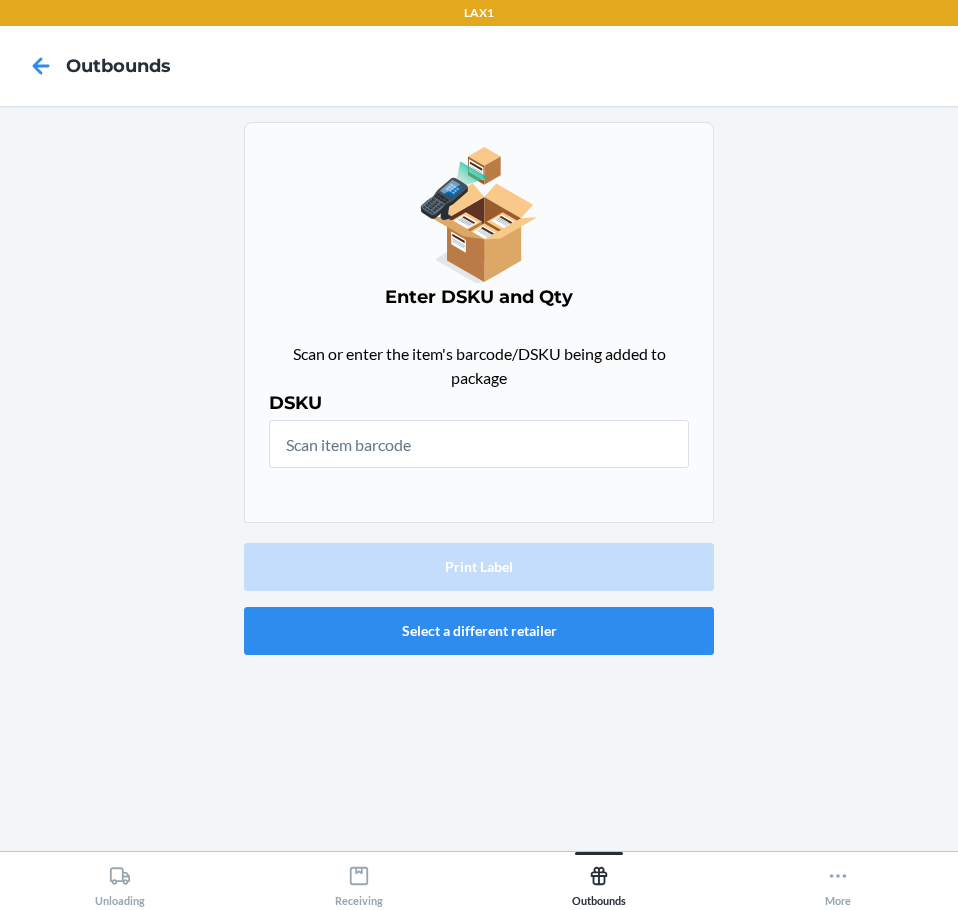 drag, startPoint x: 797, startPoint y: 358, endPoint x: 948, endPoint y: 362, distance: 151.05296 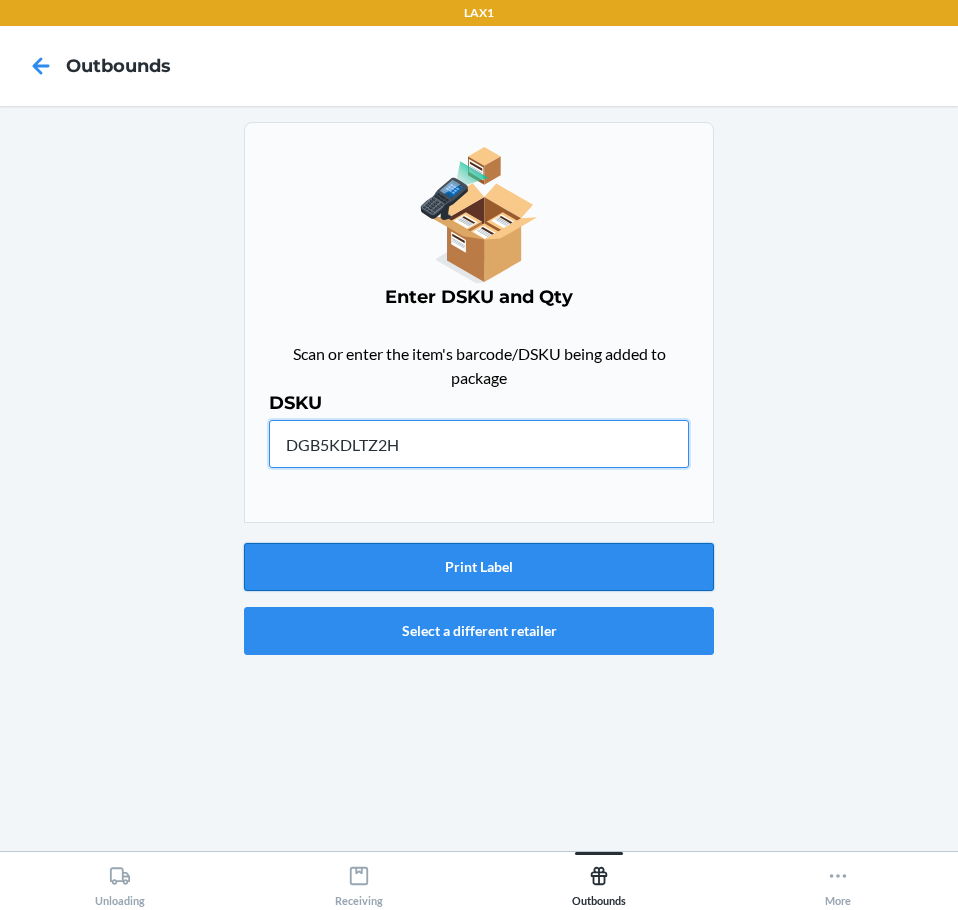 type on "DGB5KDLTZ2H" 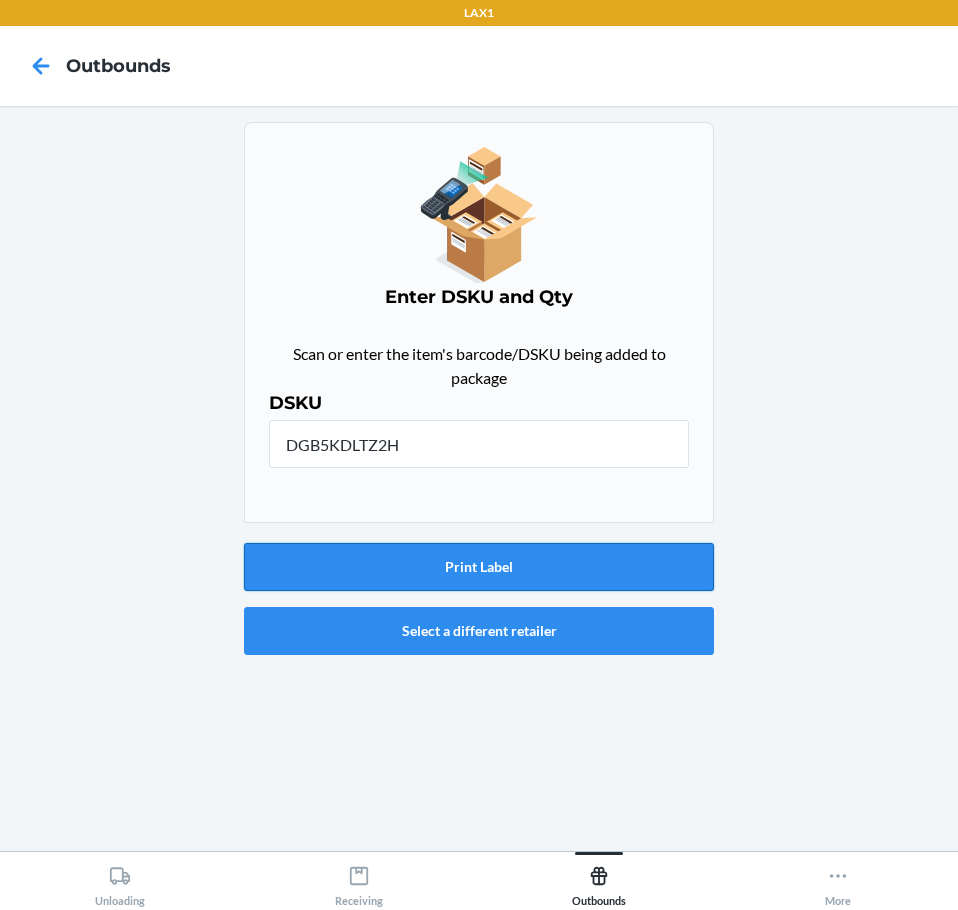 click on "Print Label" at bounding box center [479, 567] 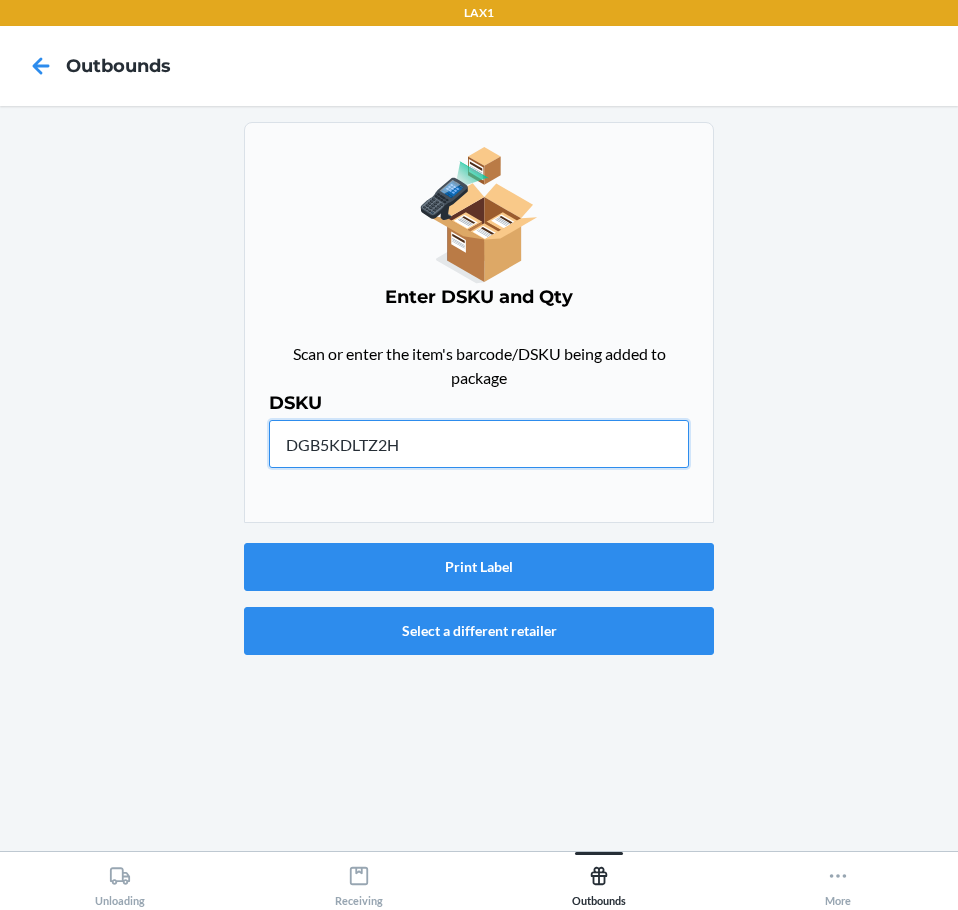 click on "DGB5KDLTZ2H" at bounding box center [479, 444] 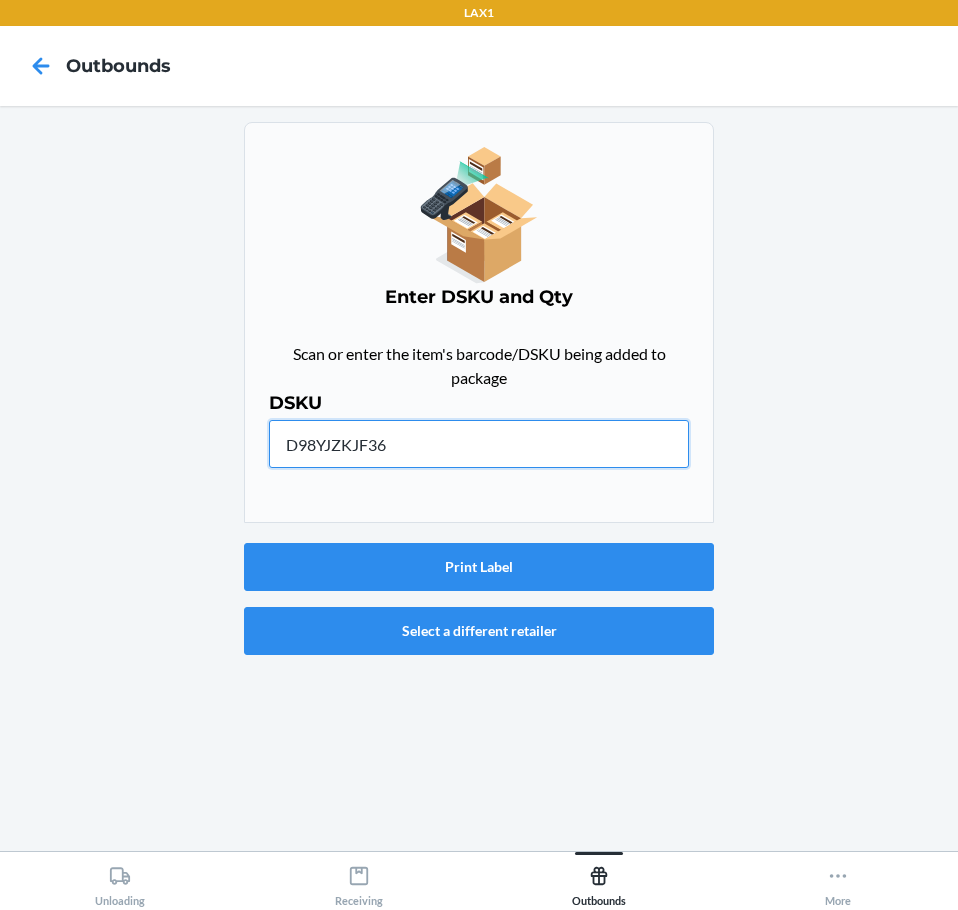 click on "D98YJZKJF36" at bounding box center (479, 444) 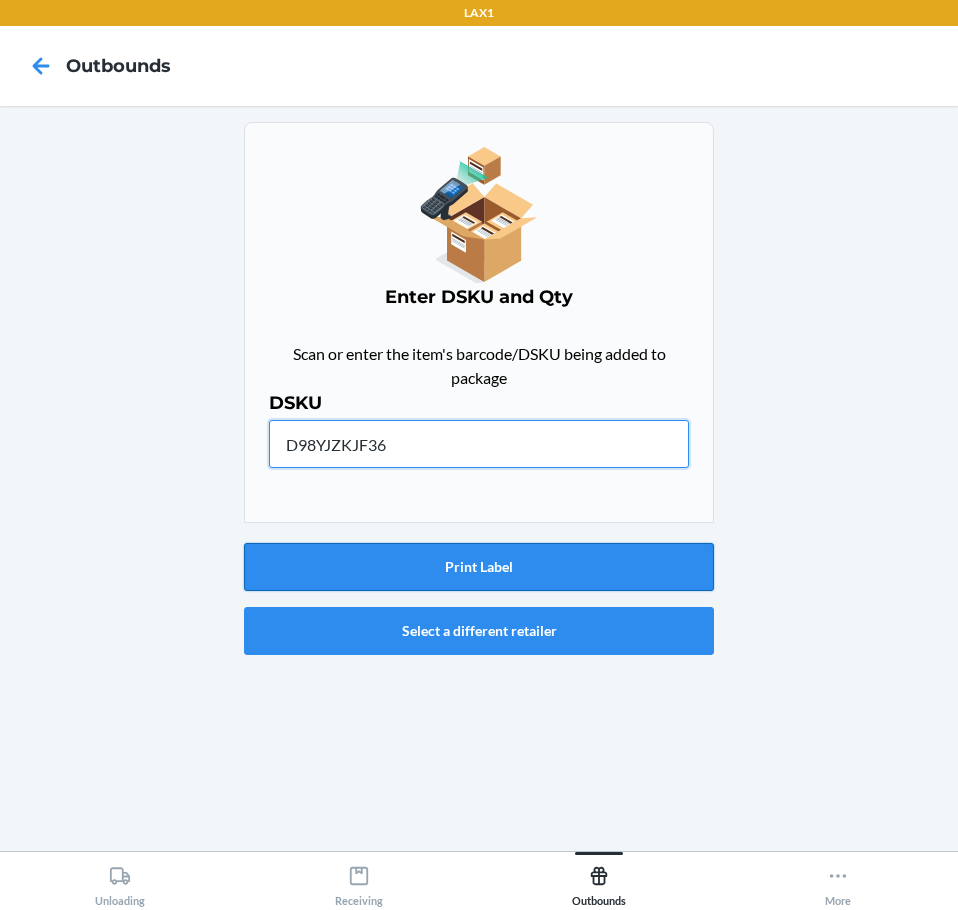 type on "D98YJZKJF36" 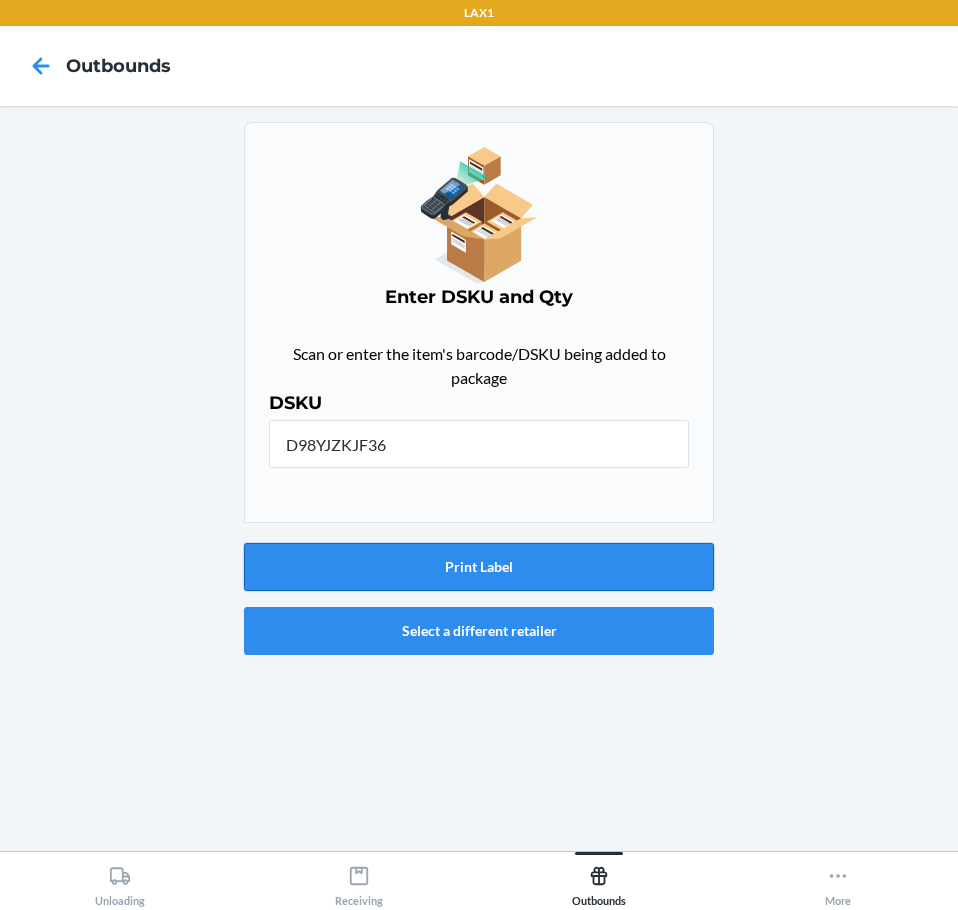 click on "Print Label" at bounding box center [479, 567] 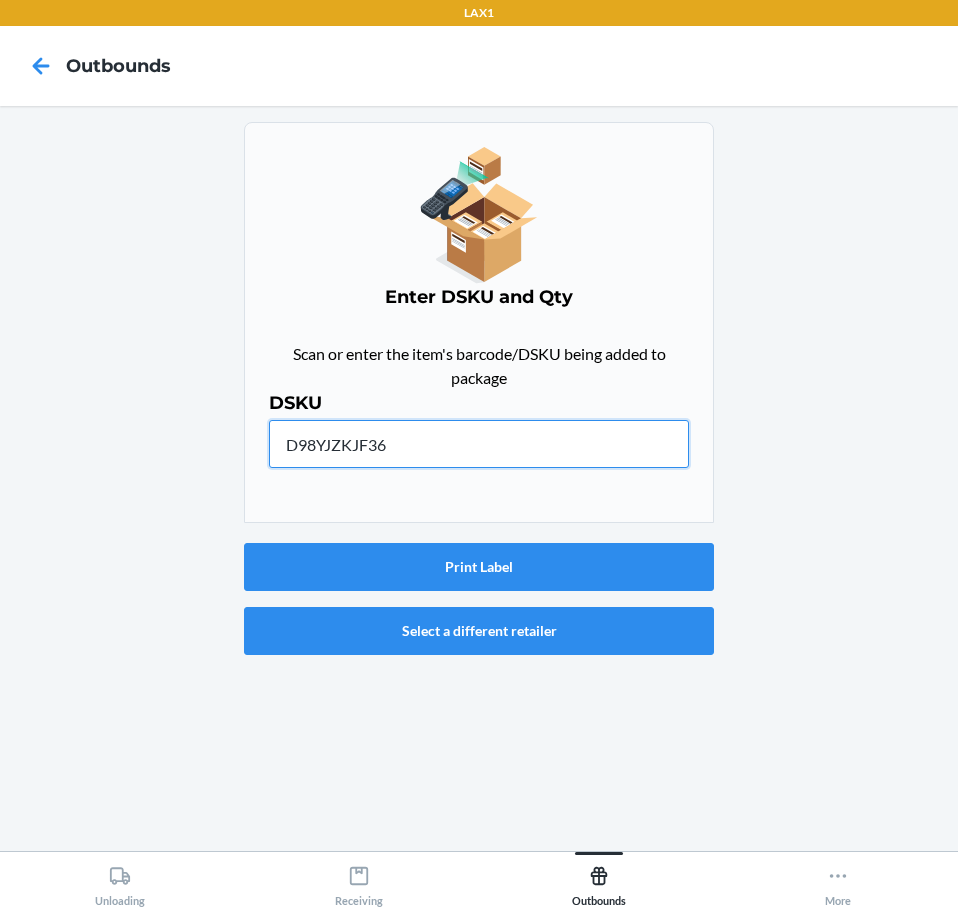 click on "D98YJZKJF36" at bounding box center (479, 444) 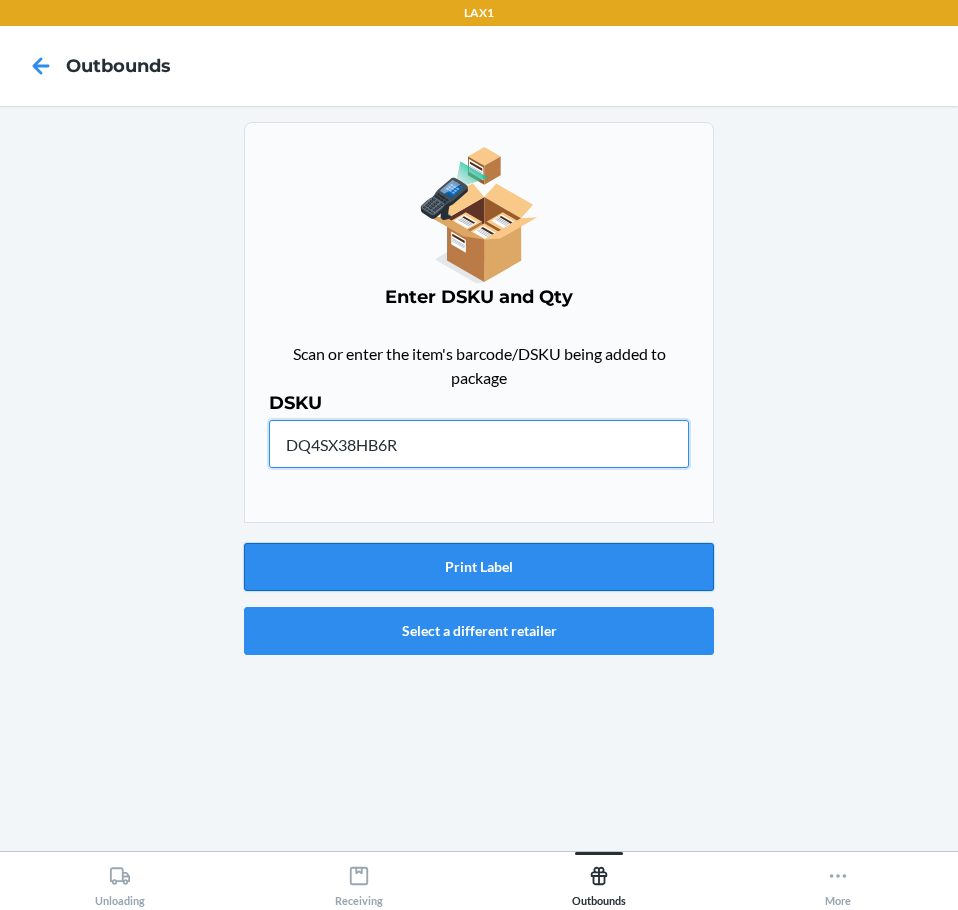 type on "DQ4SX38HB6R" 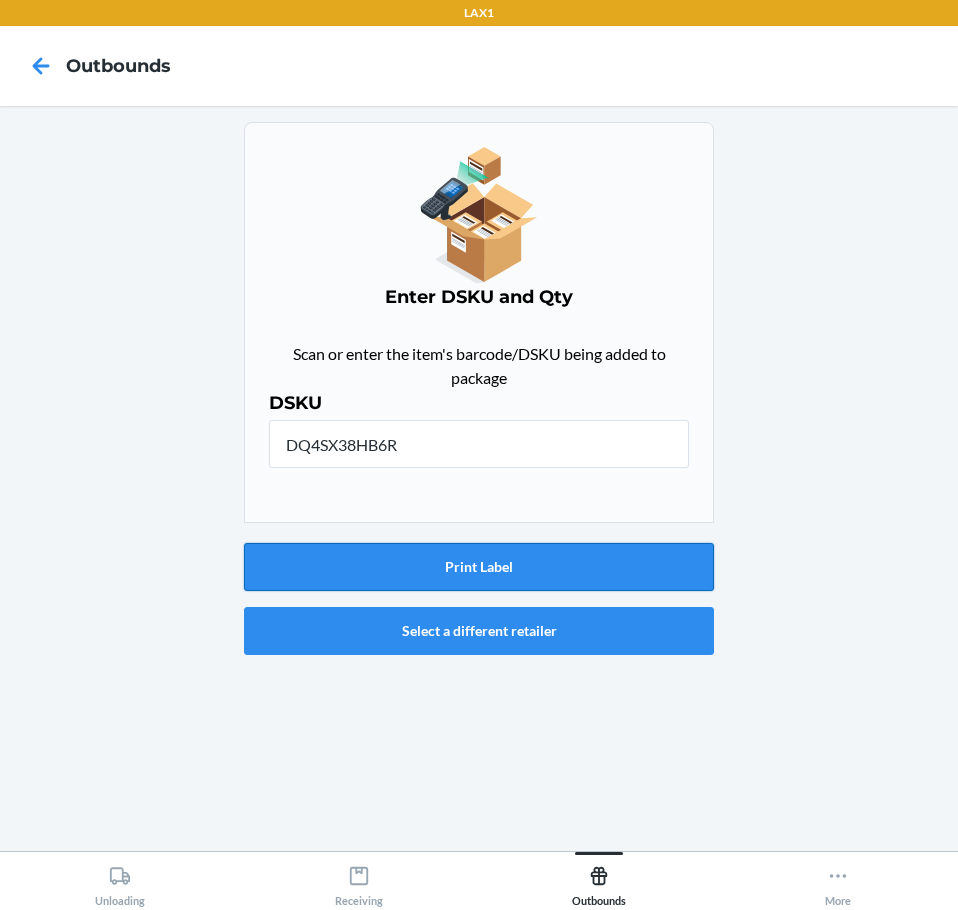 click on "Print Label" at bounding box center [479, 567] 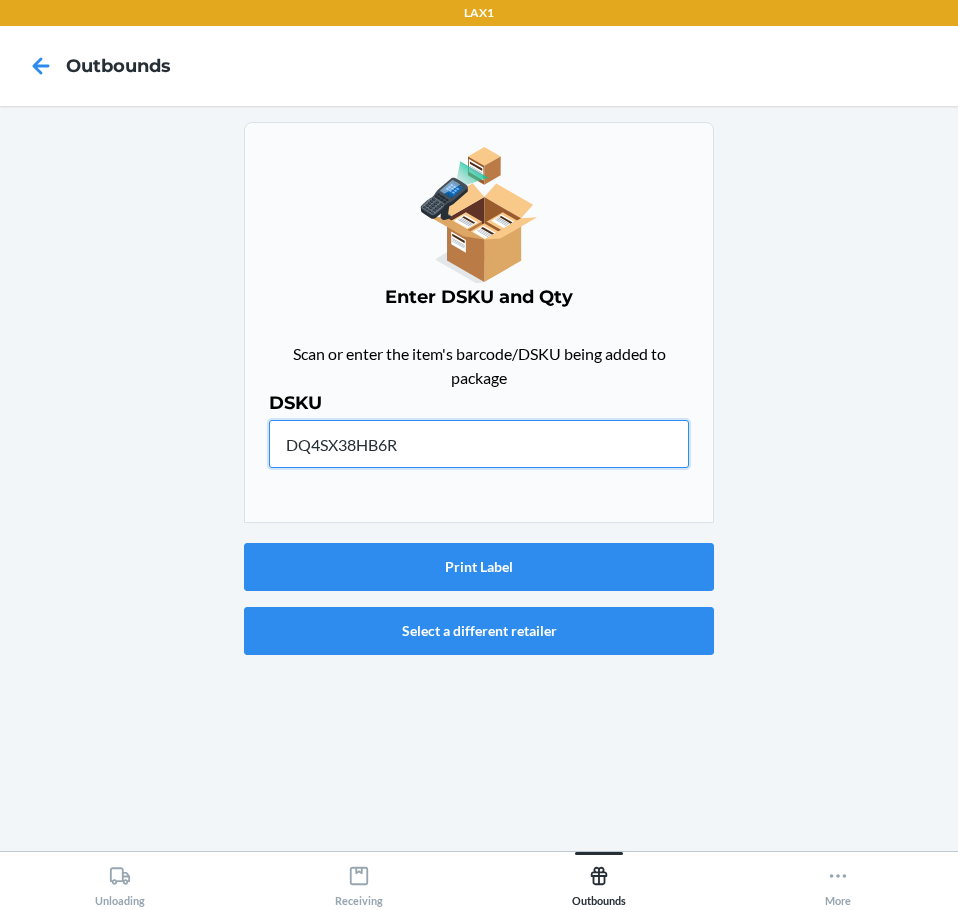 click on "DQ4SX38HB6R" at bounding box center (479, 444) 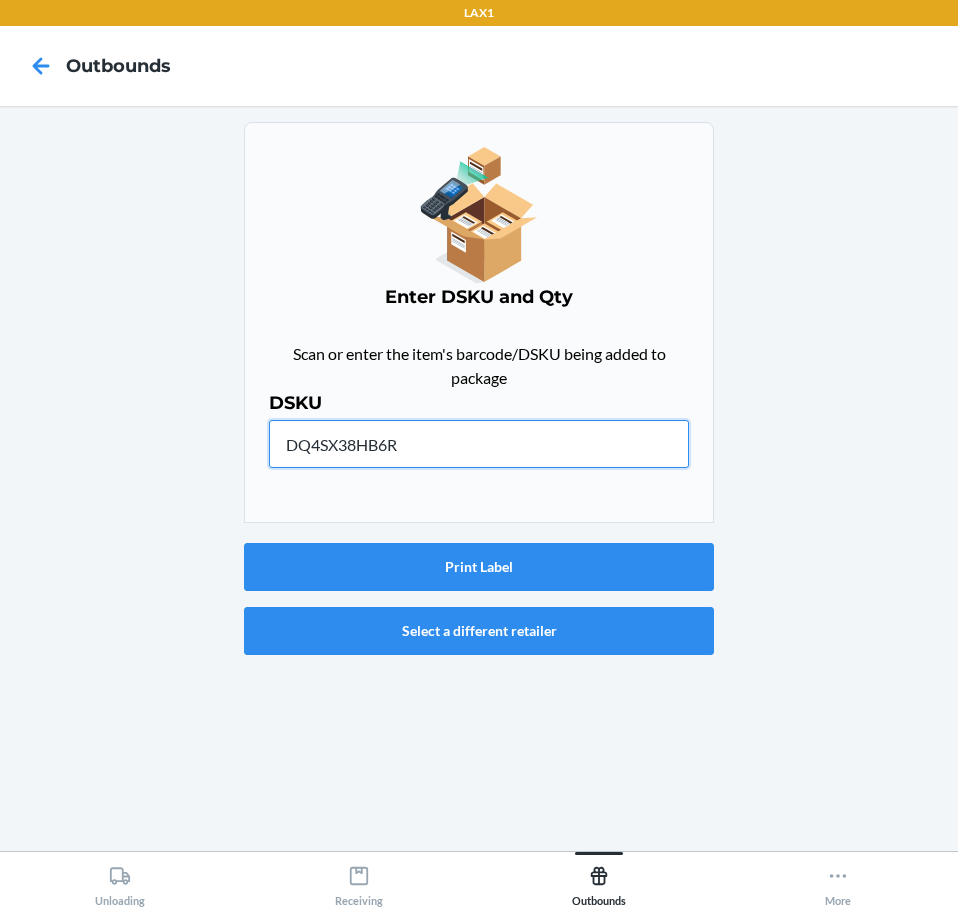 click on "DQ4SX38HB6R" at bounding box center (479, 444) 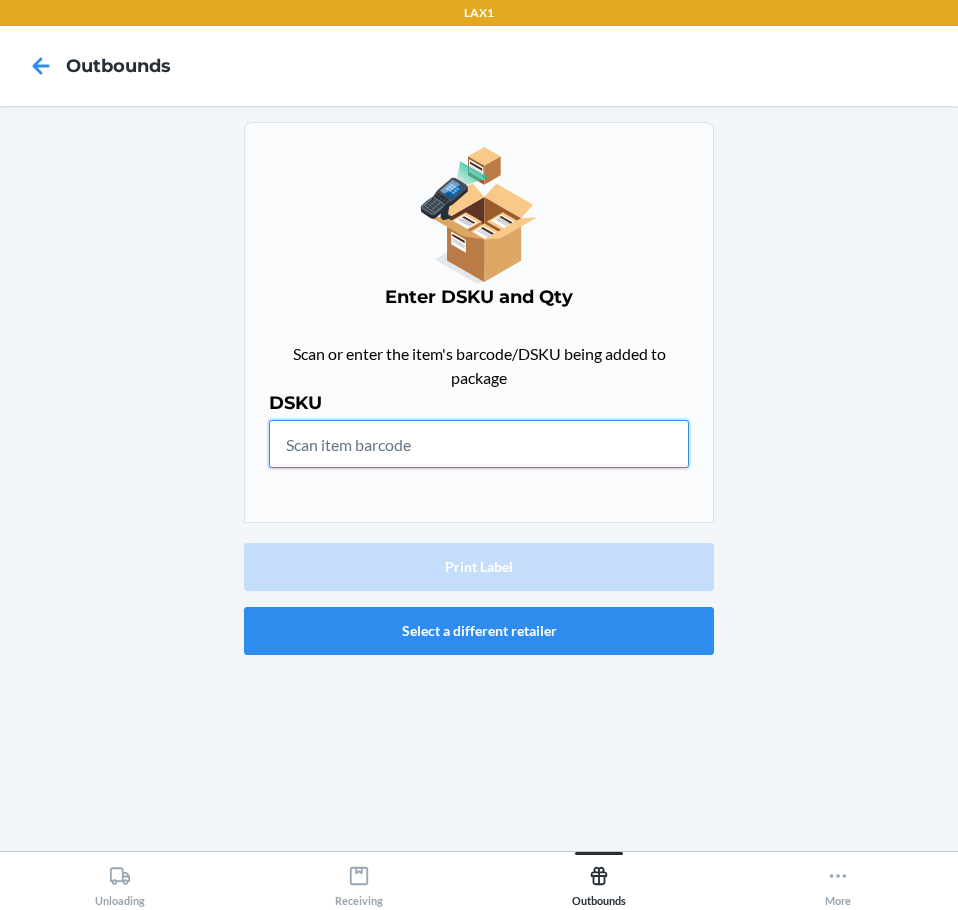 type on "DGXSSWWC45V" 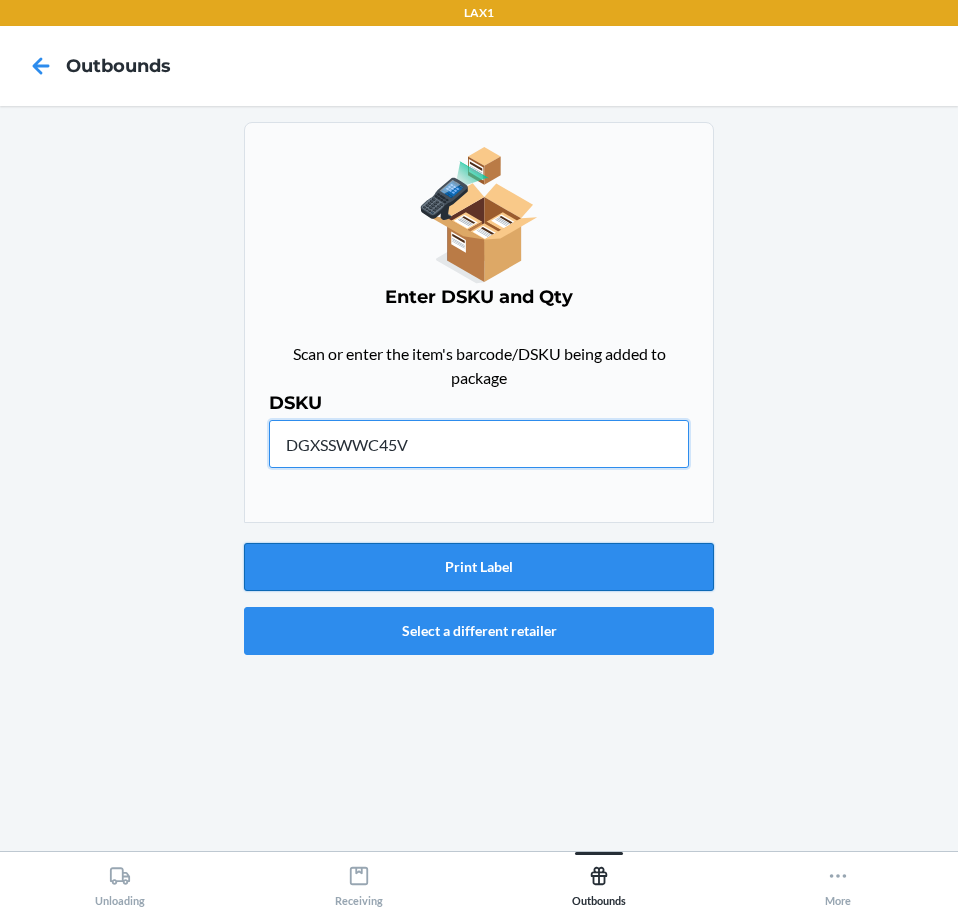 type on "DGXSSWWC45V" 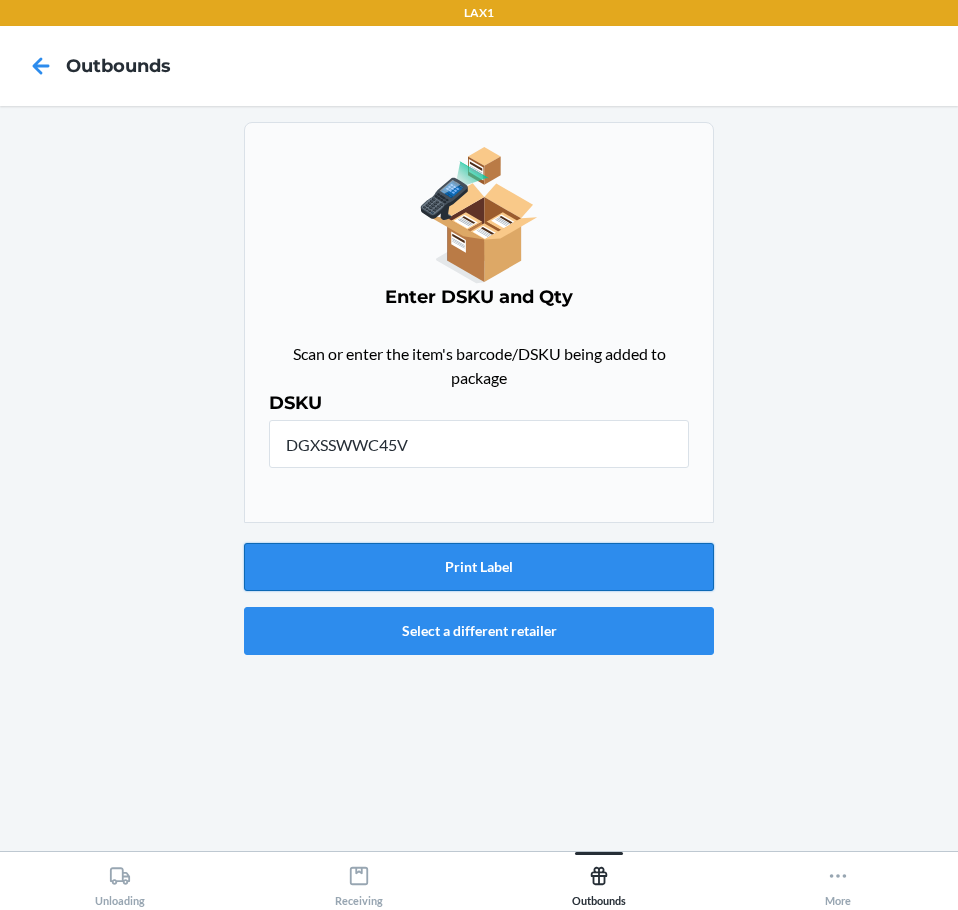 click on "Print Label" at bounding box center [479, 567] 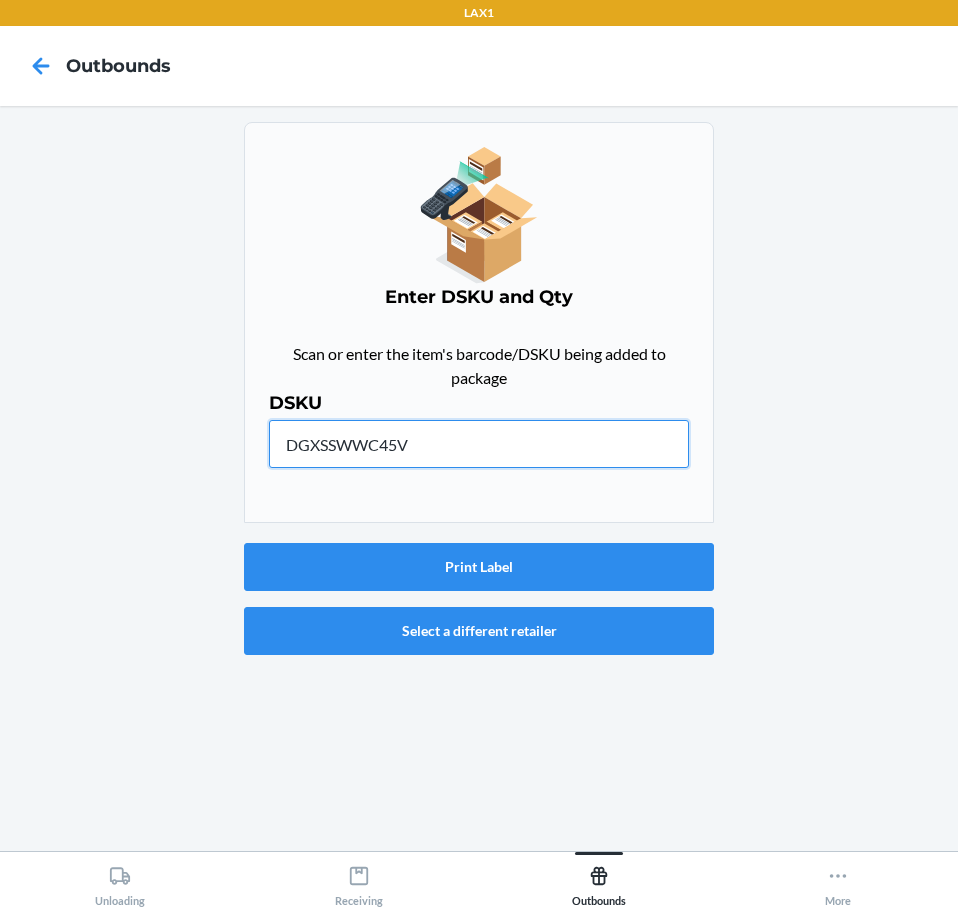 click on "DGXSSWWC45V" at bounding box center (479, 444) 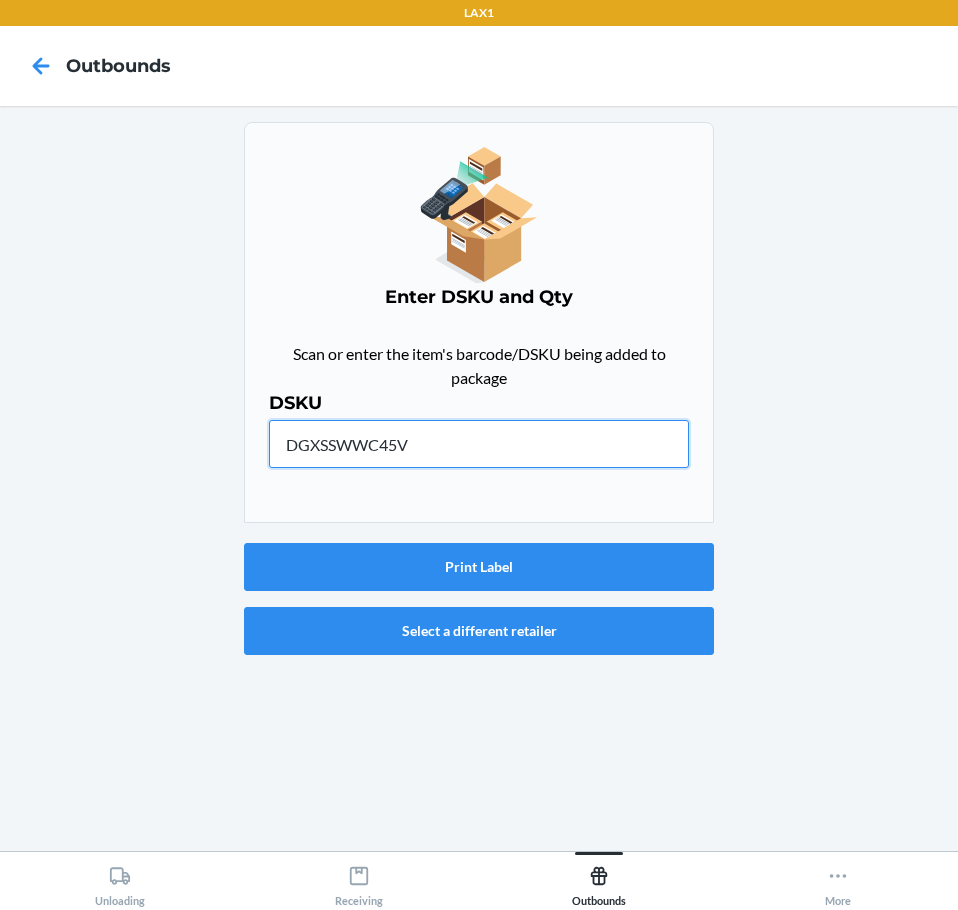 click on "DGXSSWWC45V" at bounding box center (479, 444) 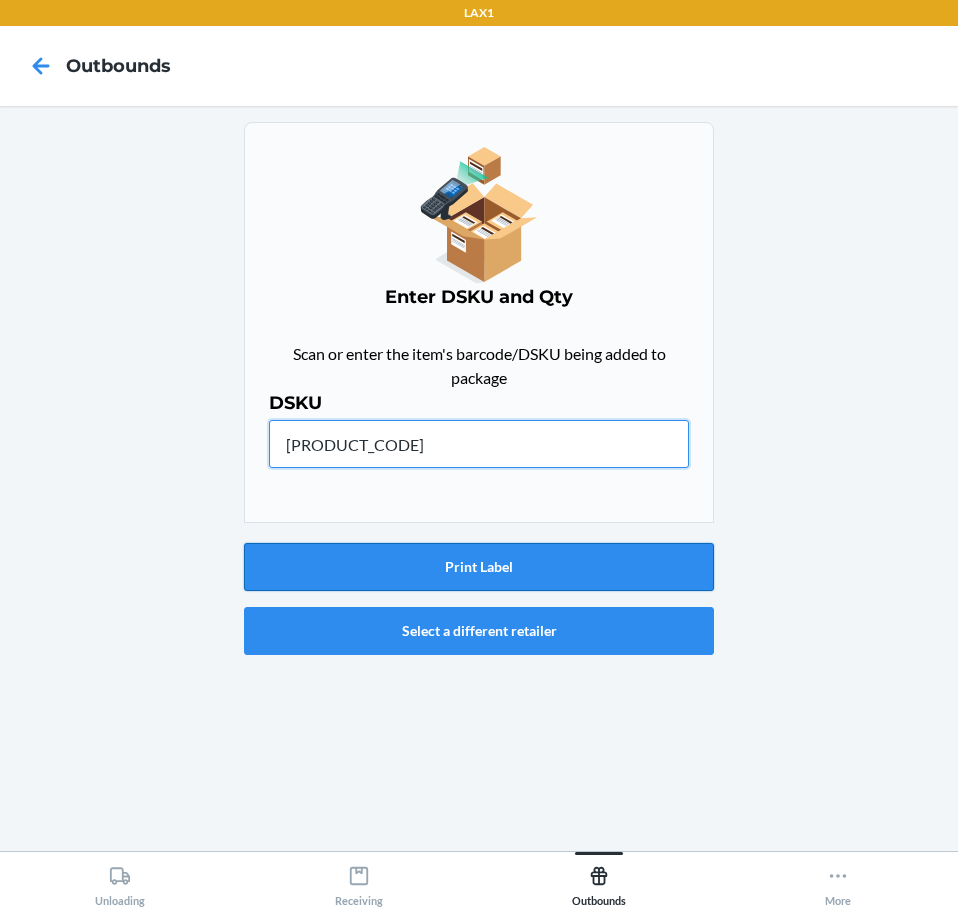 type on "[PRODUCT_CODE]" 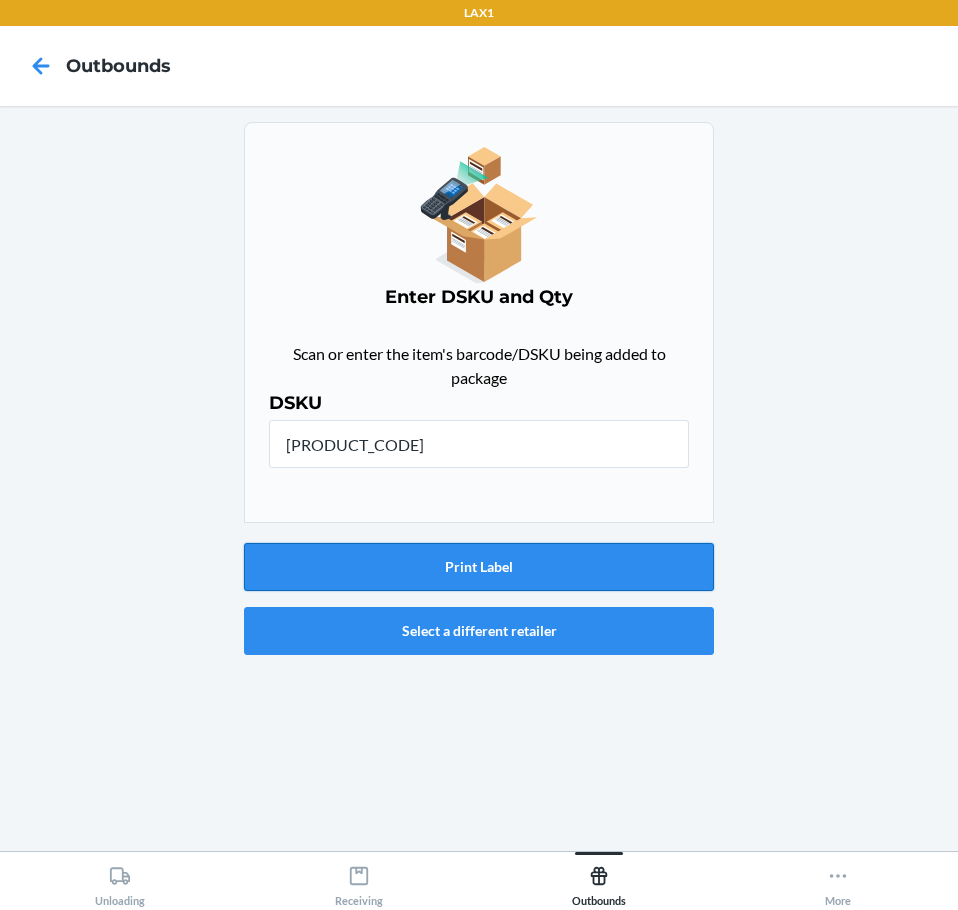 click on "Print Label" at bounding box center [479, 567] 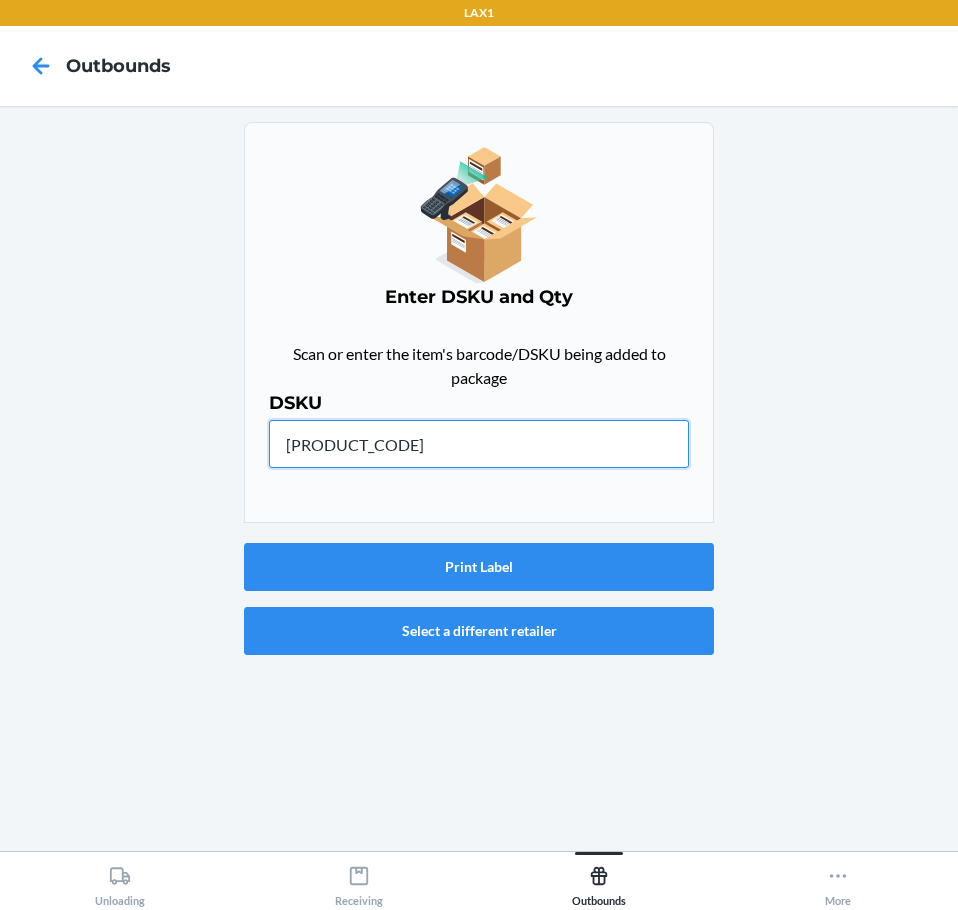 click on "[PRODUCT_CODE]" at bounding box center [479, 444] 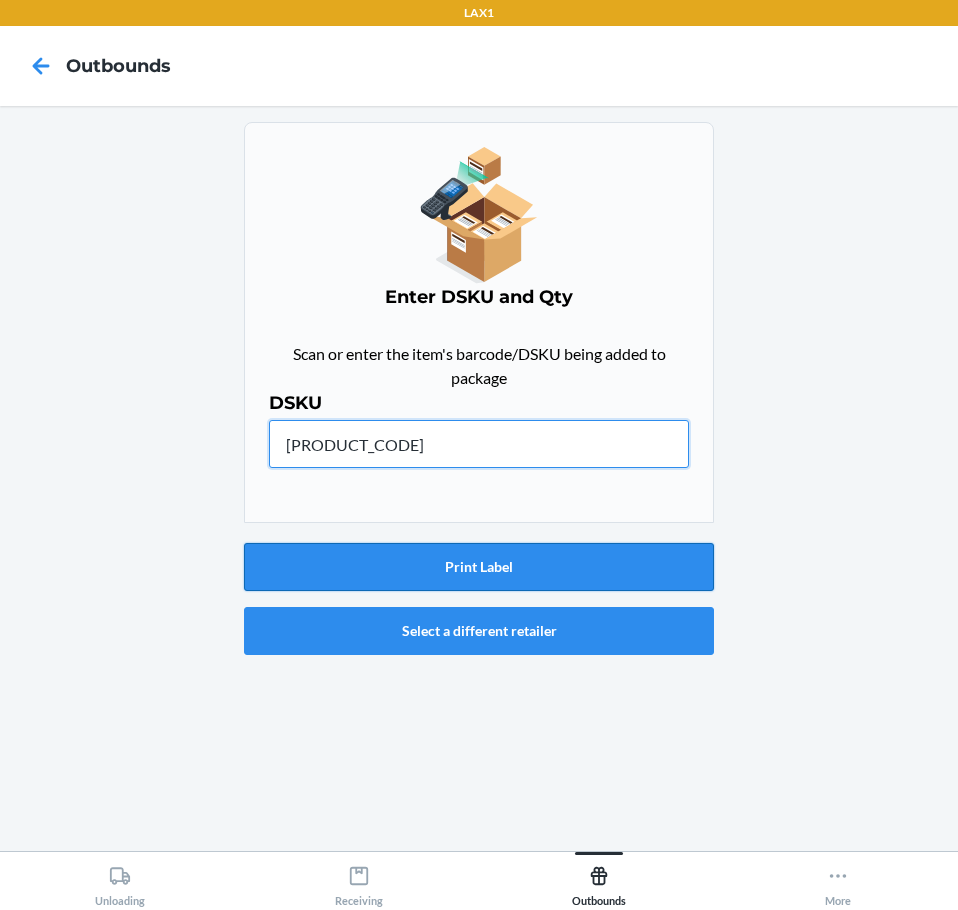 type on "[PRODUCT_CODE]" 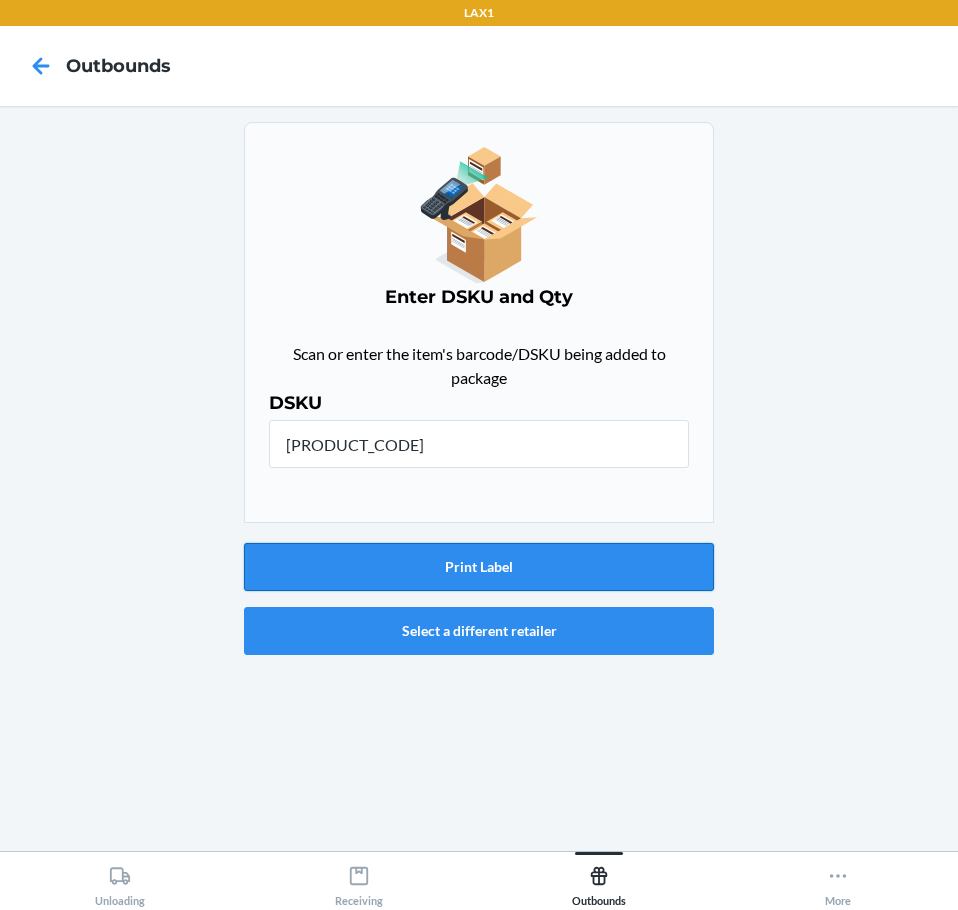 click on "Print Label" at bounding box center [479, 567] 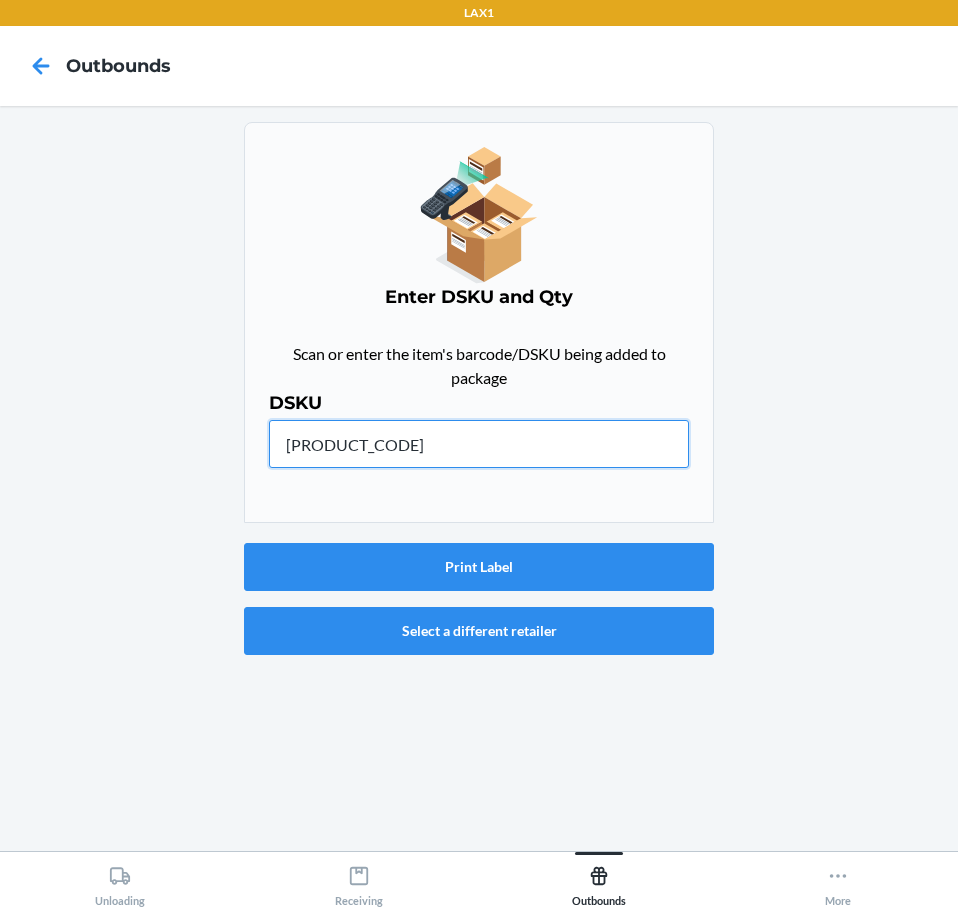click on "[PRODUCT_CODE]" at bounding box center (479, 444) 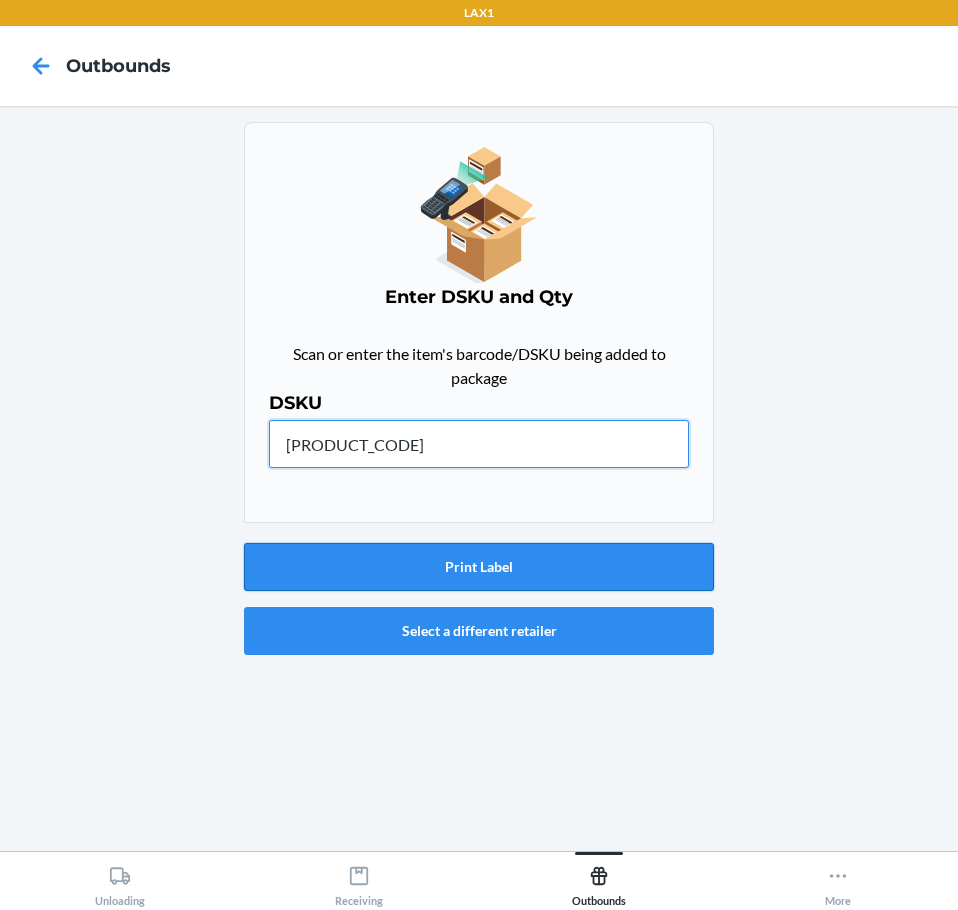 type on "[PRODUCT_CODE]" 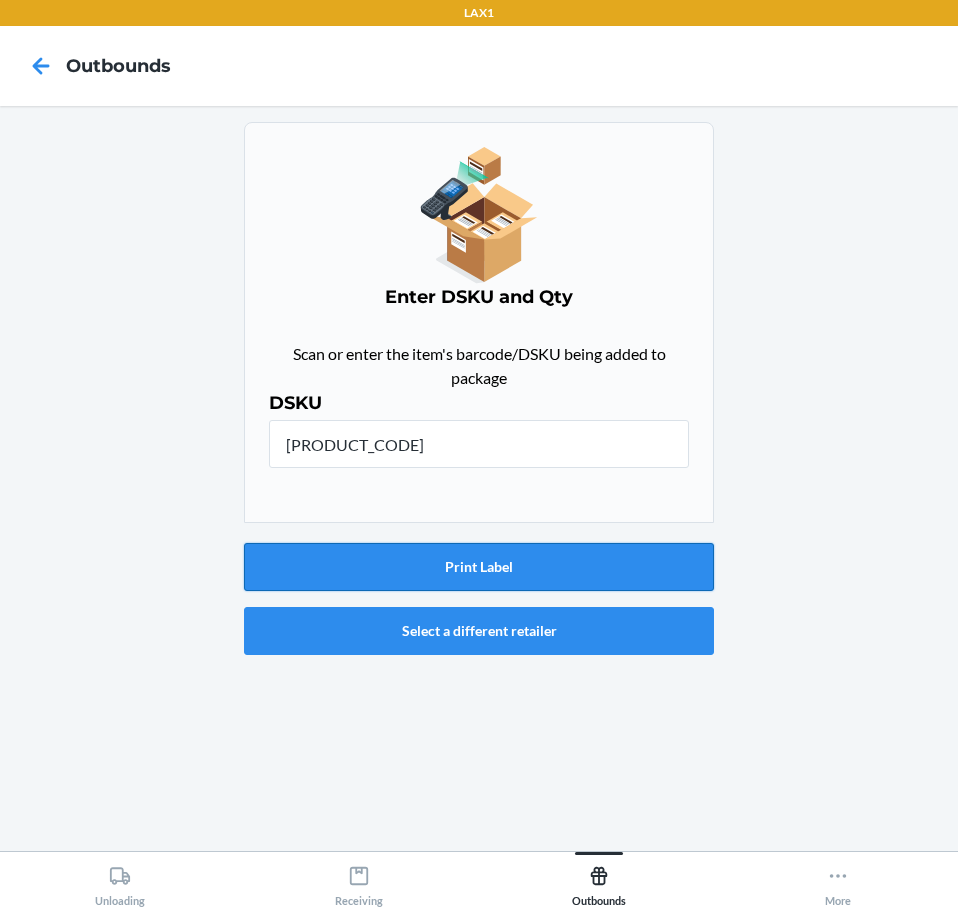 click on "Print Label" at bounding box center [479, 567] 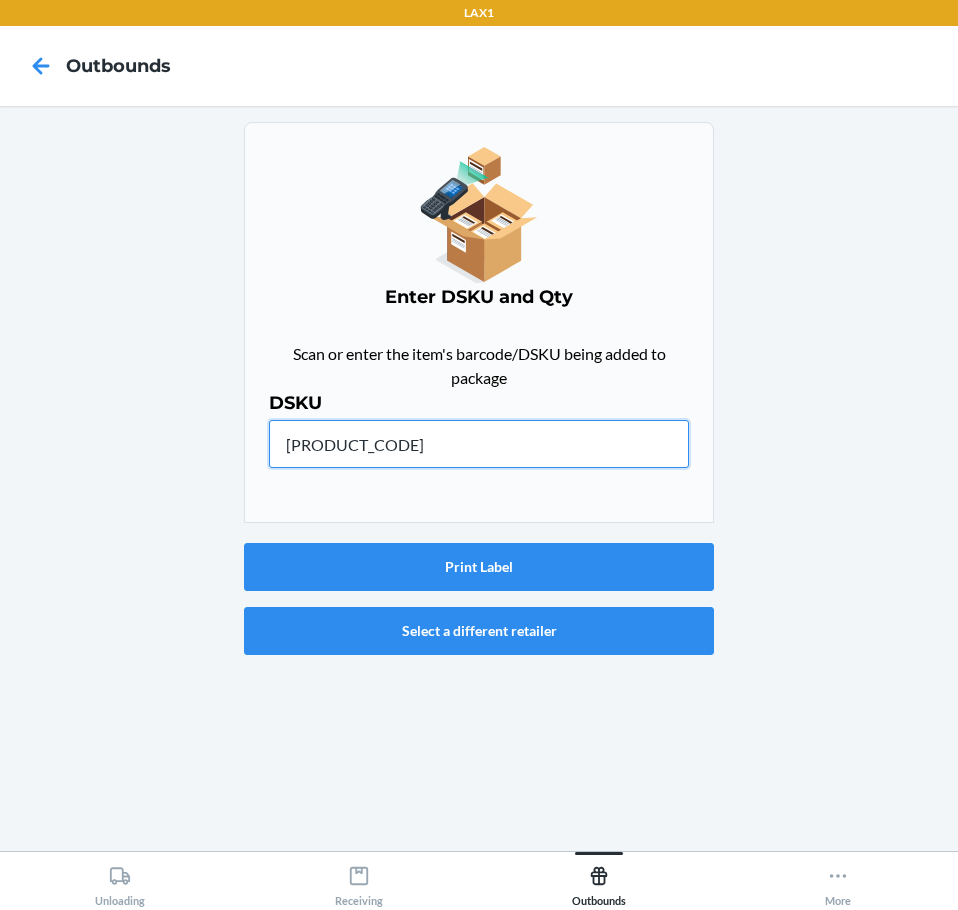 click on "[PRODUCT_CODE]" at bounding box center (479, 444) 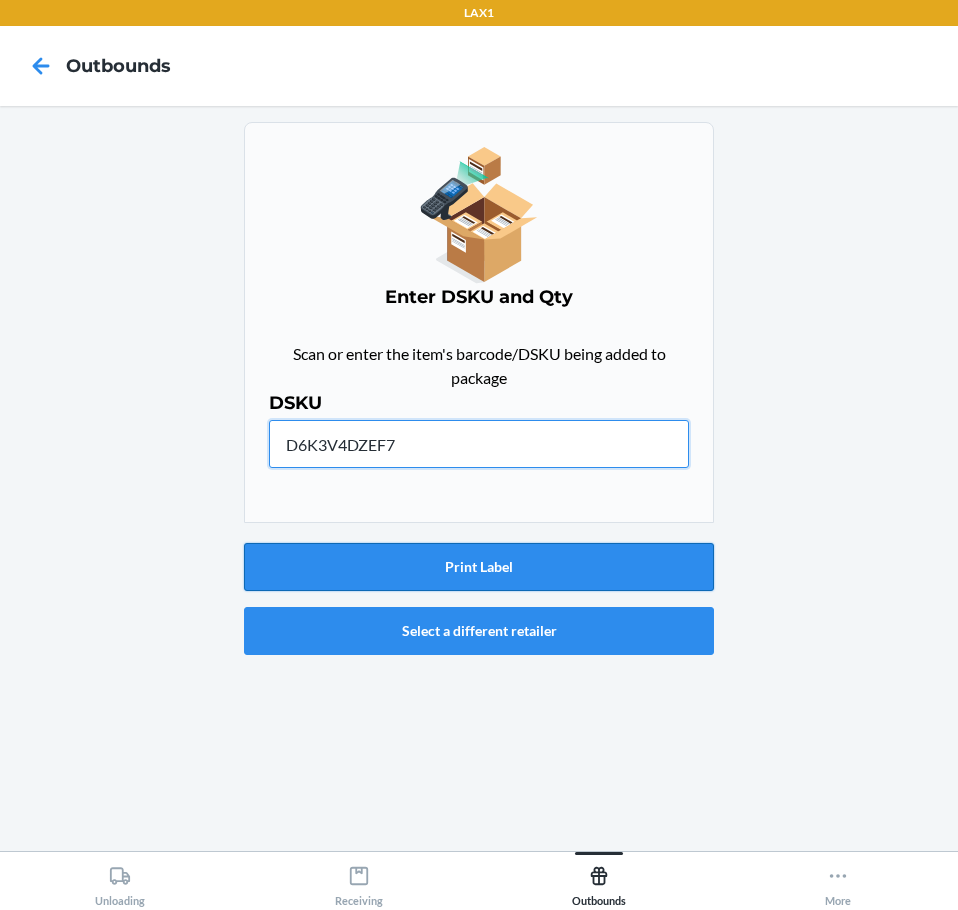 type on "D6K3V4DZEF7" 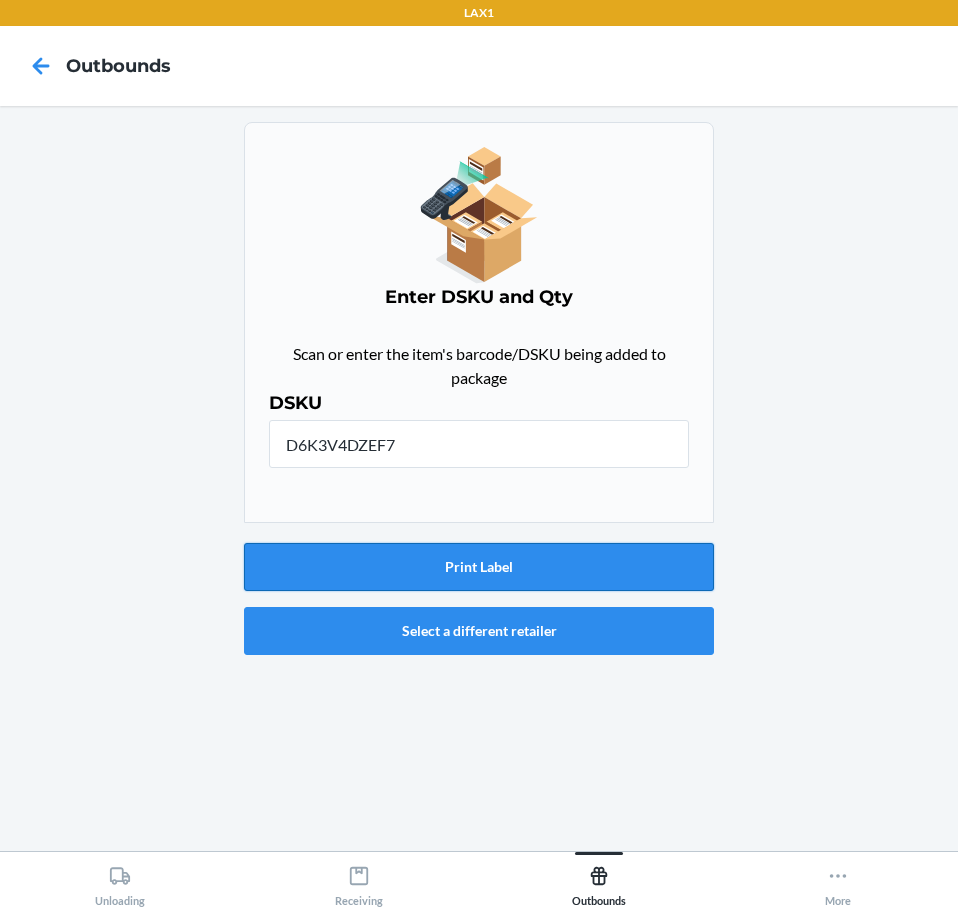 click on "Print Label" at bounding box center (479, 567) 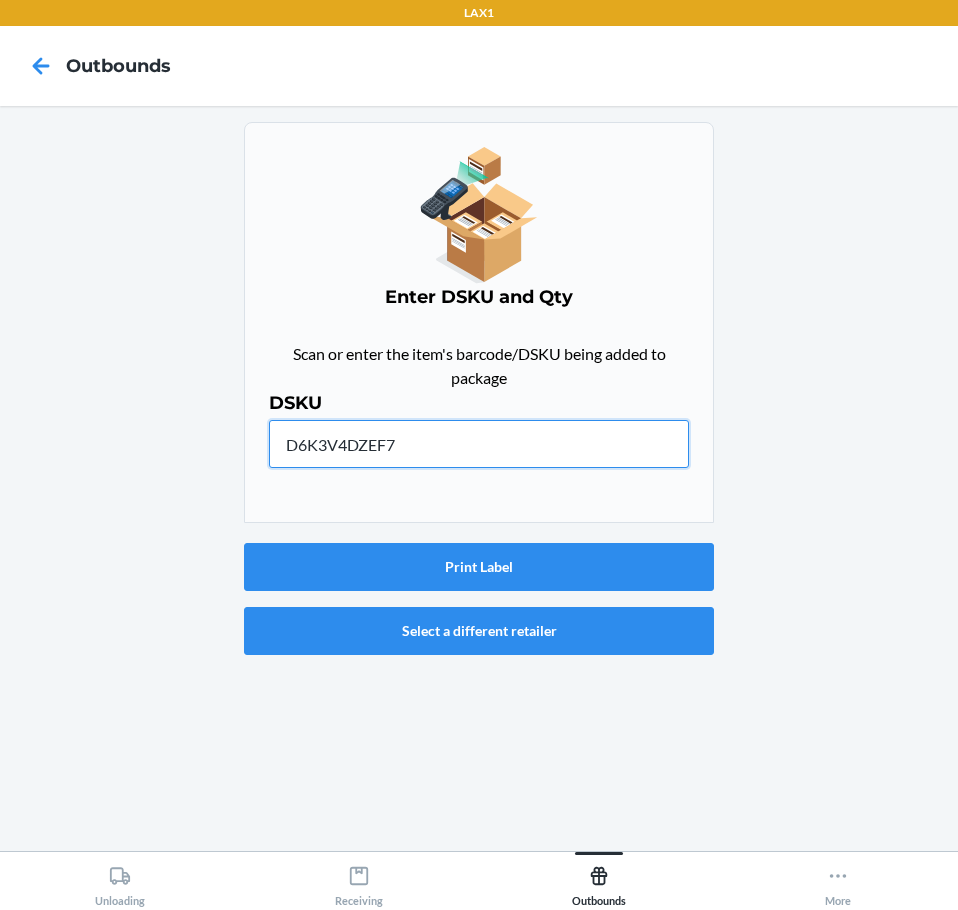 click on "D6K3V4DZEF7" at bounding box center [479, 444] 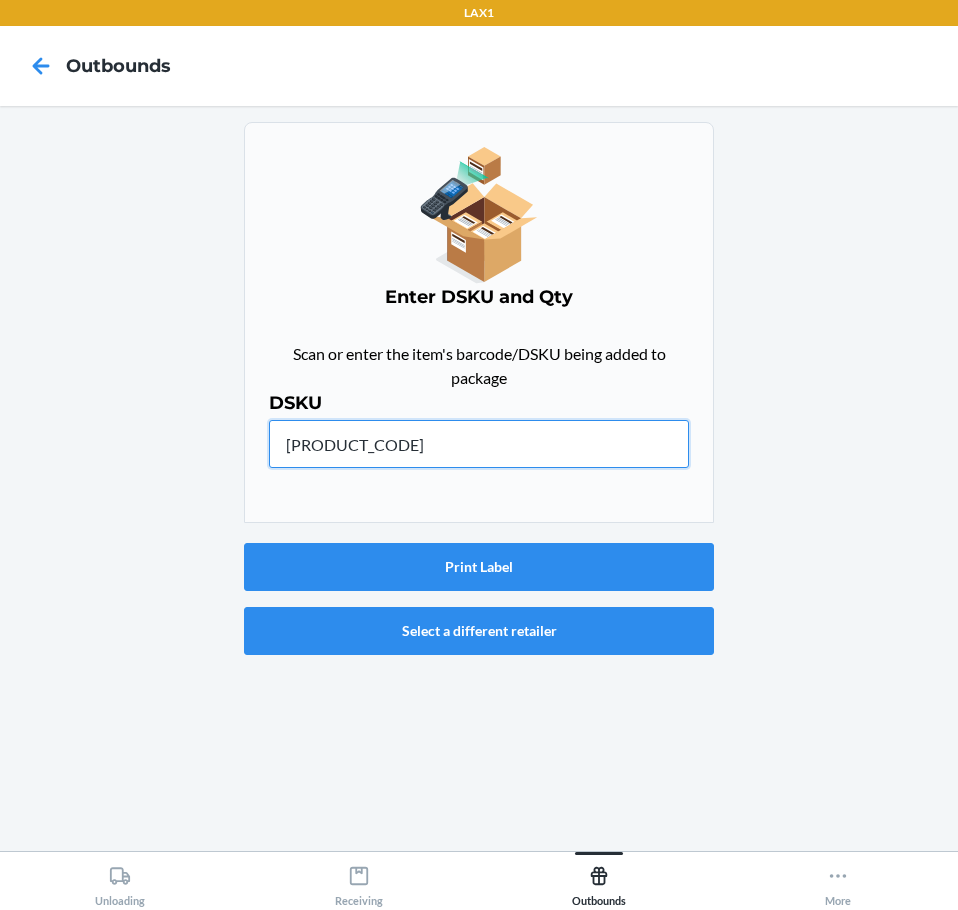 click on "[PRODUCT_CODE]" at bounding box center (479, 444) 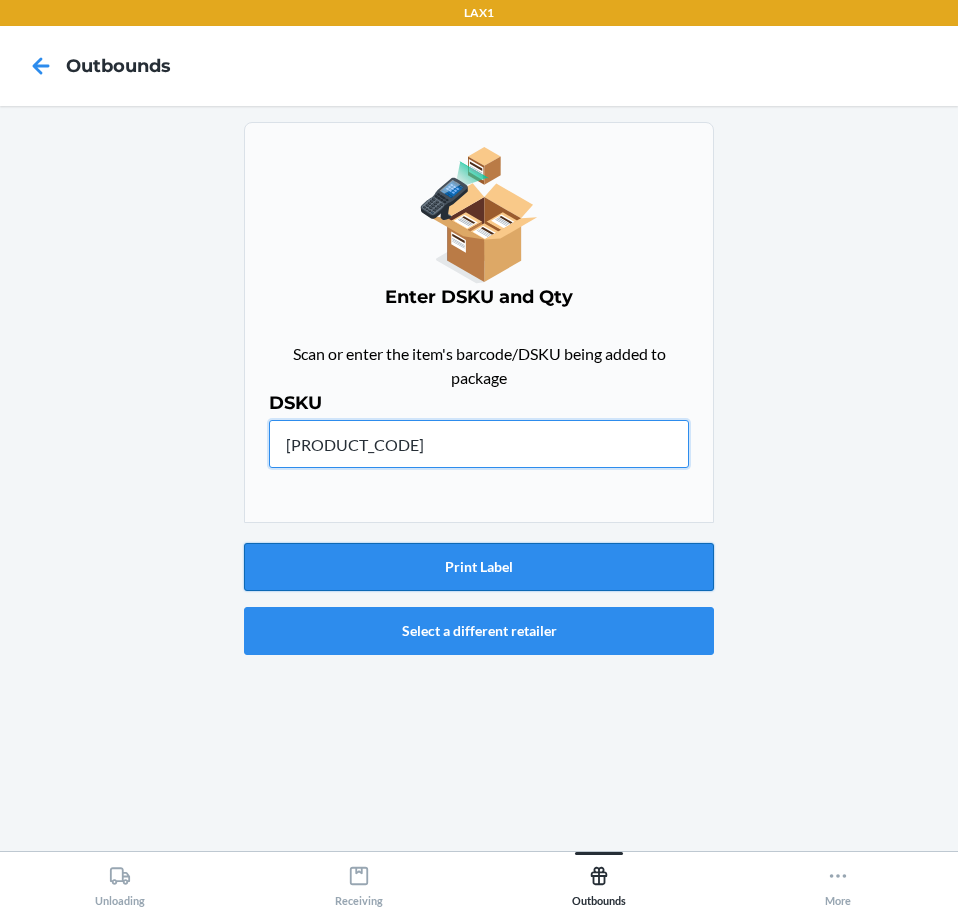 type on "[PRODUCT_CODE]" 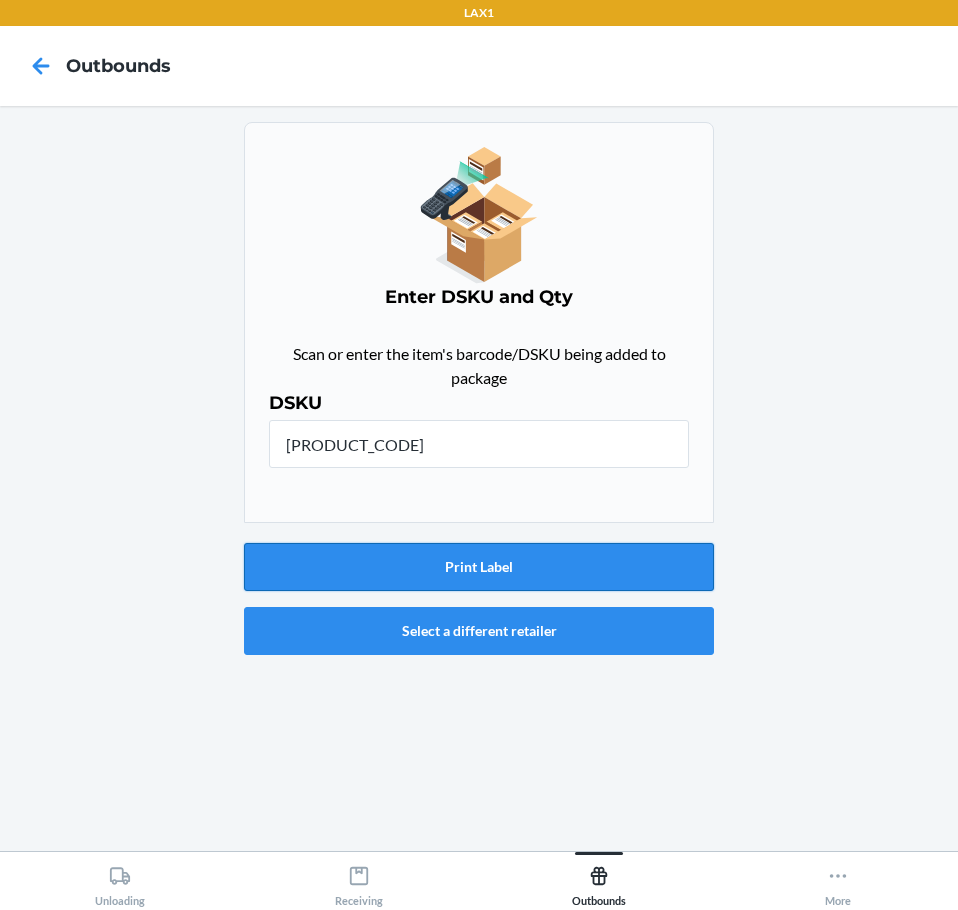 click on "Print Label" at bounding box center [479, 567] 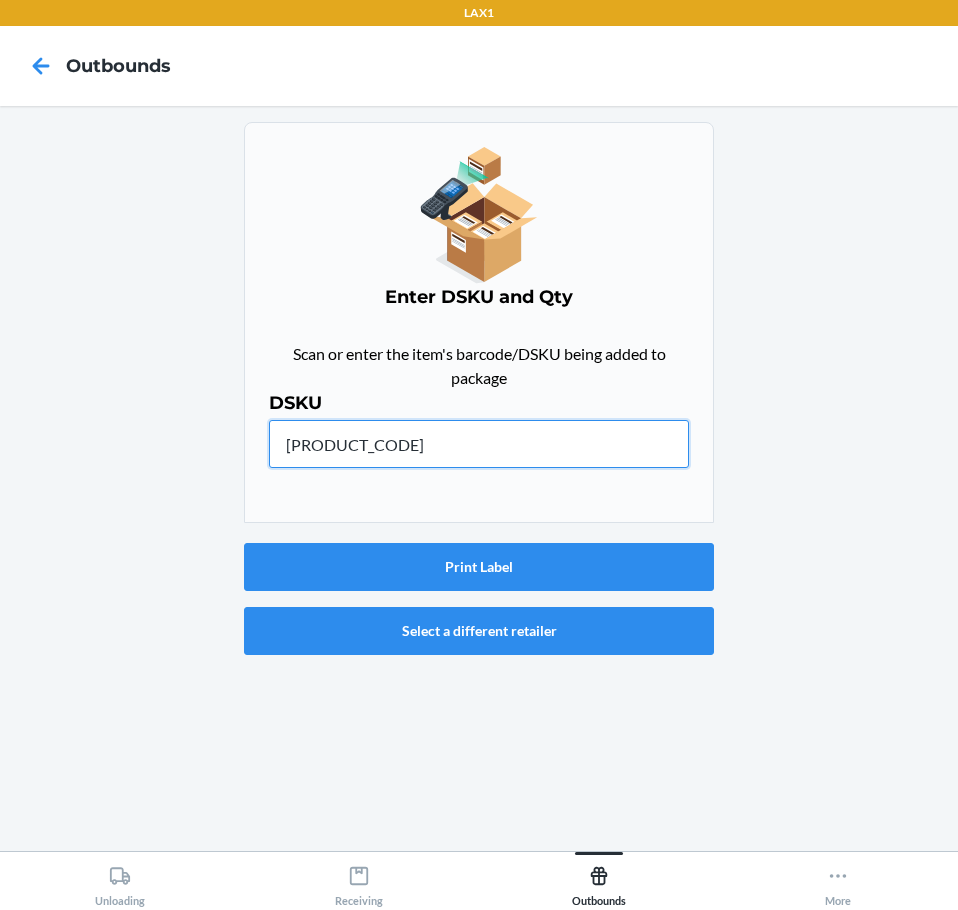 click on "[PRODUCT_CODE]" at bounding box center [479, 444] 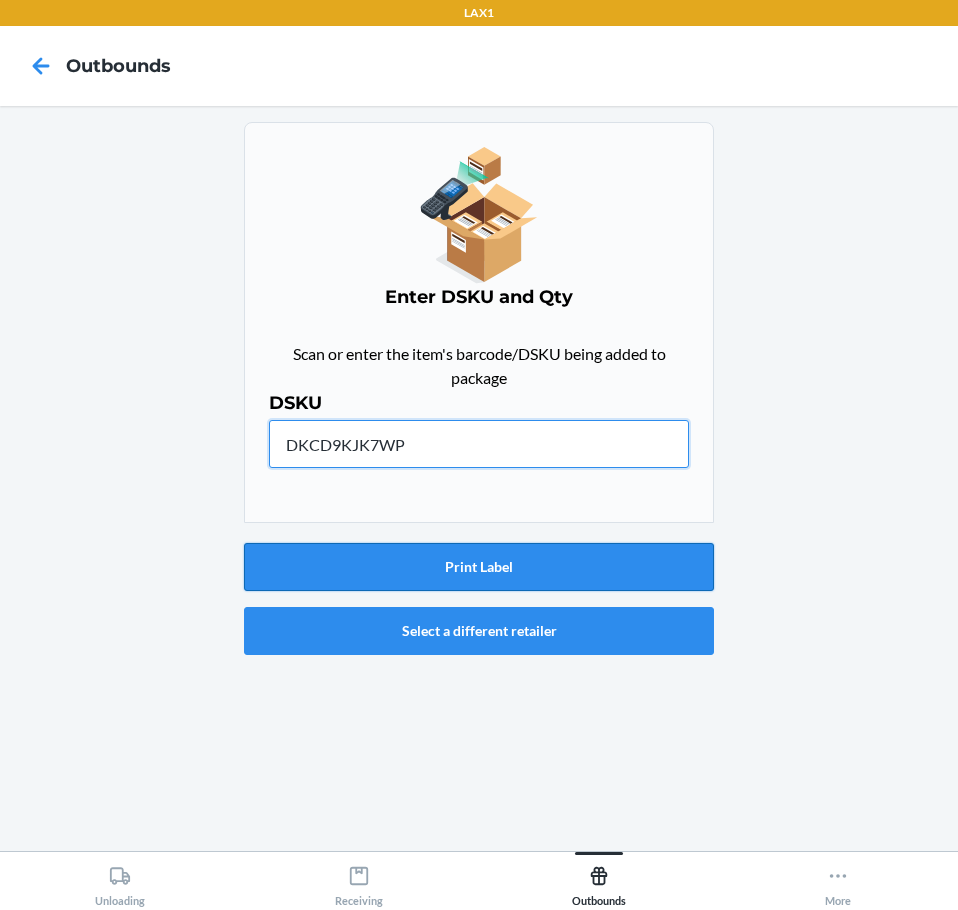type on "DKCD9KJK7WP" 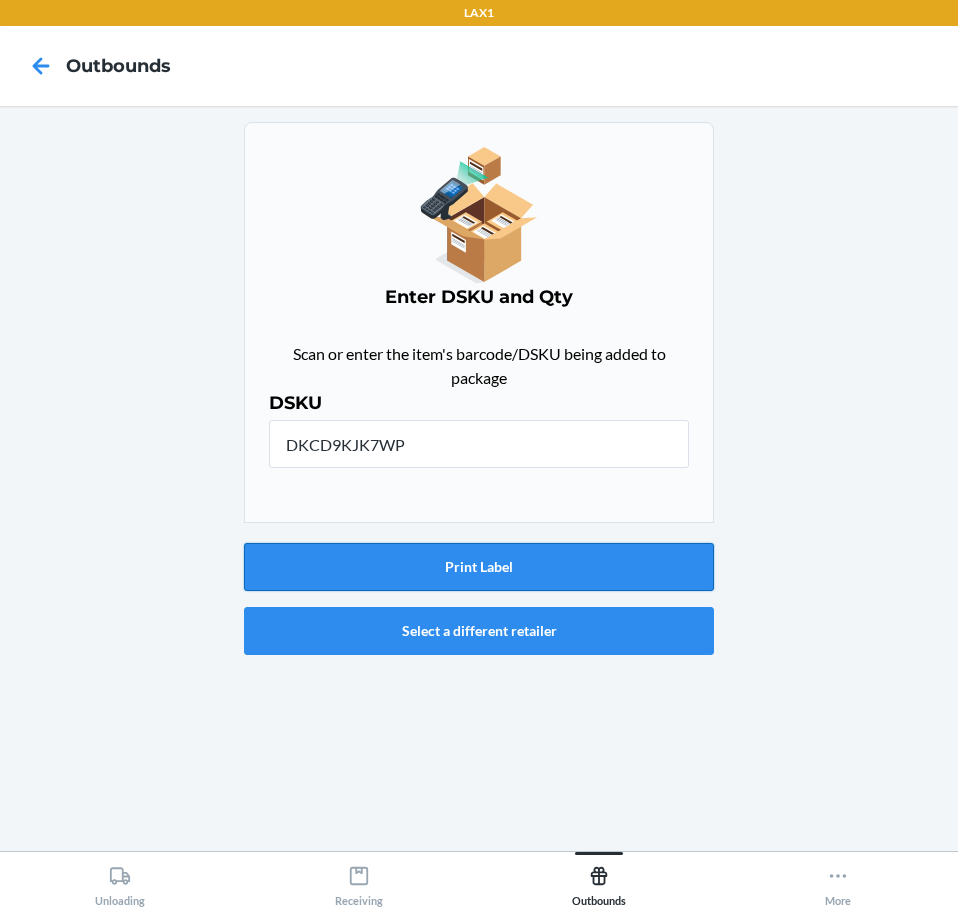 click on "Print Label" at bounding box center (479, 567) 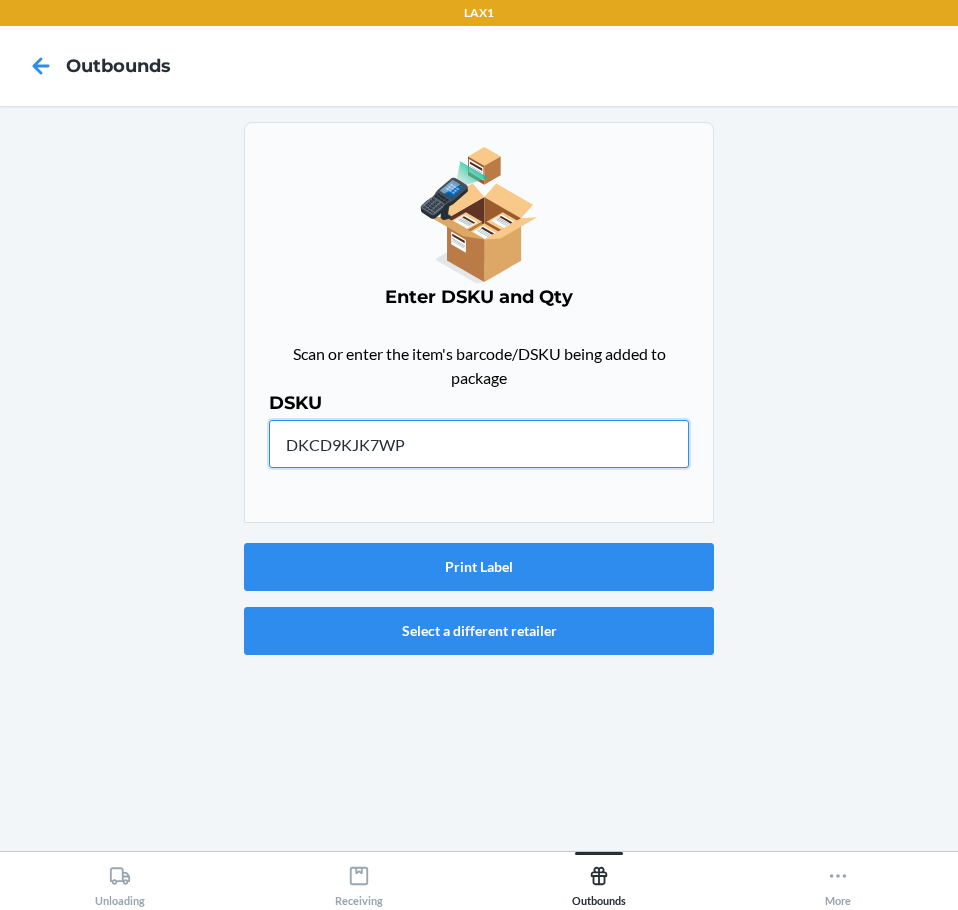 click on "DKCD9KJK7WP" at bounding box center [479, 444] 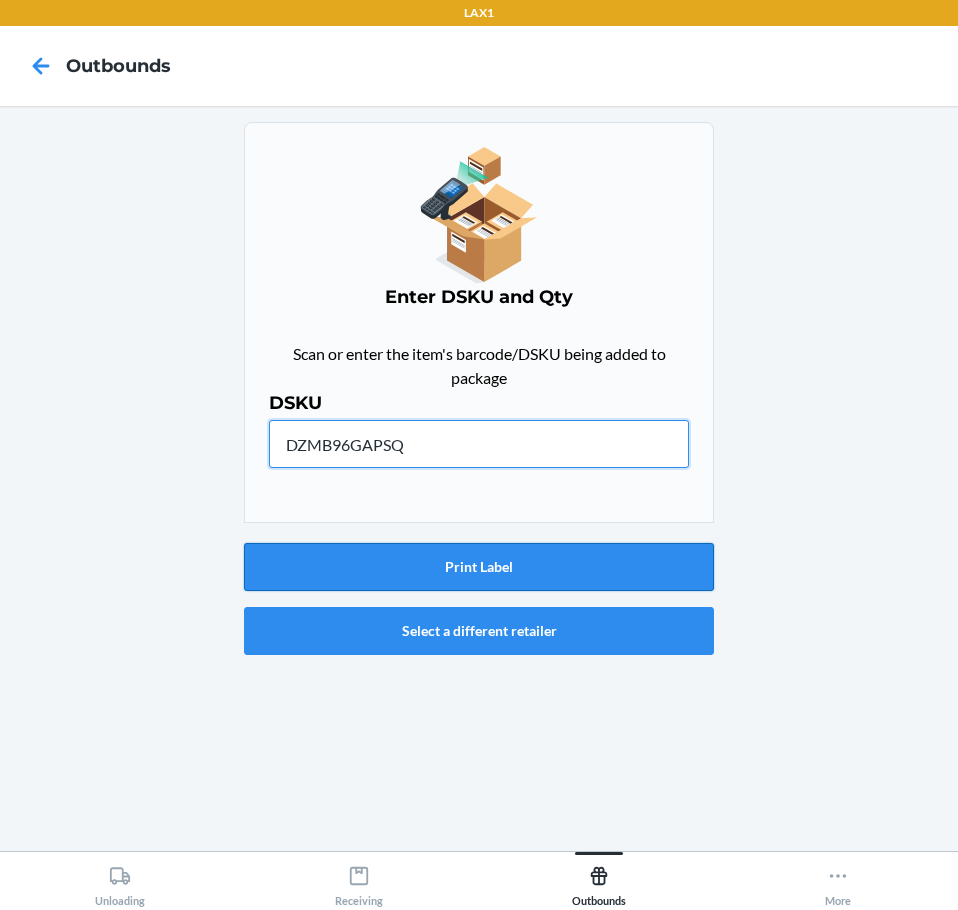 type on "DZMB96GAPSQ" 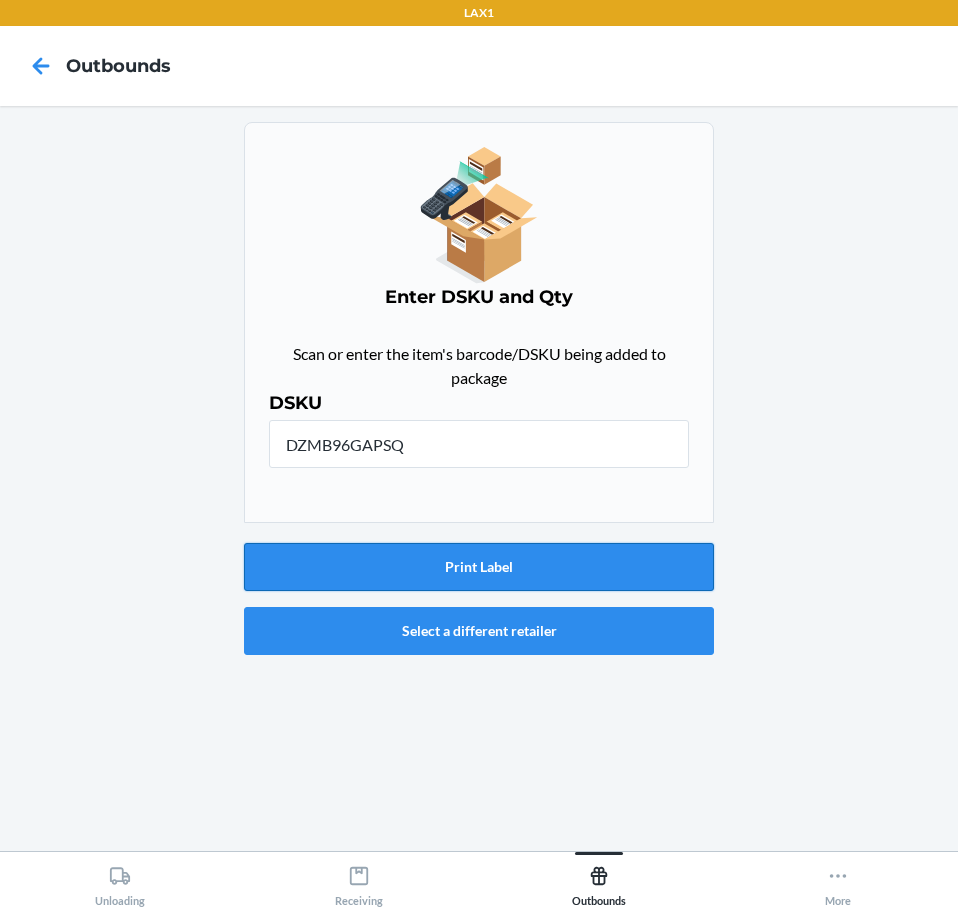 click on "Print Label" at bounding box center [479, 567] 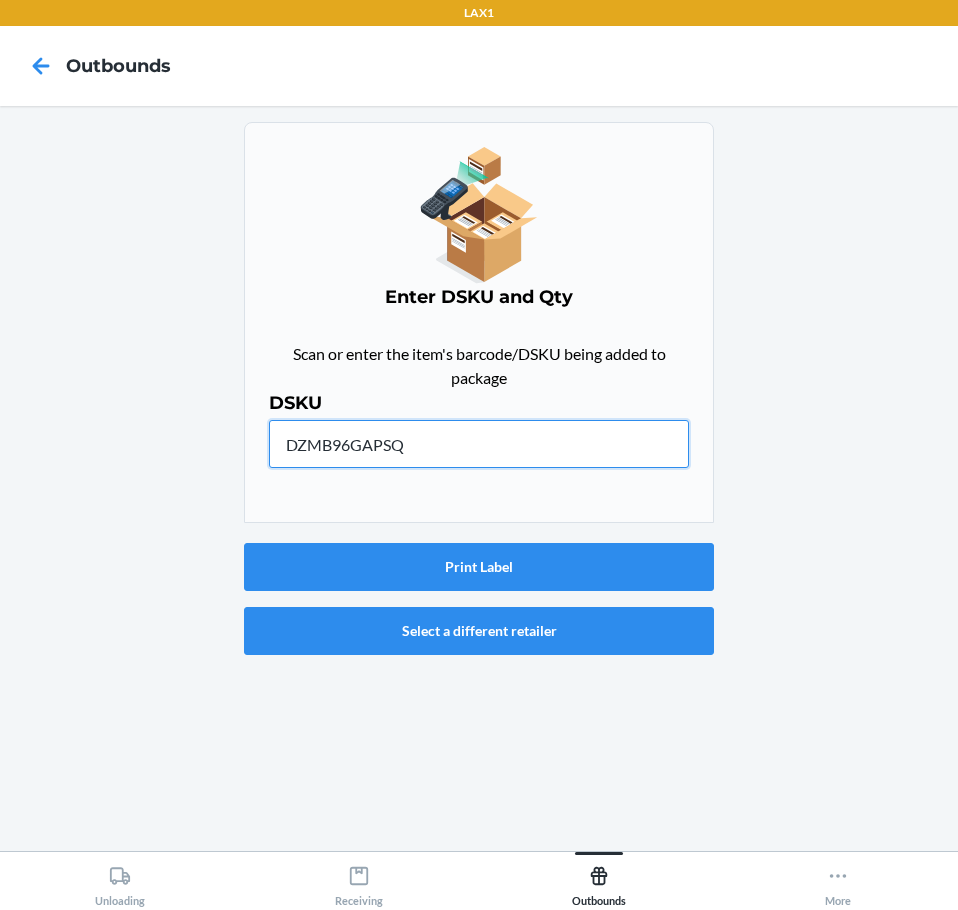click on "DZMB96GAPSQ" at bounding box center (479, 444) 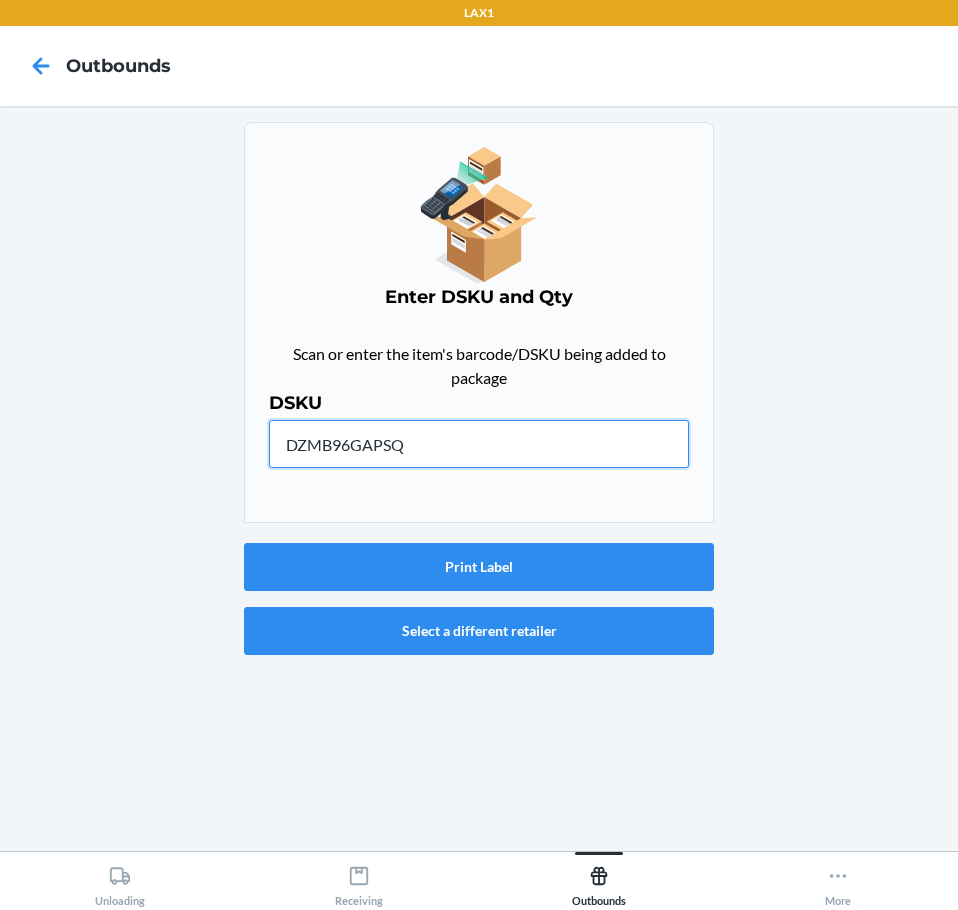 click on "DZMB96GAPSQ" at bounding box center [479, 444] 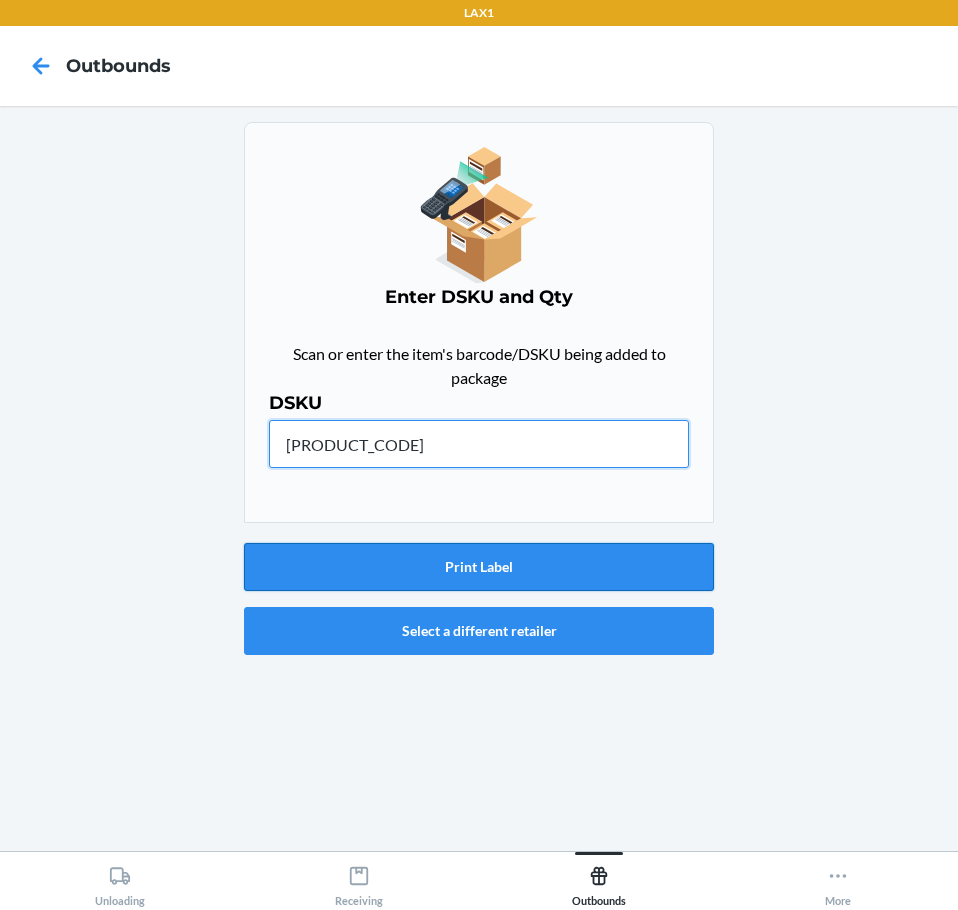 type on "[PRODUCT_CODE]" 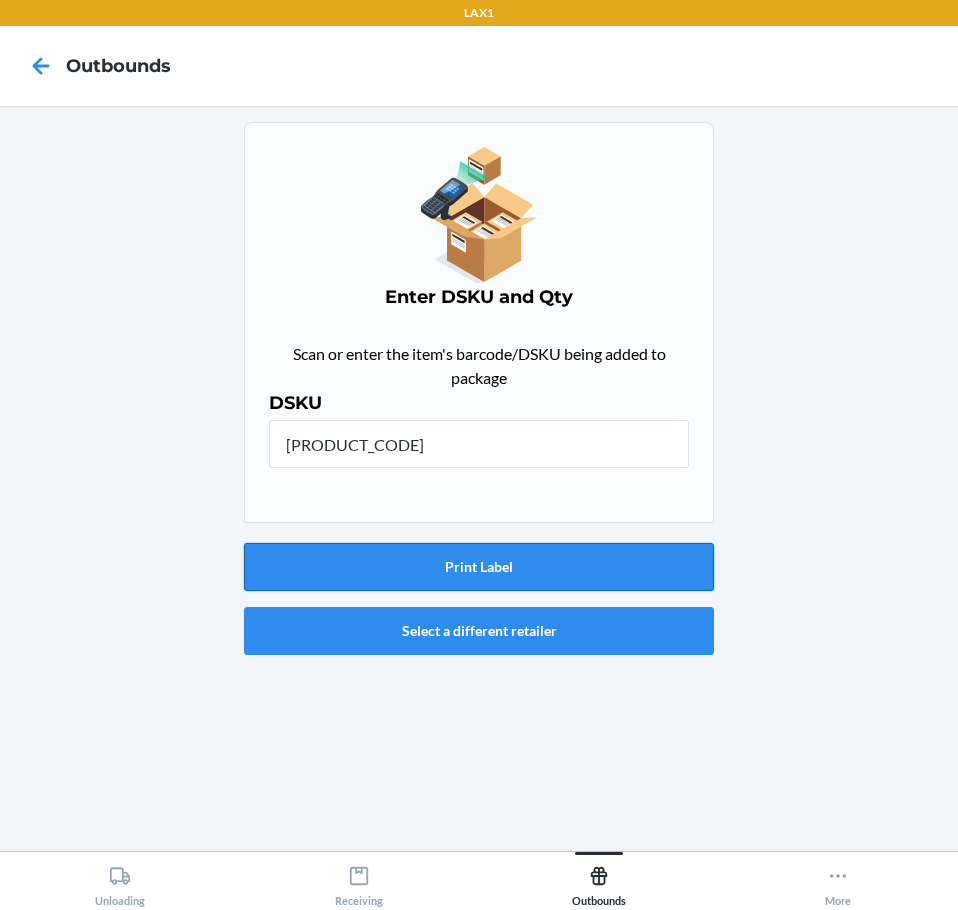 click on "Print Label" at bounding box center [479, 567] 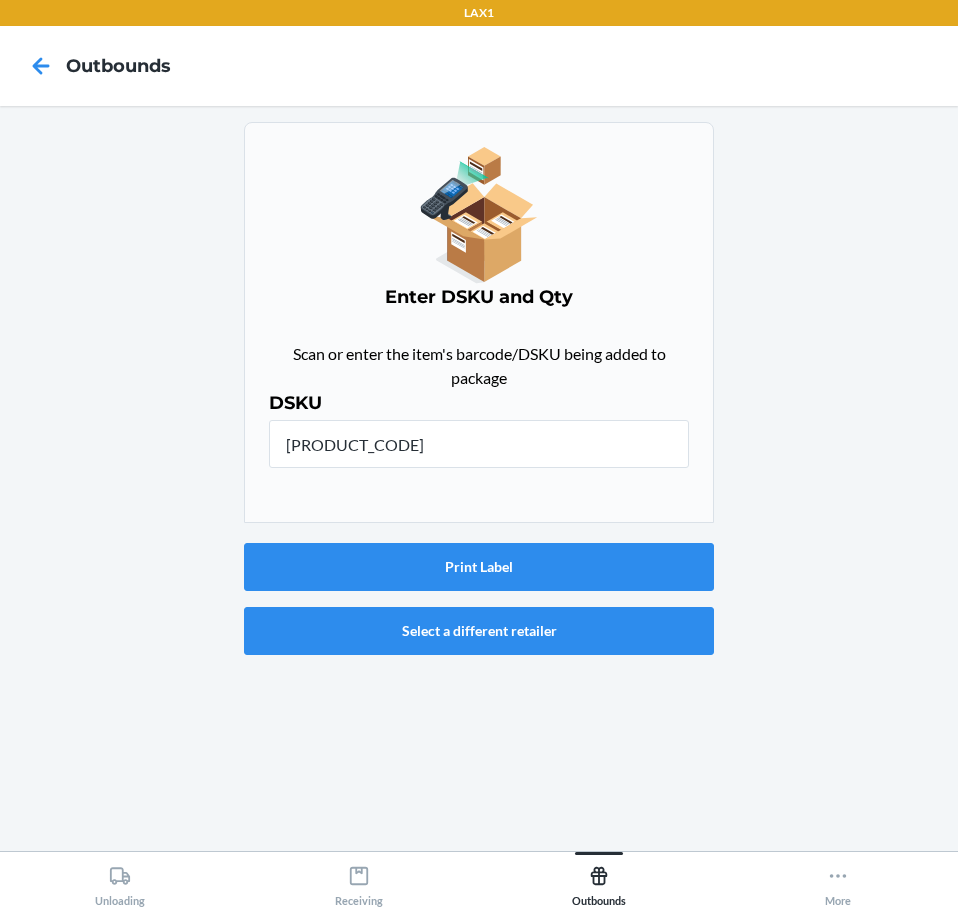 click on "[PRODUCT_CODE]" at bounding box center [479, 444] 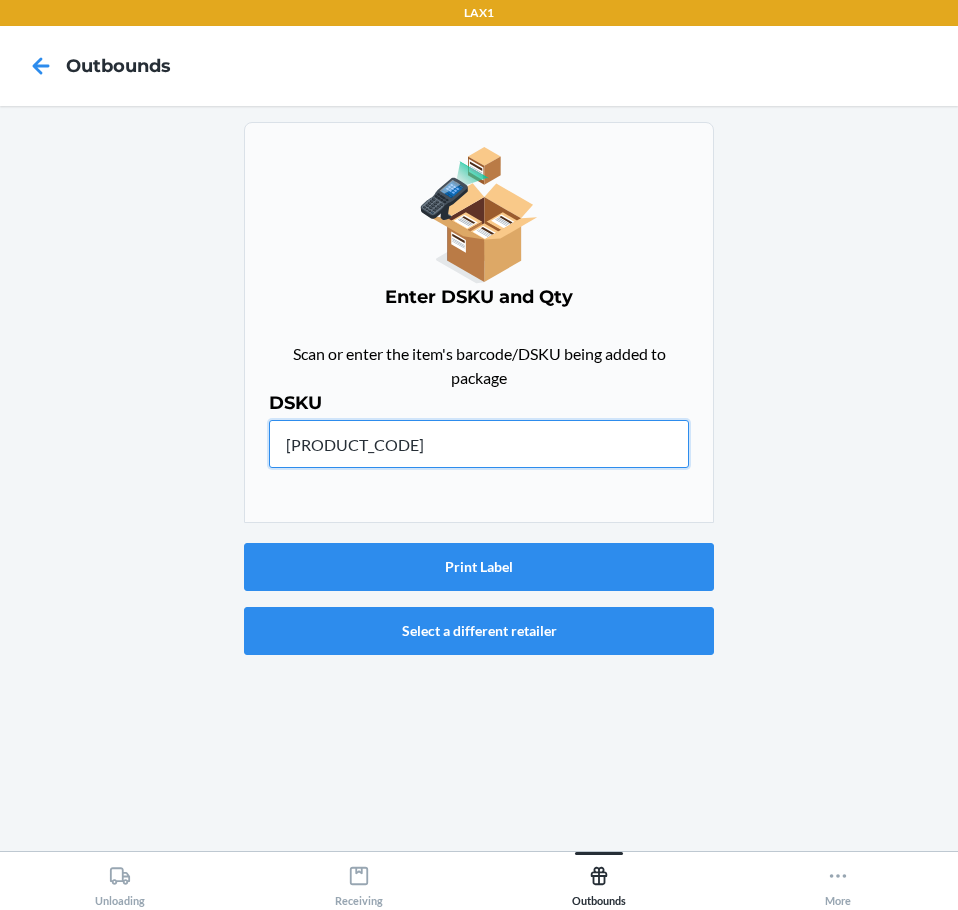 click on "[PRODUCT_CODE]" at bounding box center (479, 444) 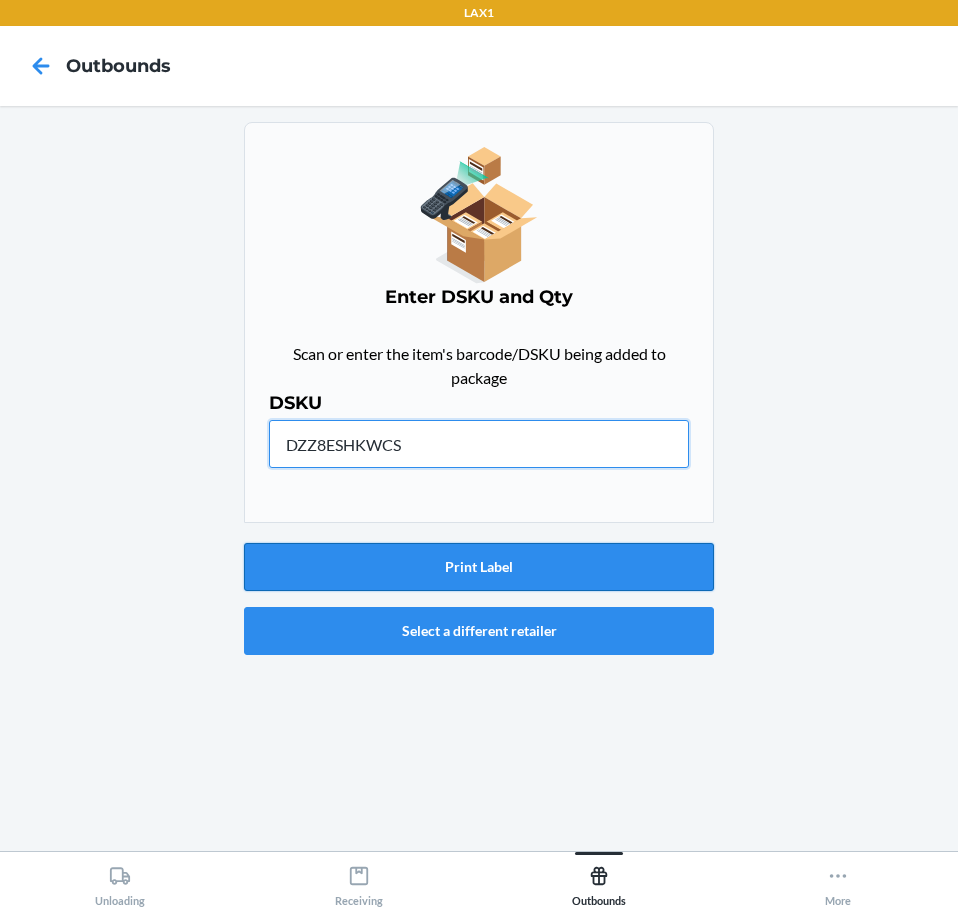 type on "DZZ8ESHKWCS" 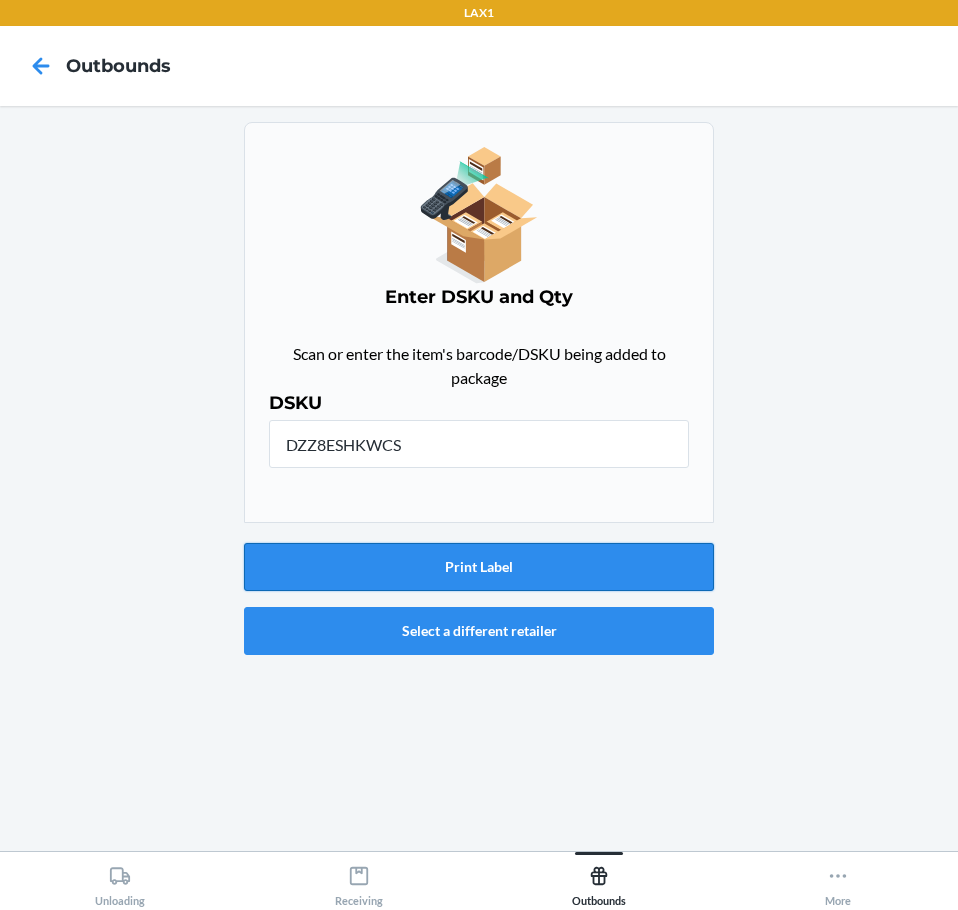 click on "Print Label" at bounding box center (479, 567) 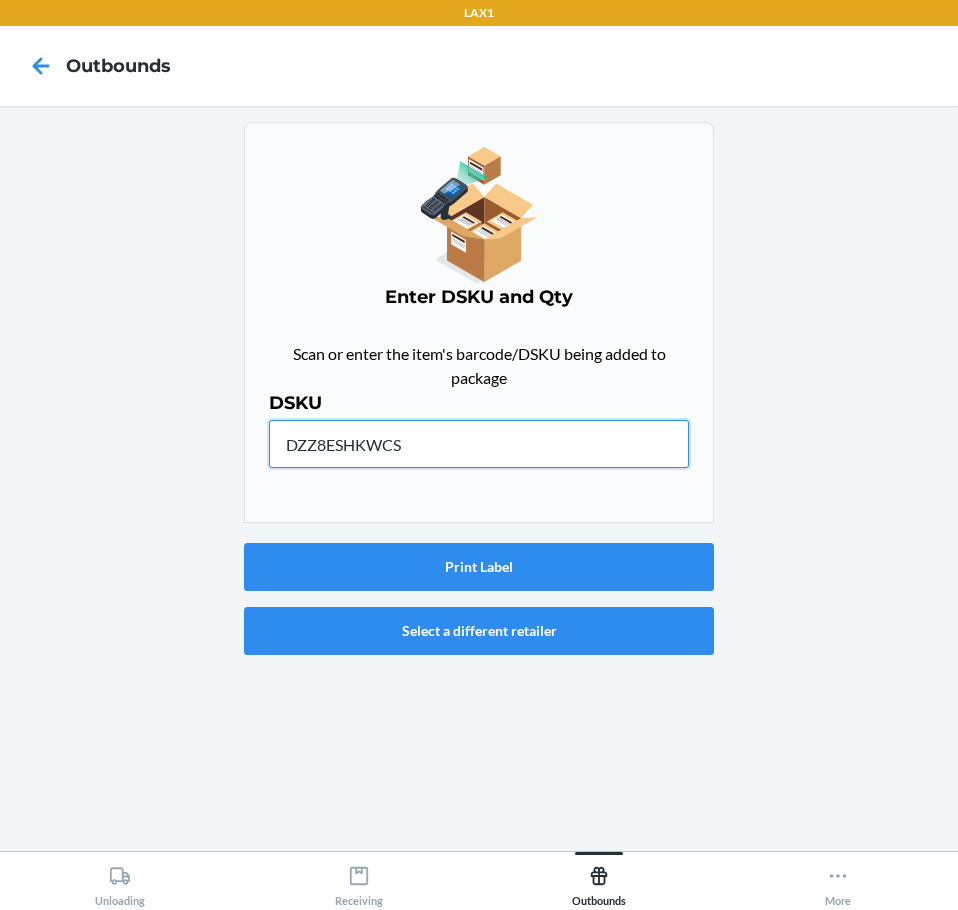 click on "DZZ8ESHKWCS" at bounding box center [479, 444] 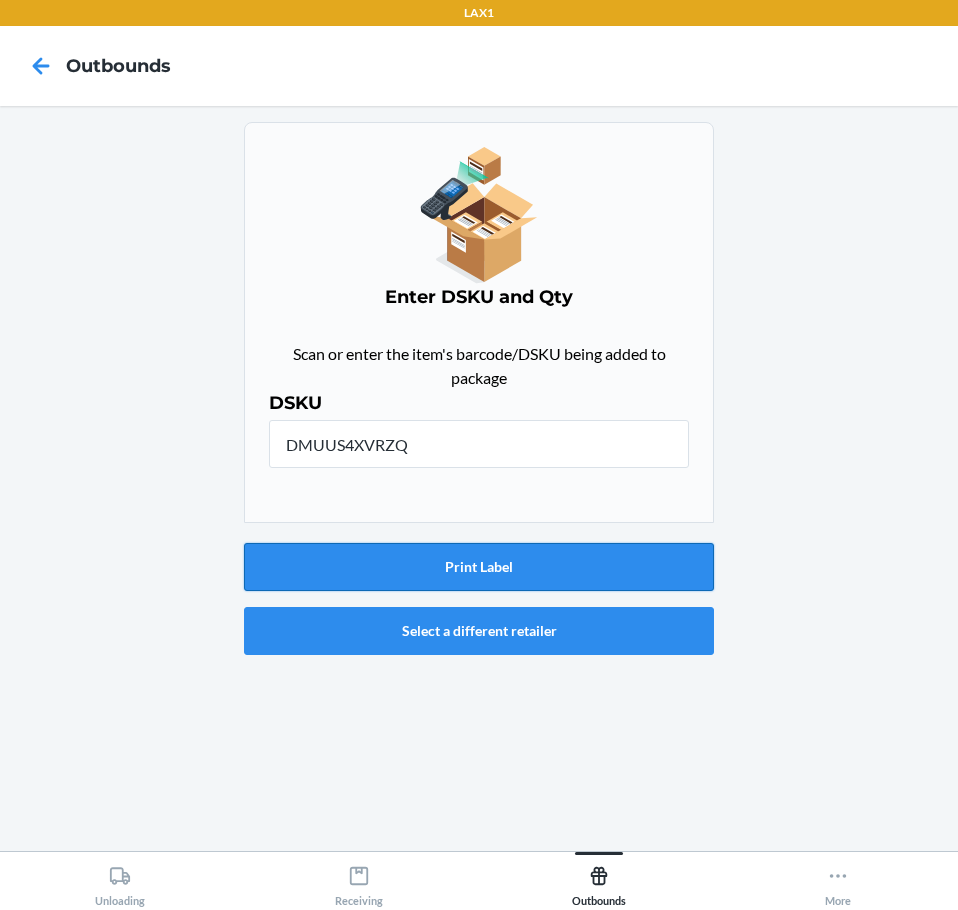 click on "Print Label" at bounding box center (479, 567) 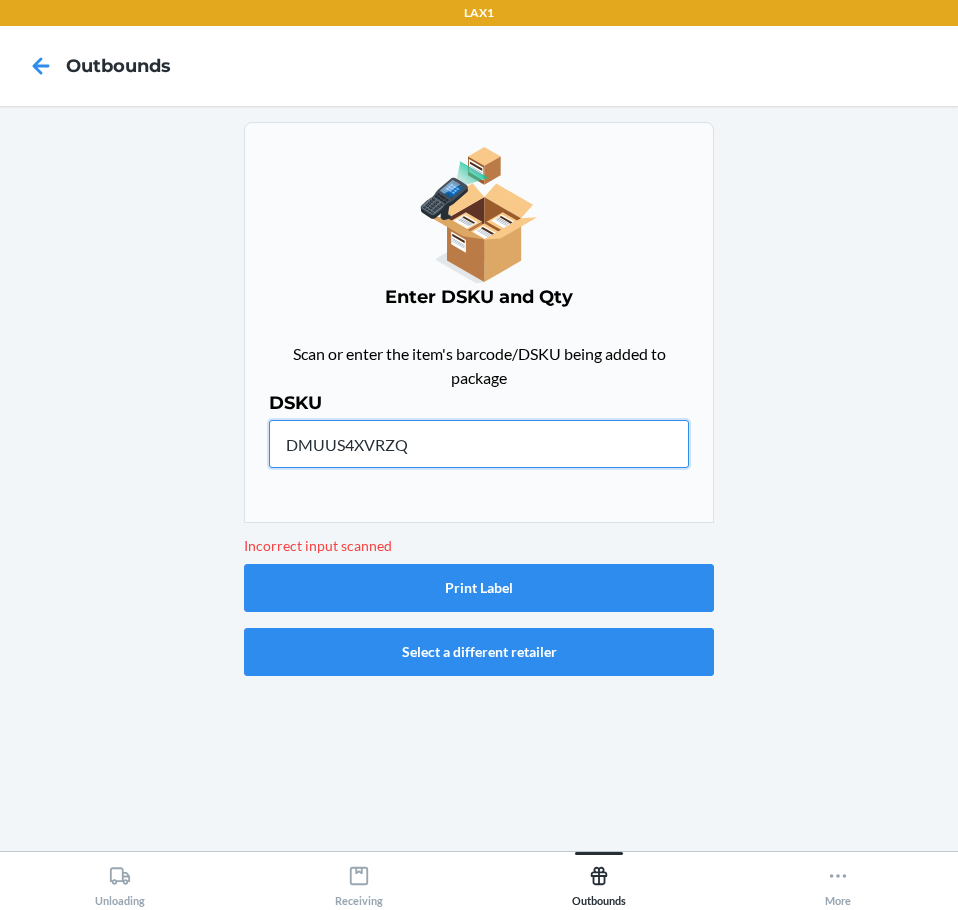 click on "DMUUS4XVRZQ" at bounding box center [479, 444] 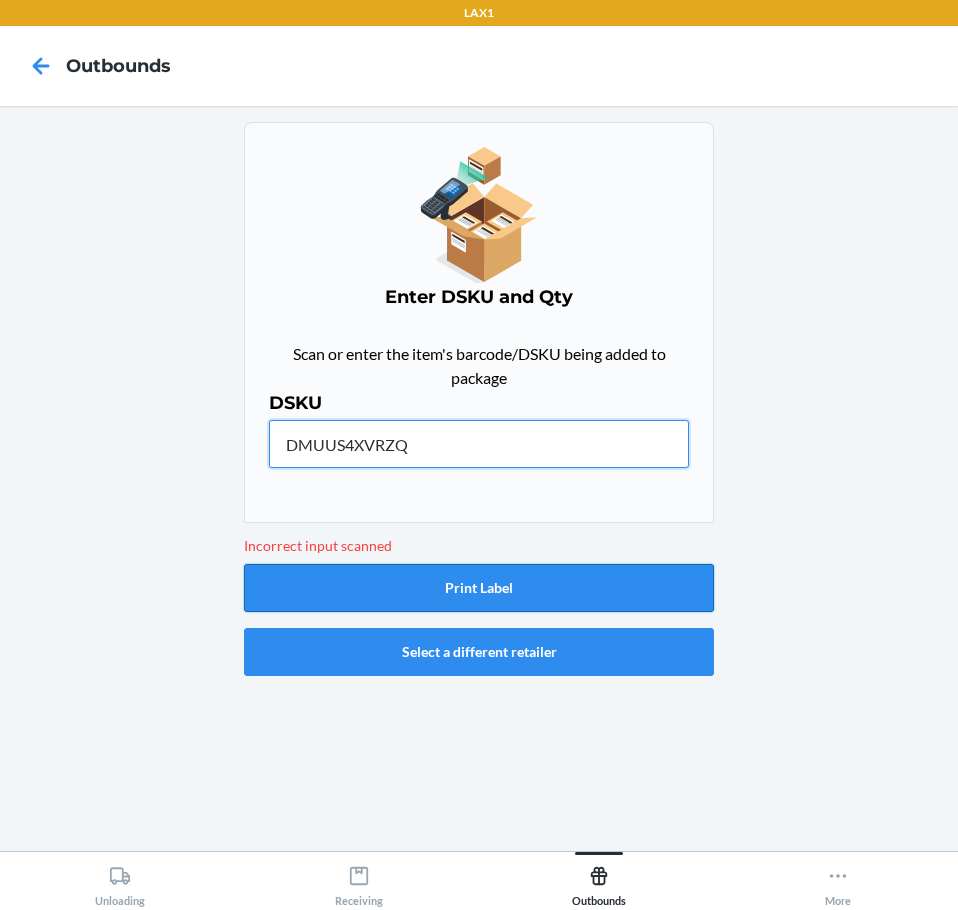 type on "DMUUS4XVRZQ" 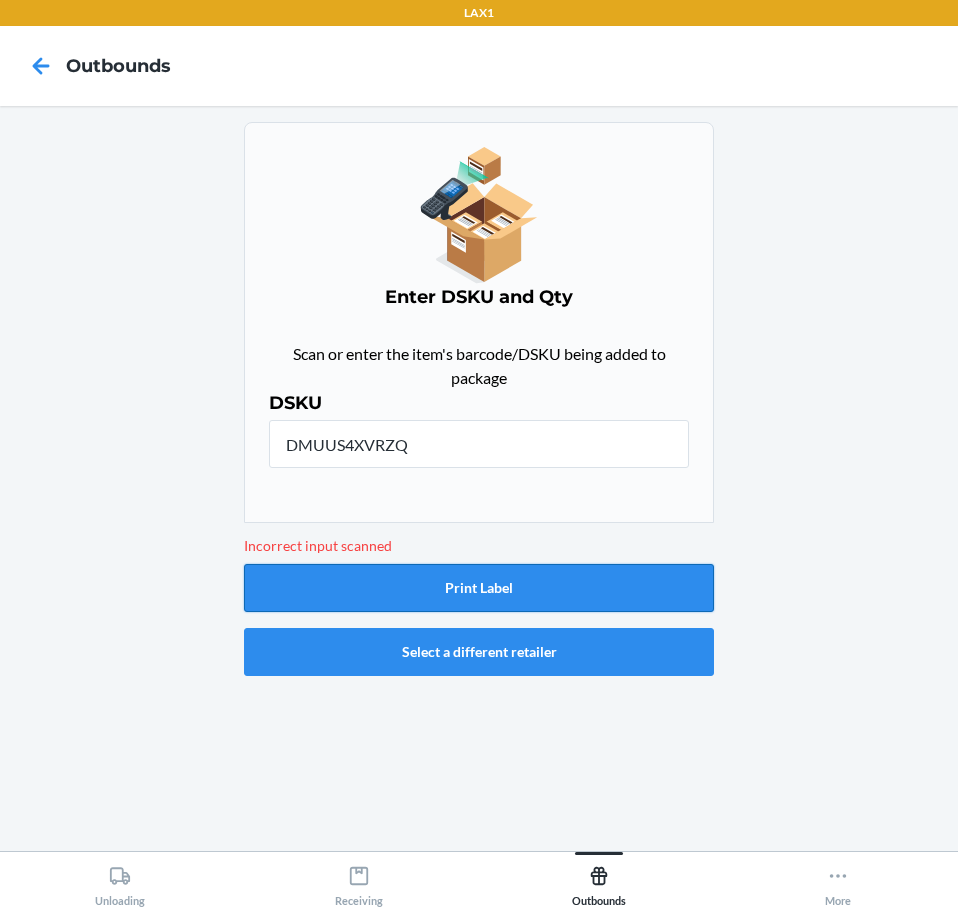 click on "Print Label" at bounding box center (479, 588) 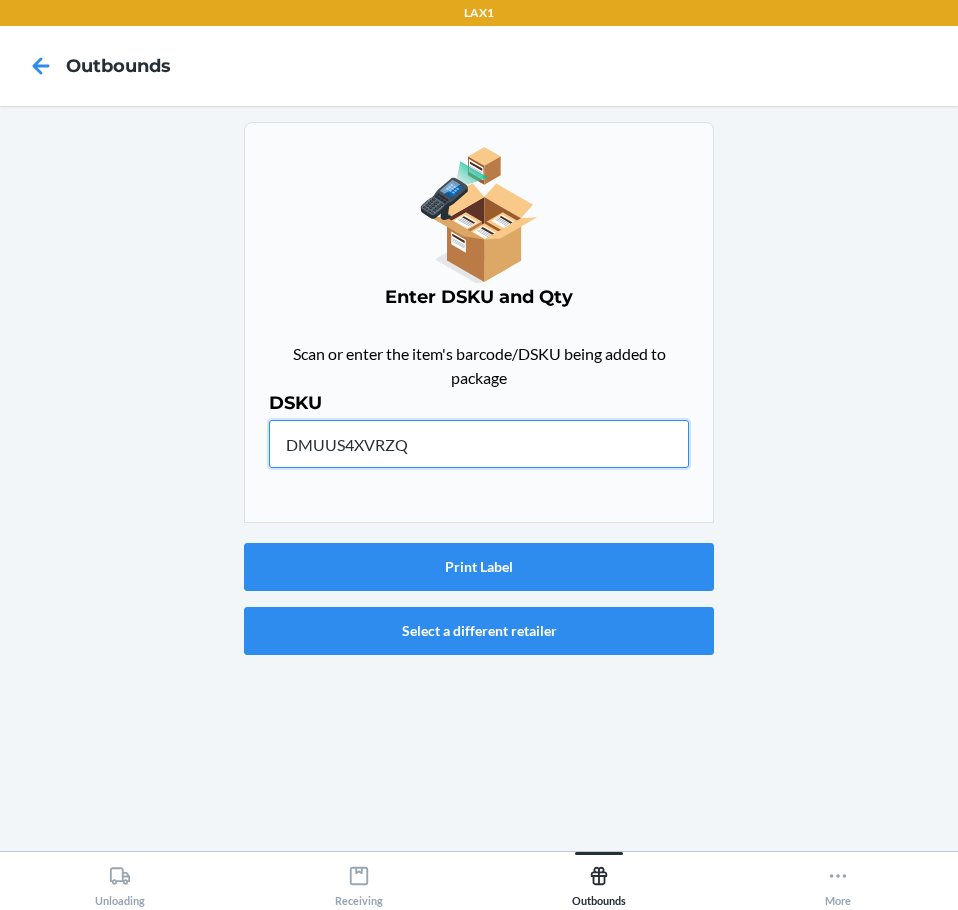 click on "DMUUS4XVRZQ" at bounding box center [479, 444] 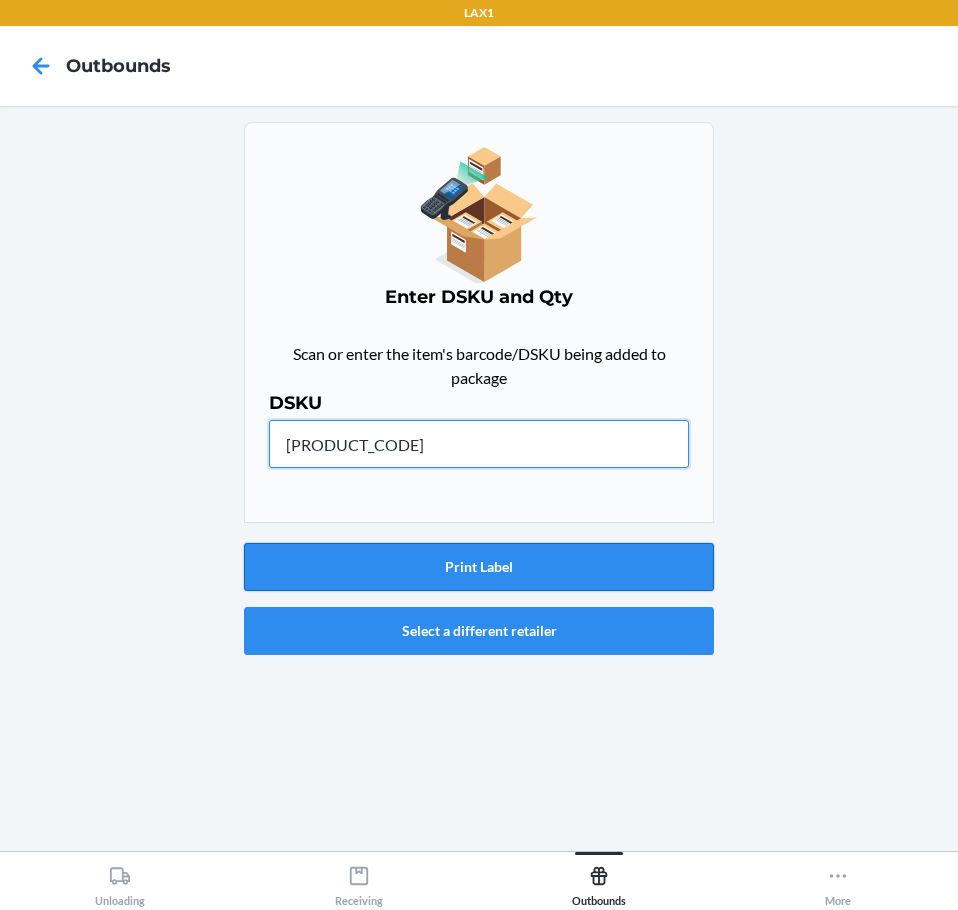 type on "[PRODUCT_CODE]" 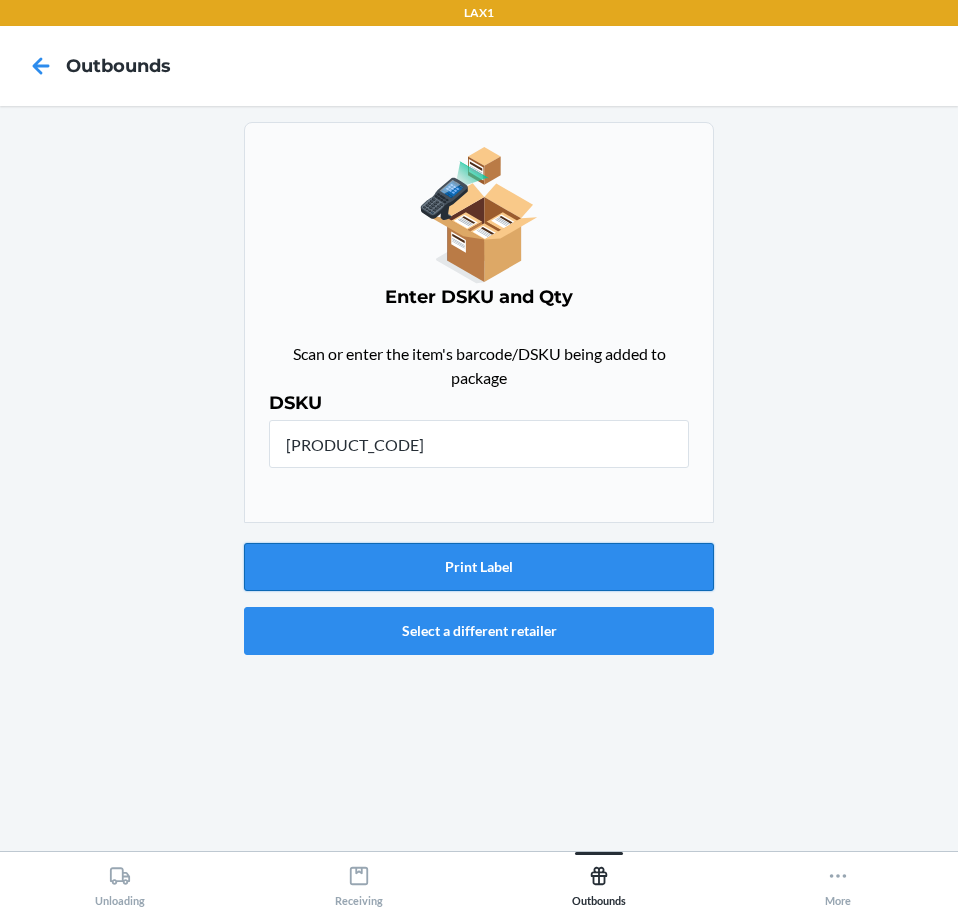 click on "Print Label" at bounding box center (479, 567) 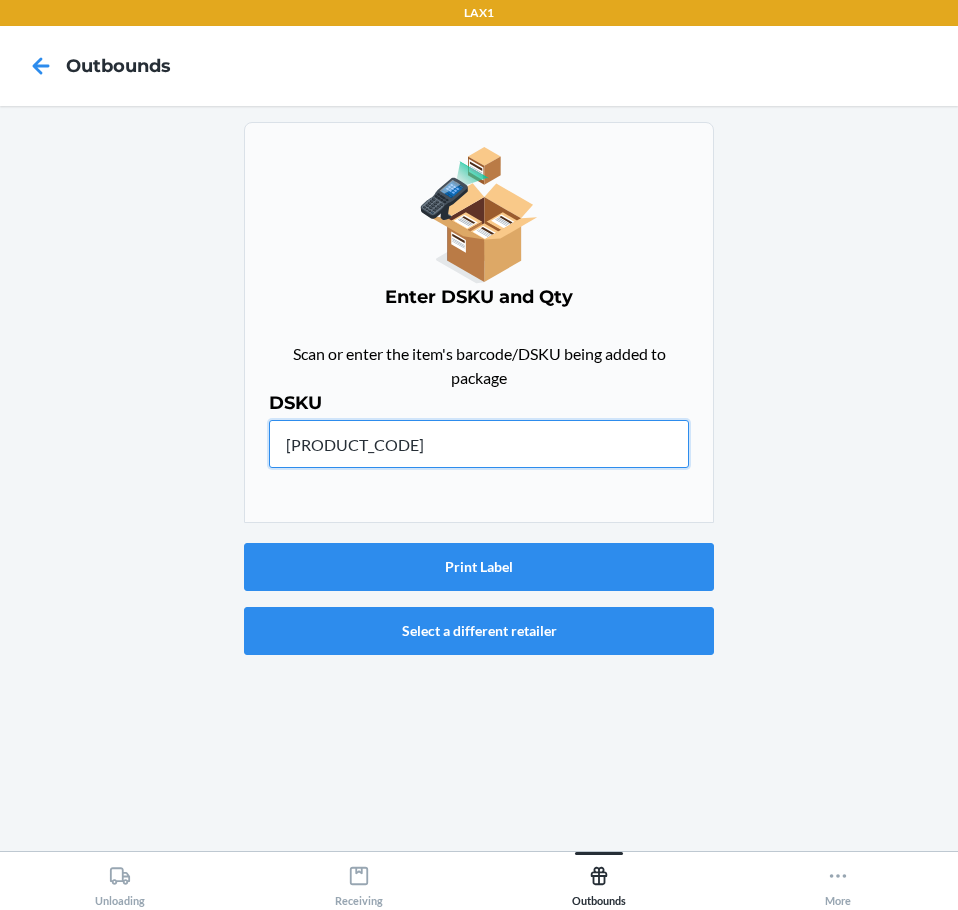 click on "[PRODUCT_CODE]" at bounding box center (479, 444) 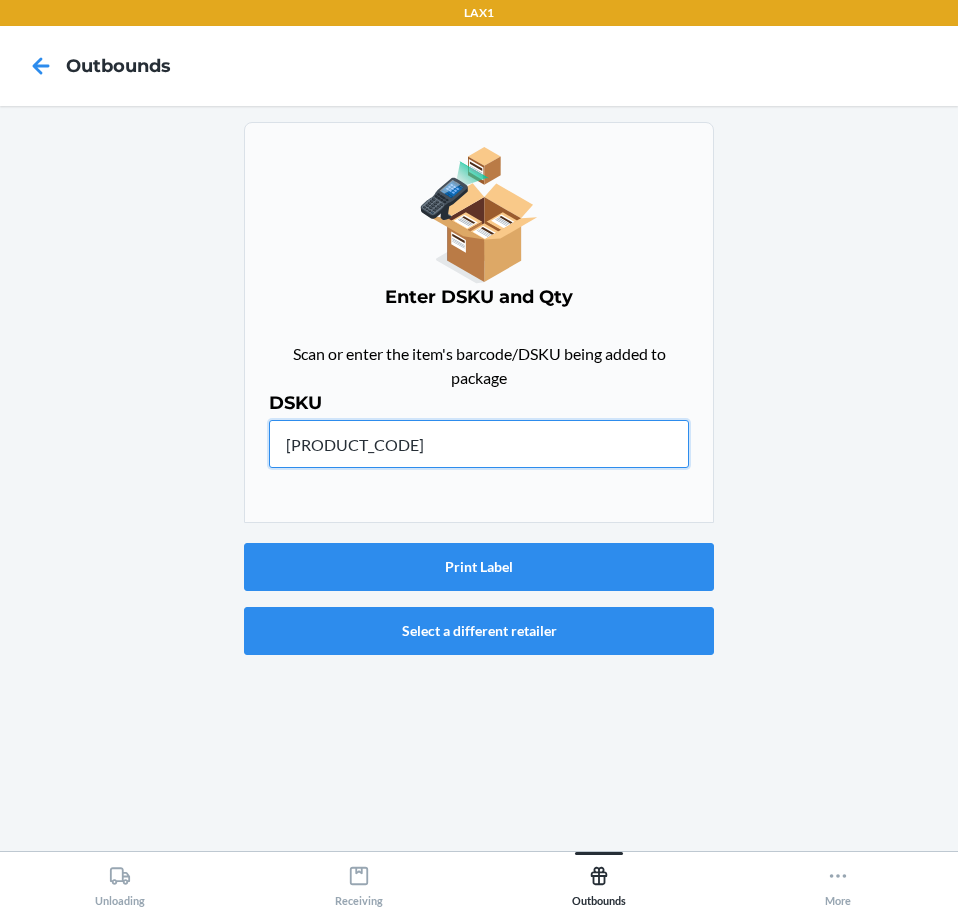 click on "[PRODUCT_CODE]" at bounding box center [479, 444] 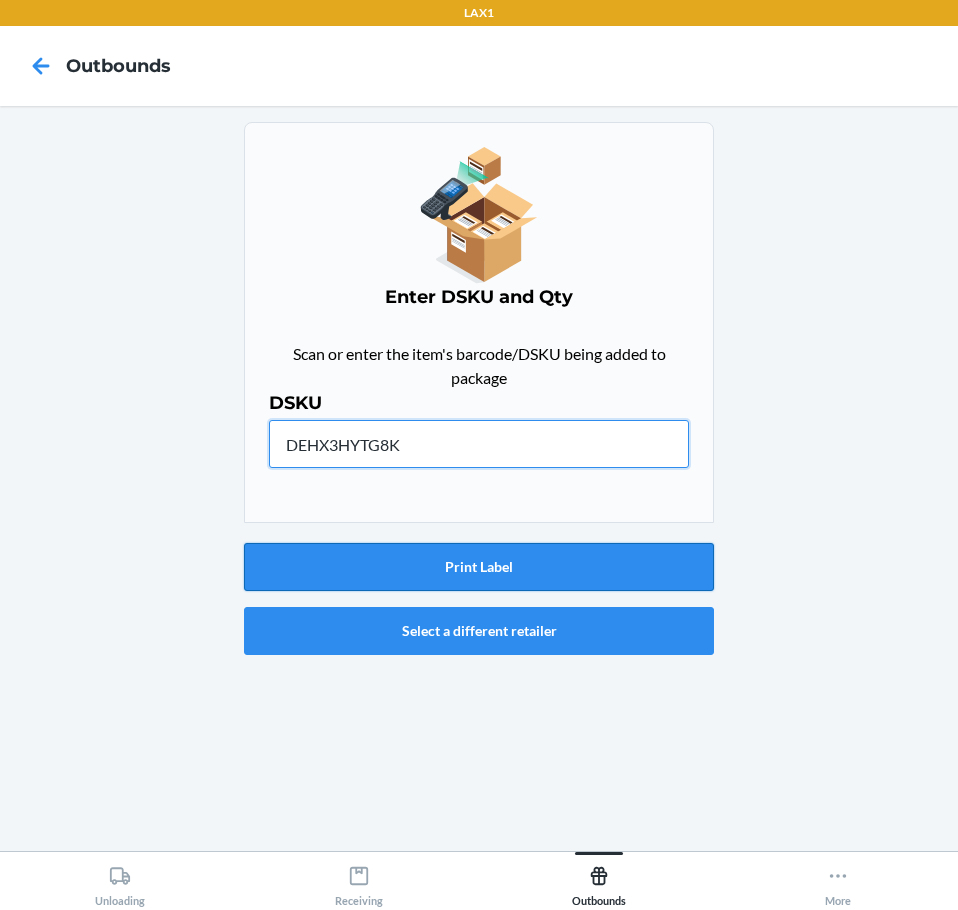 type on "DEHX3HYTG8K" 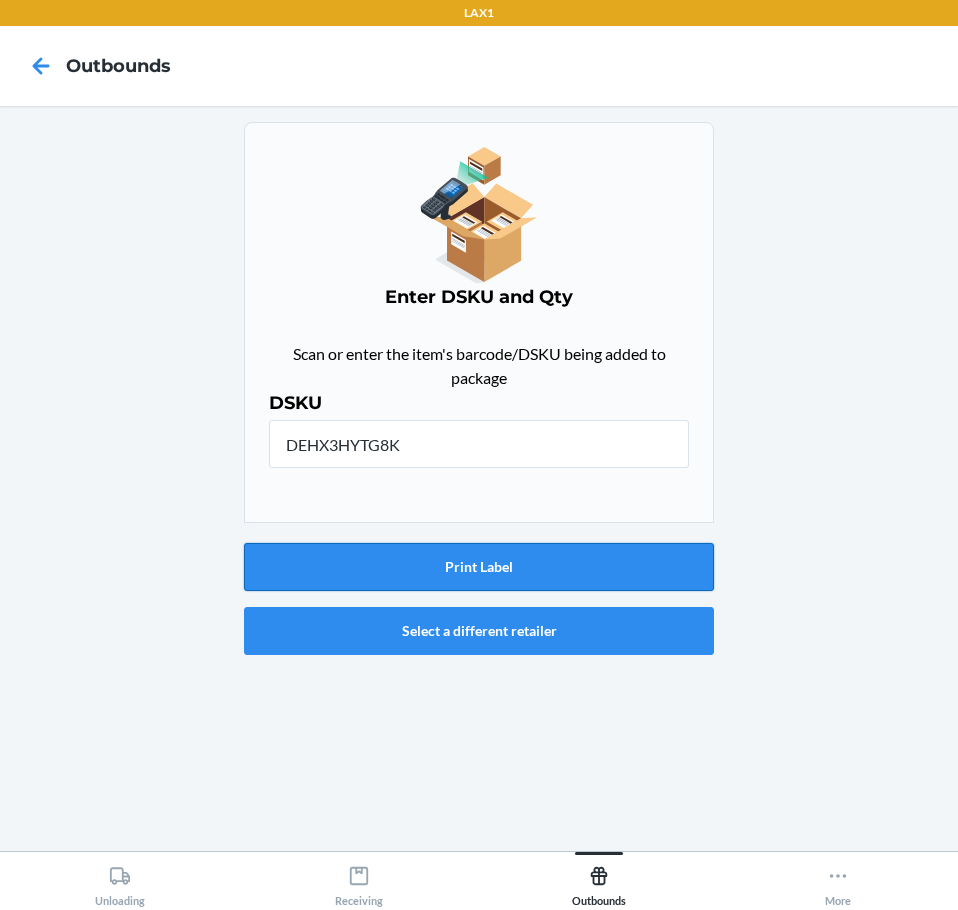 click on "Print Label" at bounding box center (479, 567) 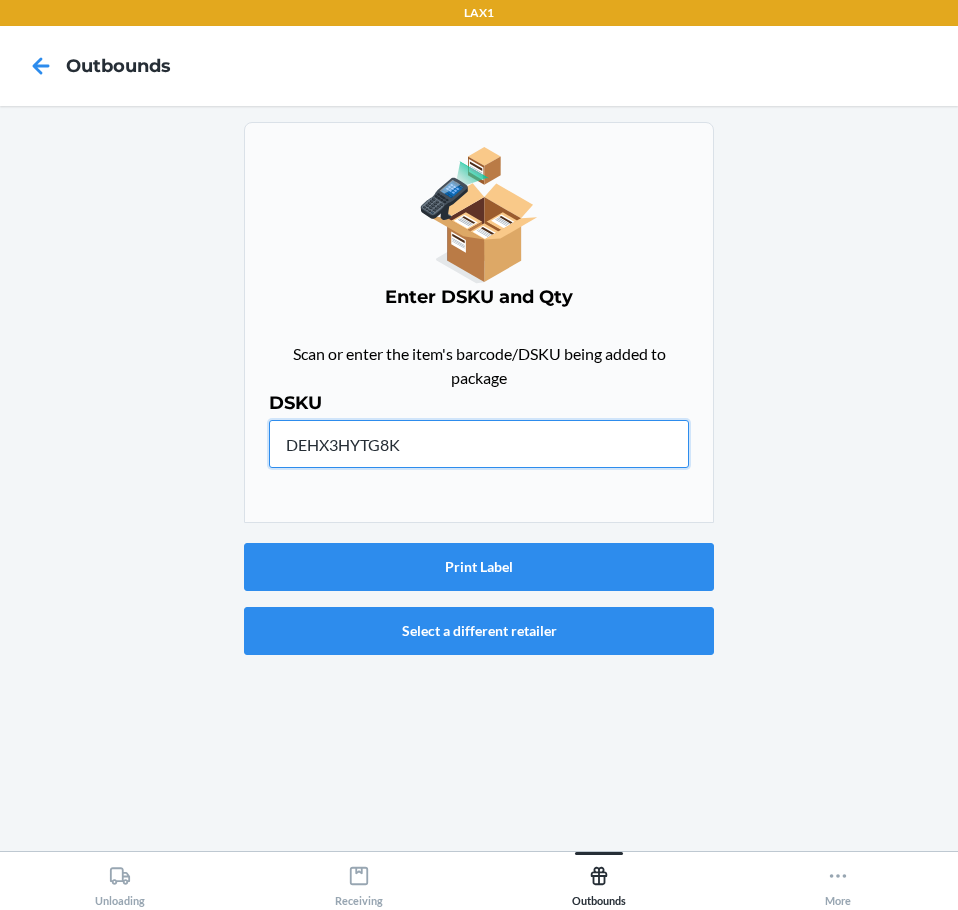 click on "DEHX3HYTG8K" at bounding box center [479, 444] 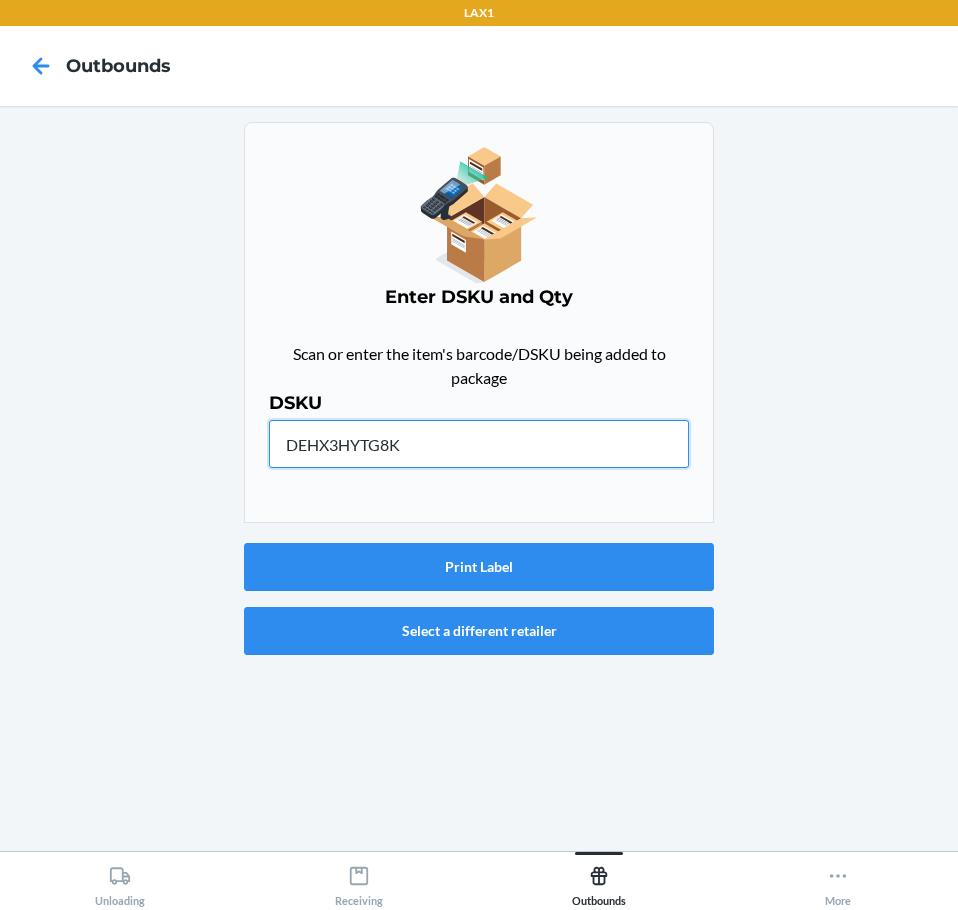 click on "DEHX3HYTG8K" at bounding box center (479, 444) 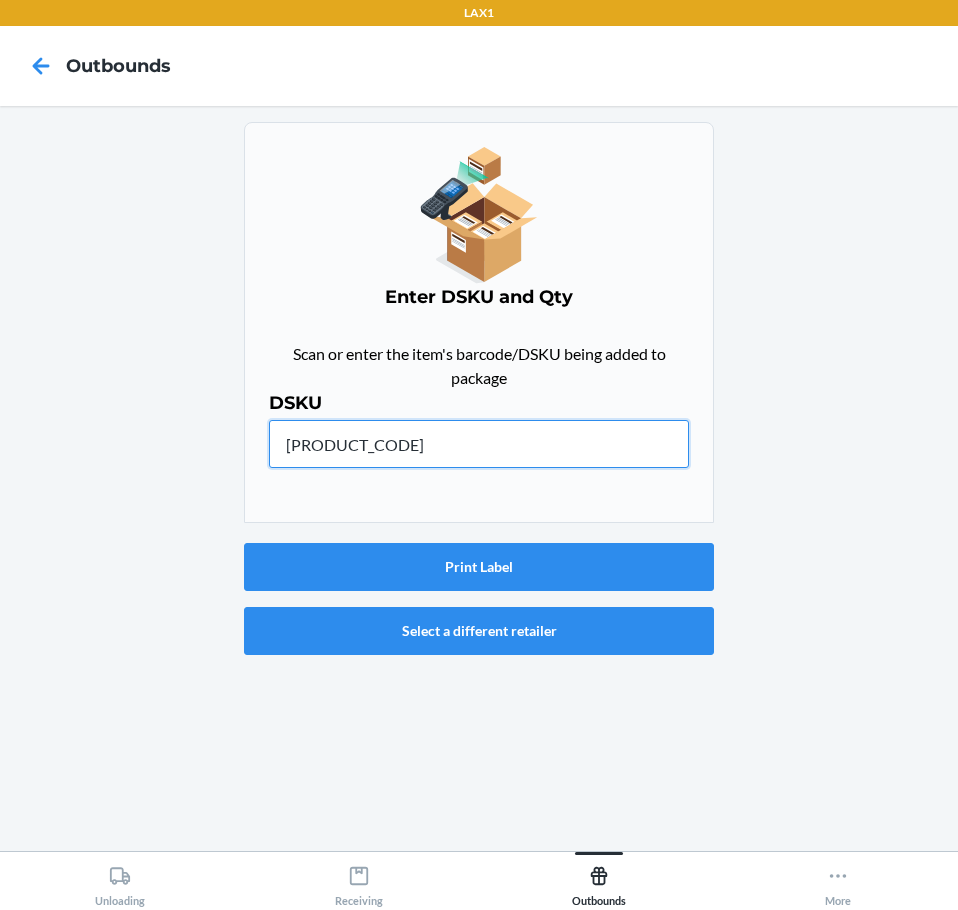 click on "[PRODUCT_CODE]" at bounding box center (479, 444) 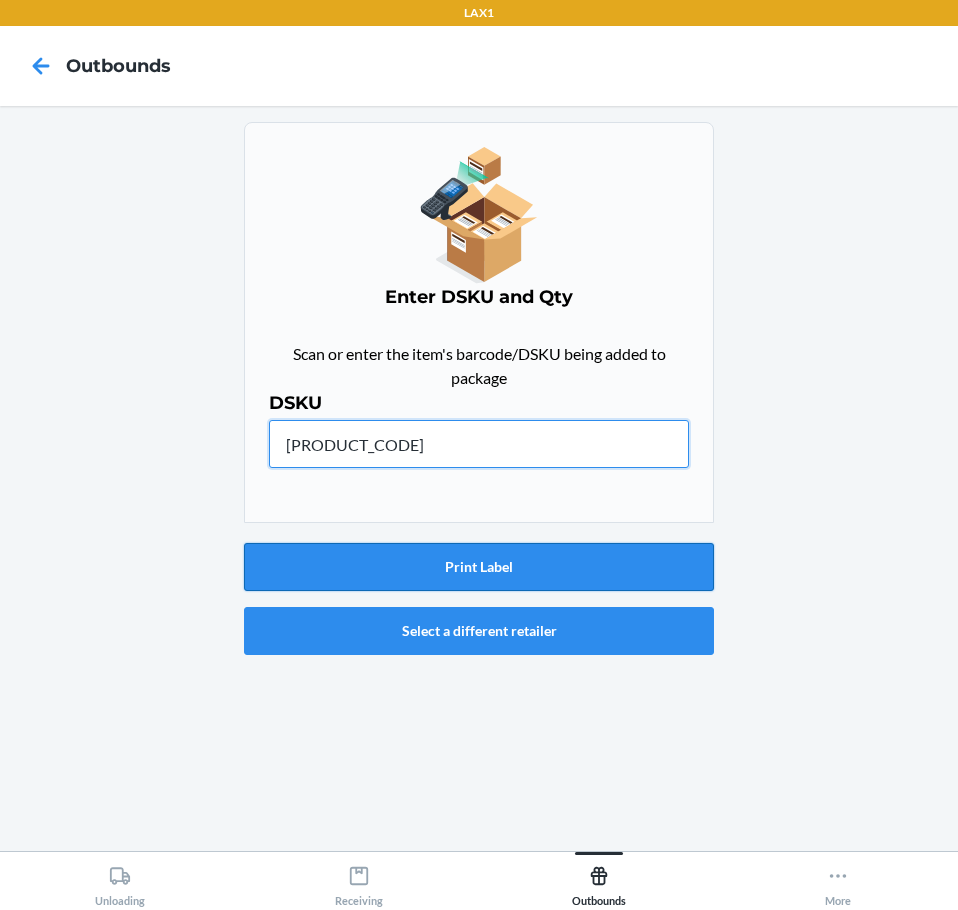 type on "[PRODUCT_CODE]" 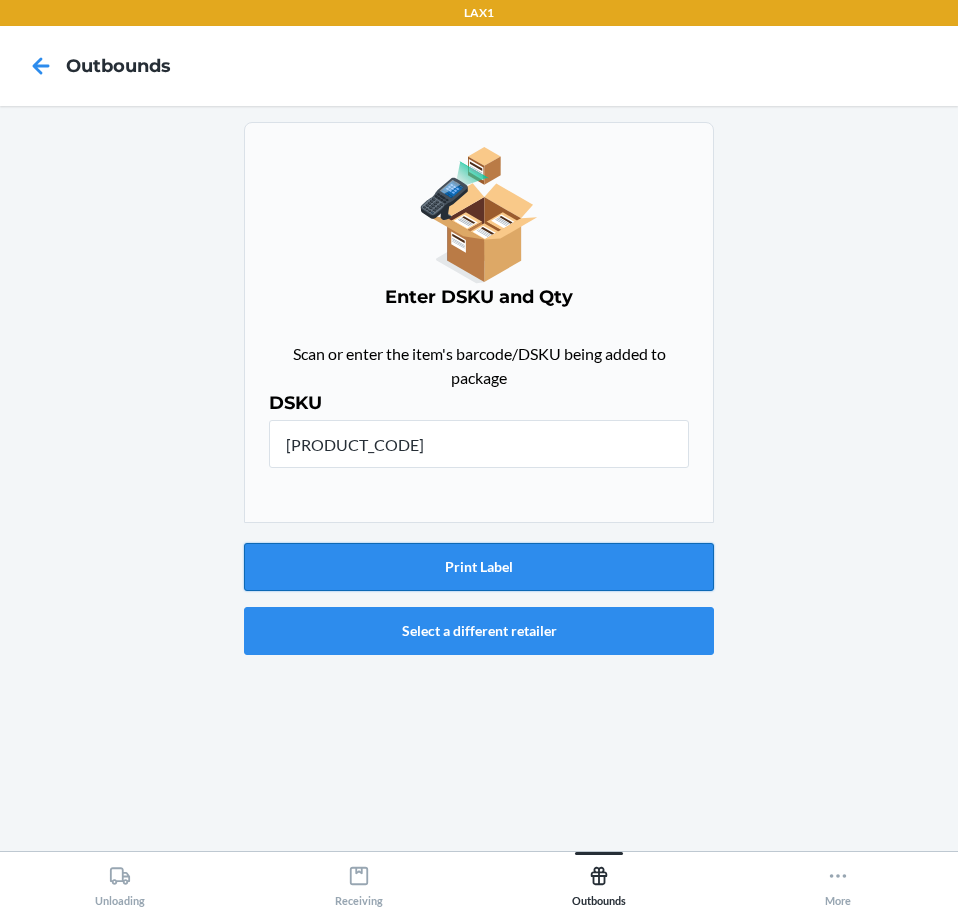 click on "Print Label" at bounding box center (479, 567) 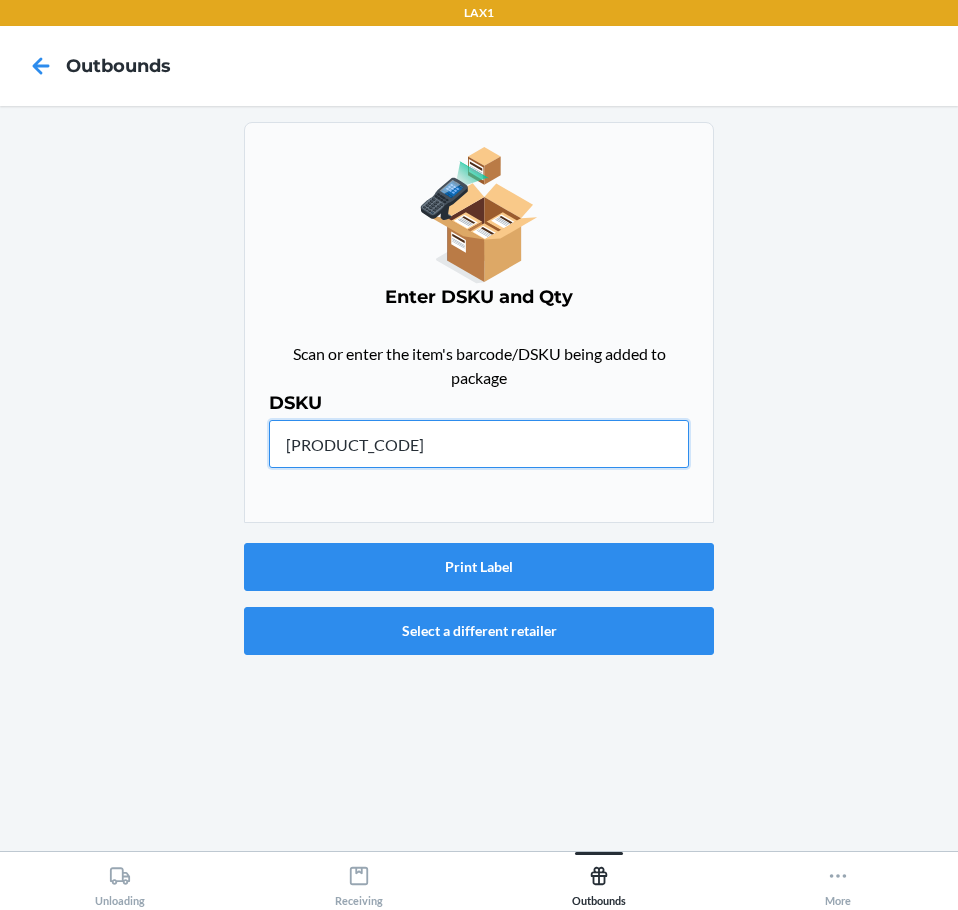 click on "[PRODUCT_CODE]" at bounding box center (479, 444) 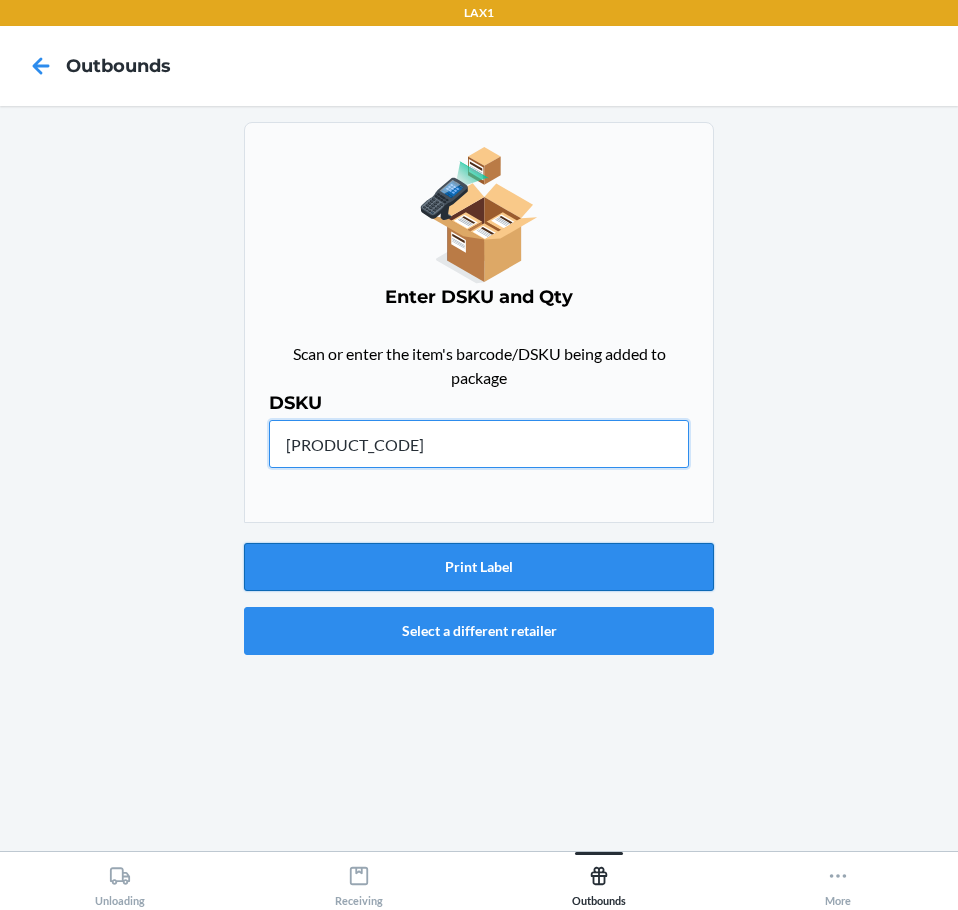 type on "[PRODUCT_CODE]" 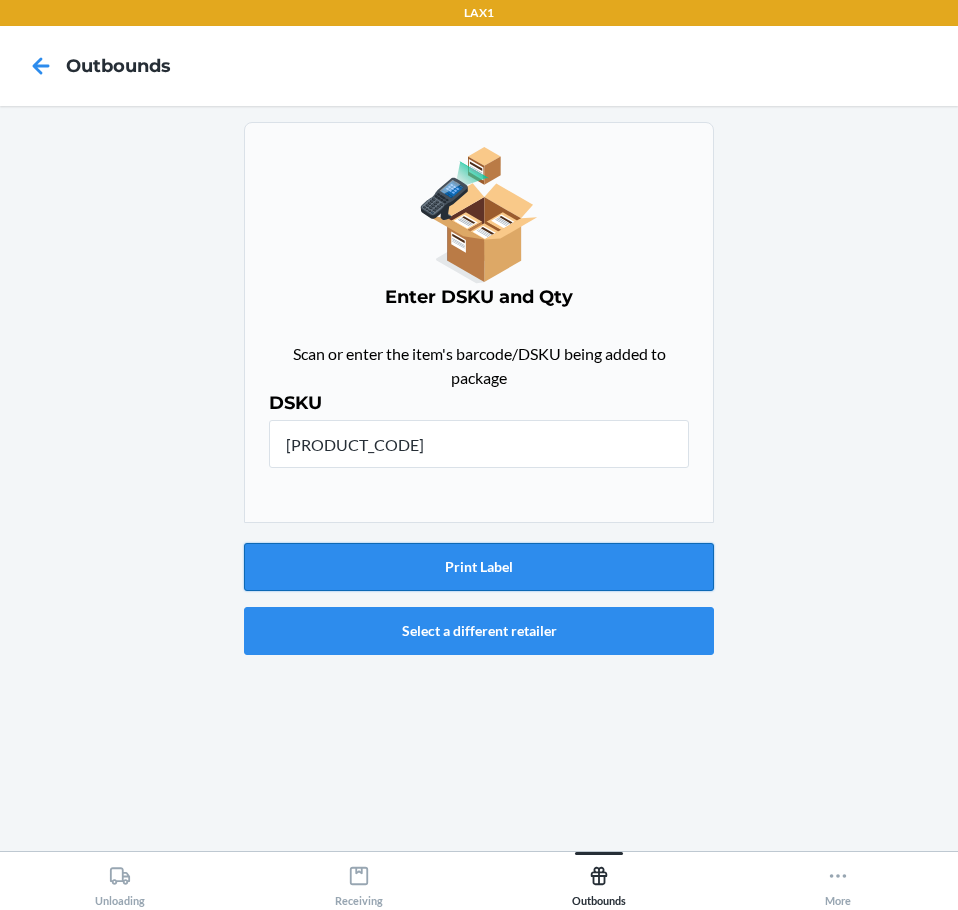 click on "Print Label" at bounding box center (479, 567) 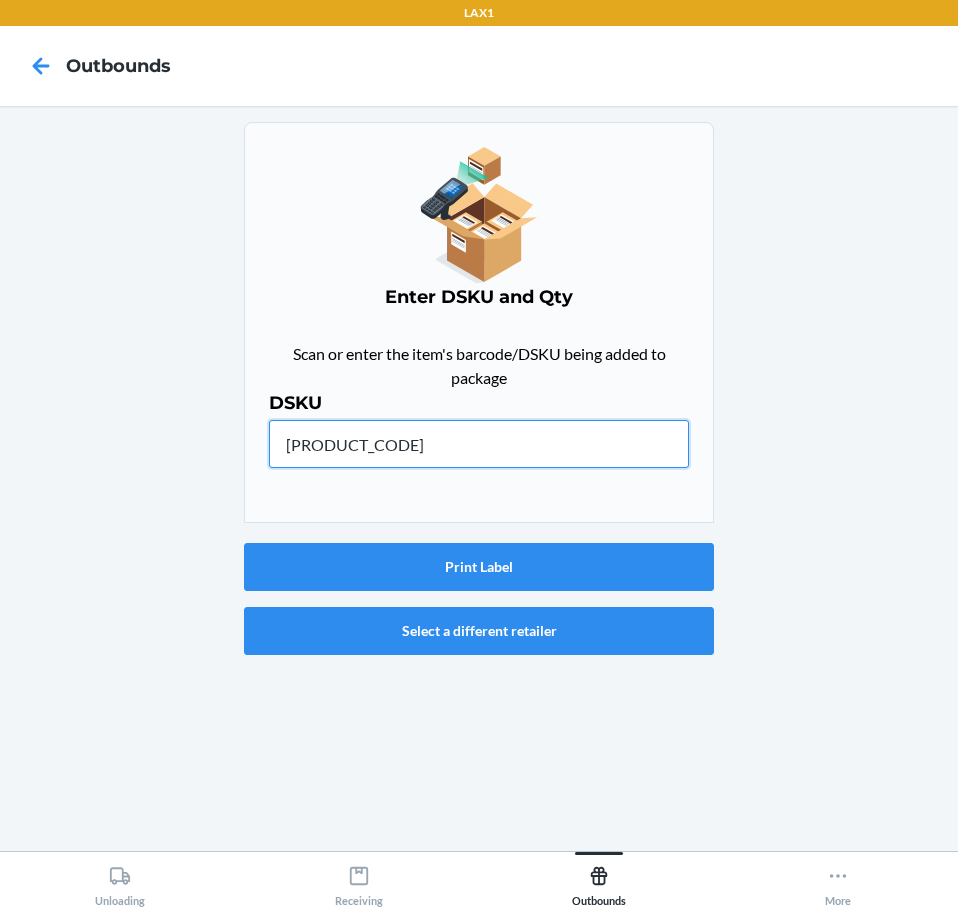 click on "[PRODUCT_CODE]" at bounding box center (479, 444) 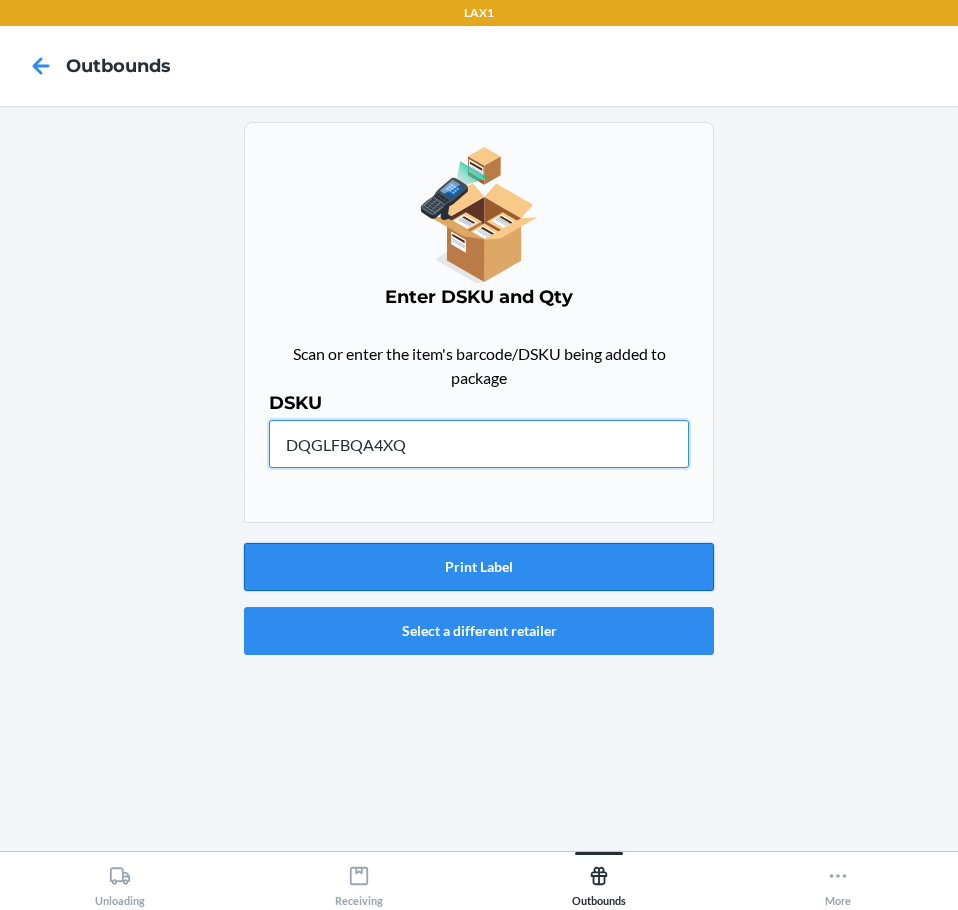 type on "DQGLFBQA4XQ" 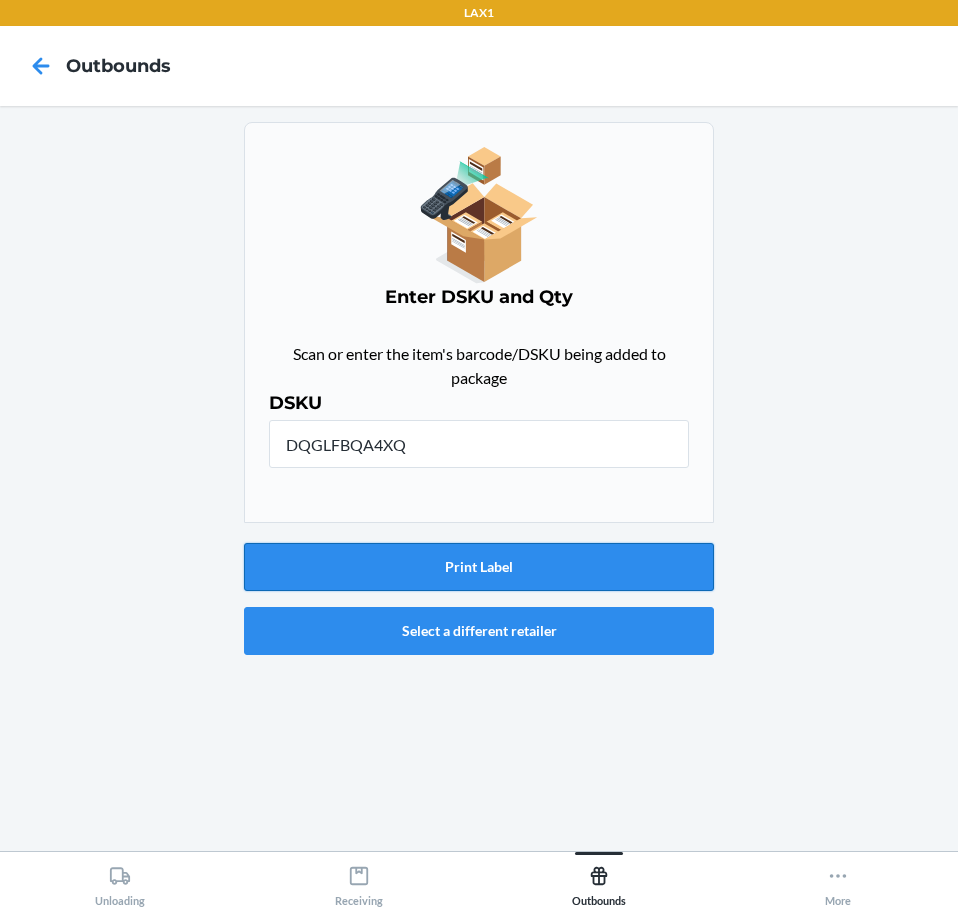 click on "Print Label" at bounding box center (479, 567) 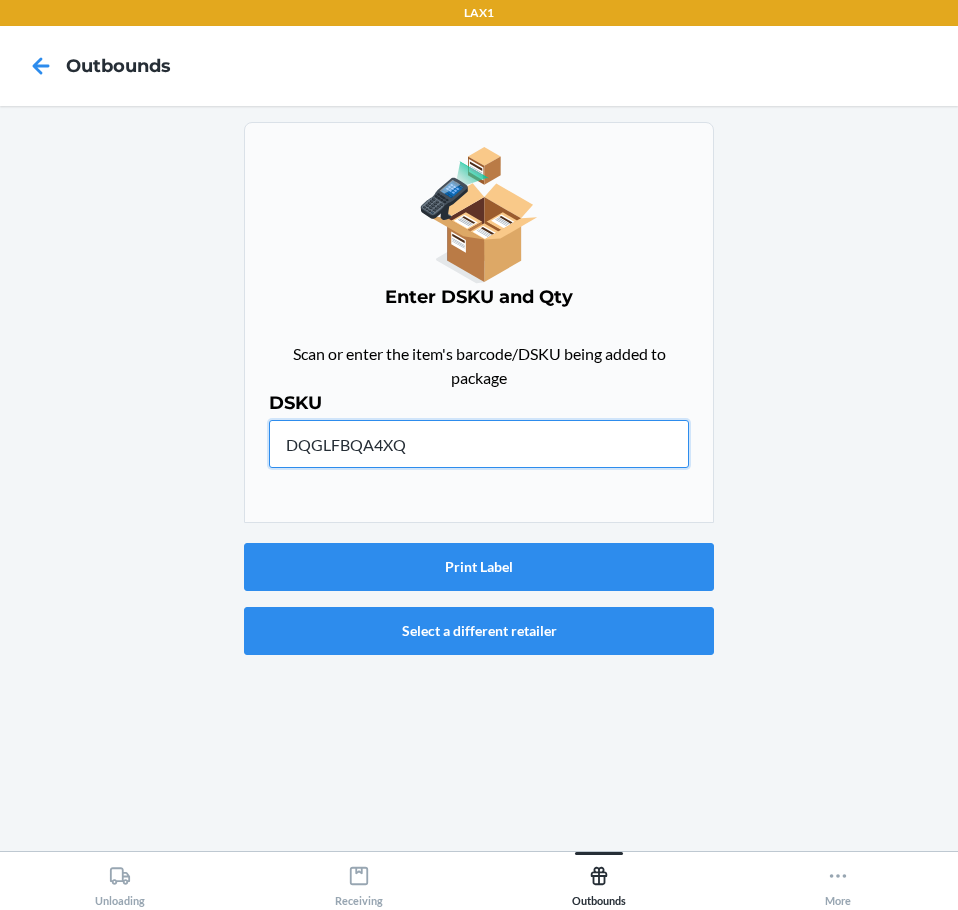 click on "DQGLFBQA4XQ" at bounding box center [479, 444] 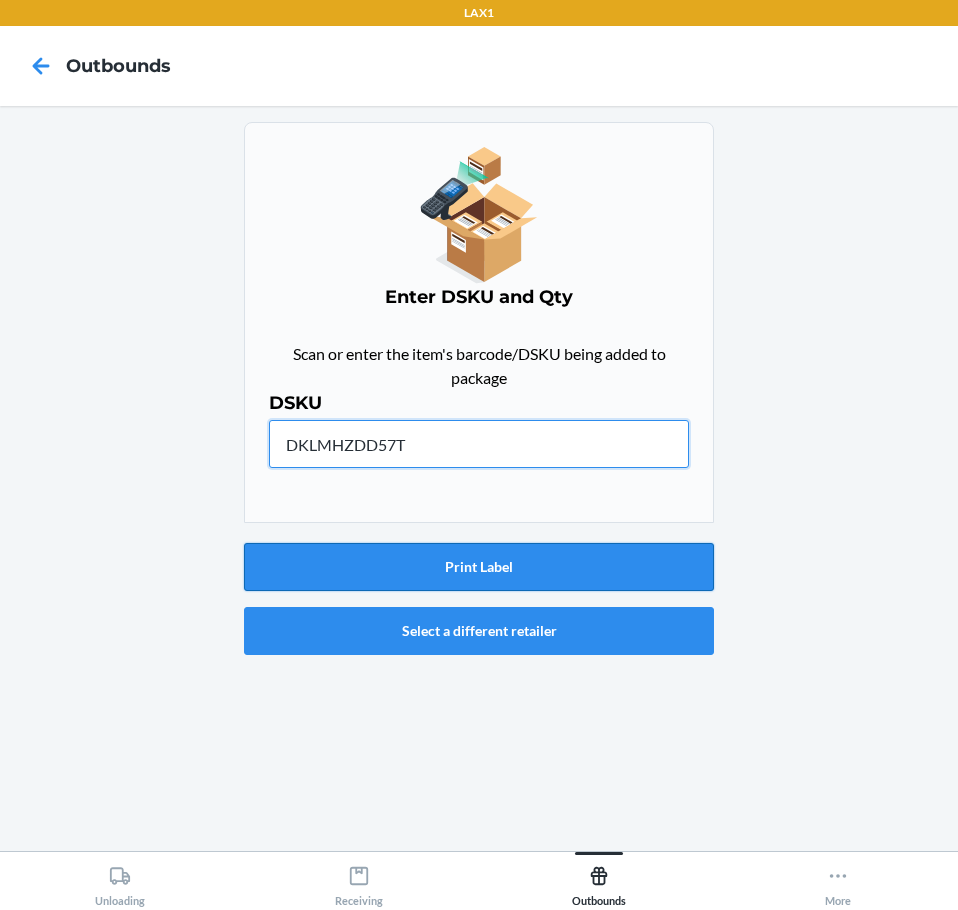 type on "DKLMHZDD57T" 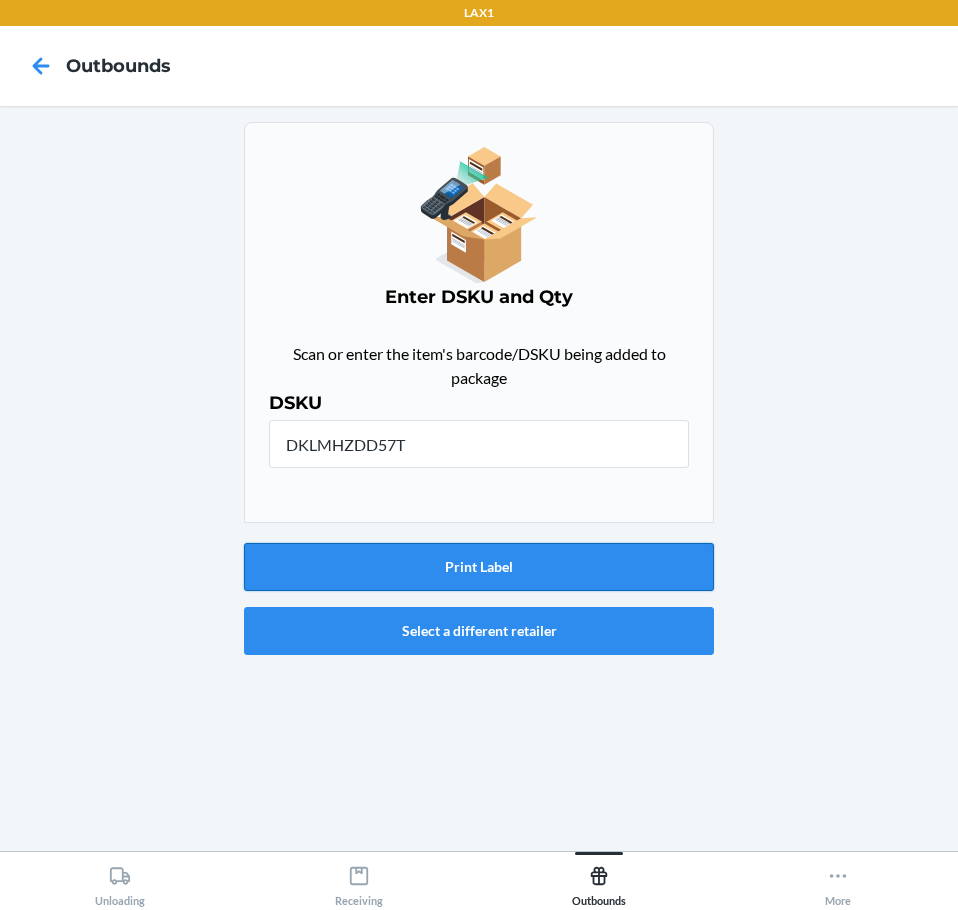click on "Print Label" at bounding box center [479, 567] 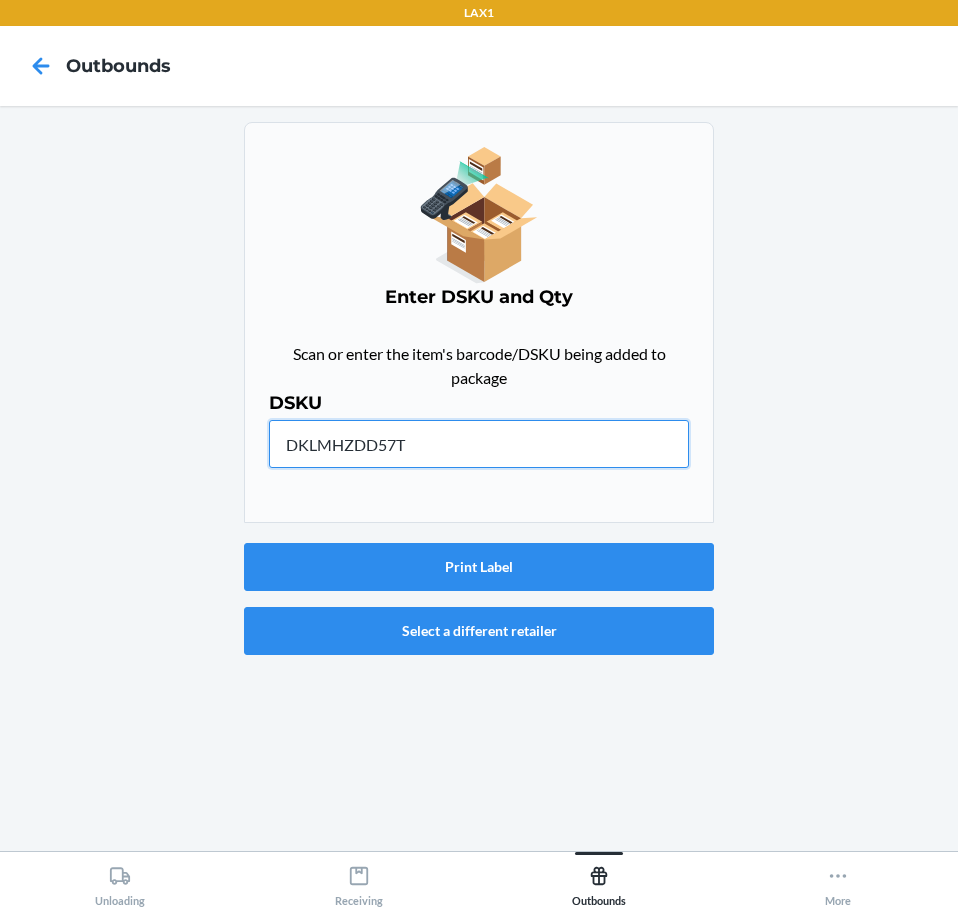 click on "DKLMHZDD57T" at bounding box center (479, 444) 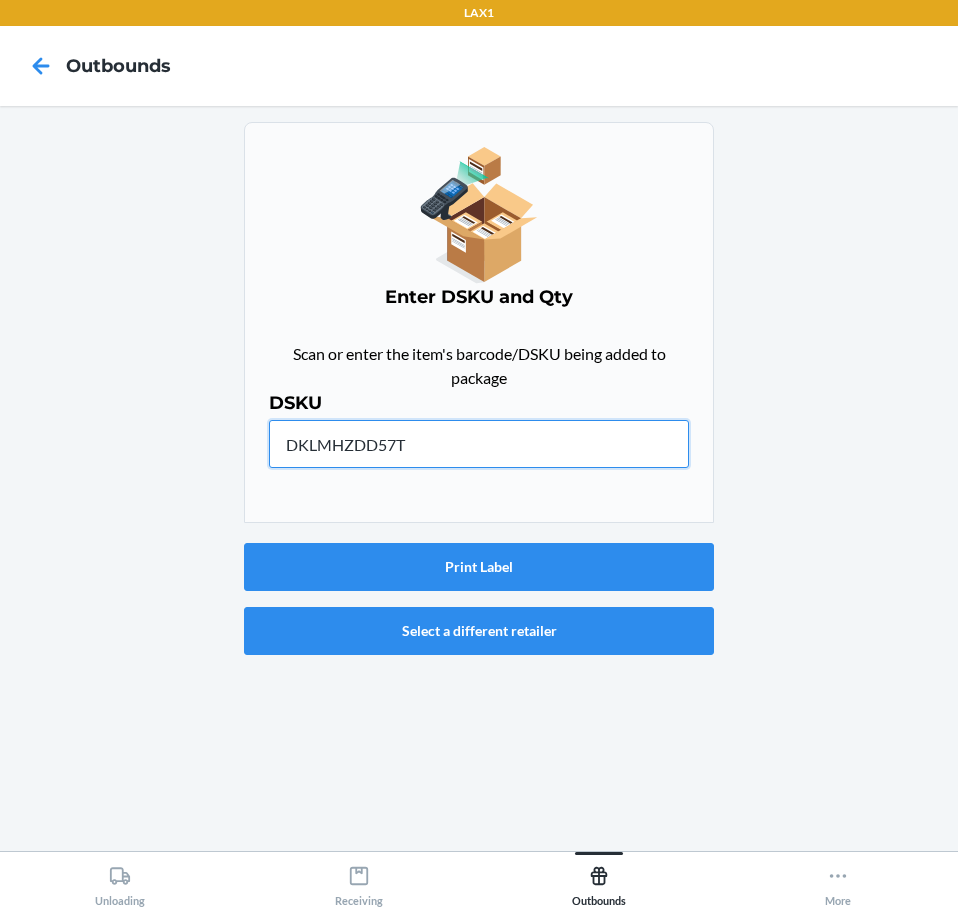 click on "DKLMHZDD57T" at bounding box center [479, 444] 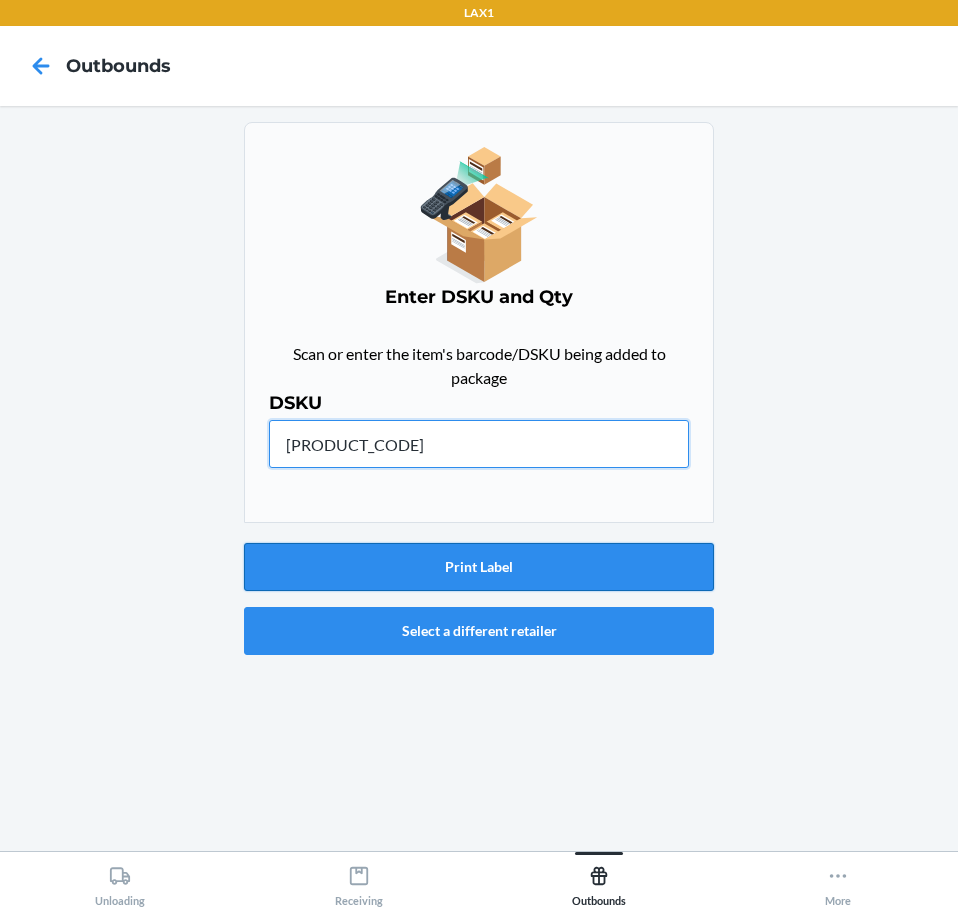 type on "[PRODUCT_CODE]" 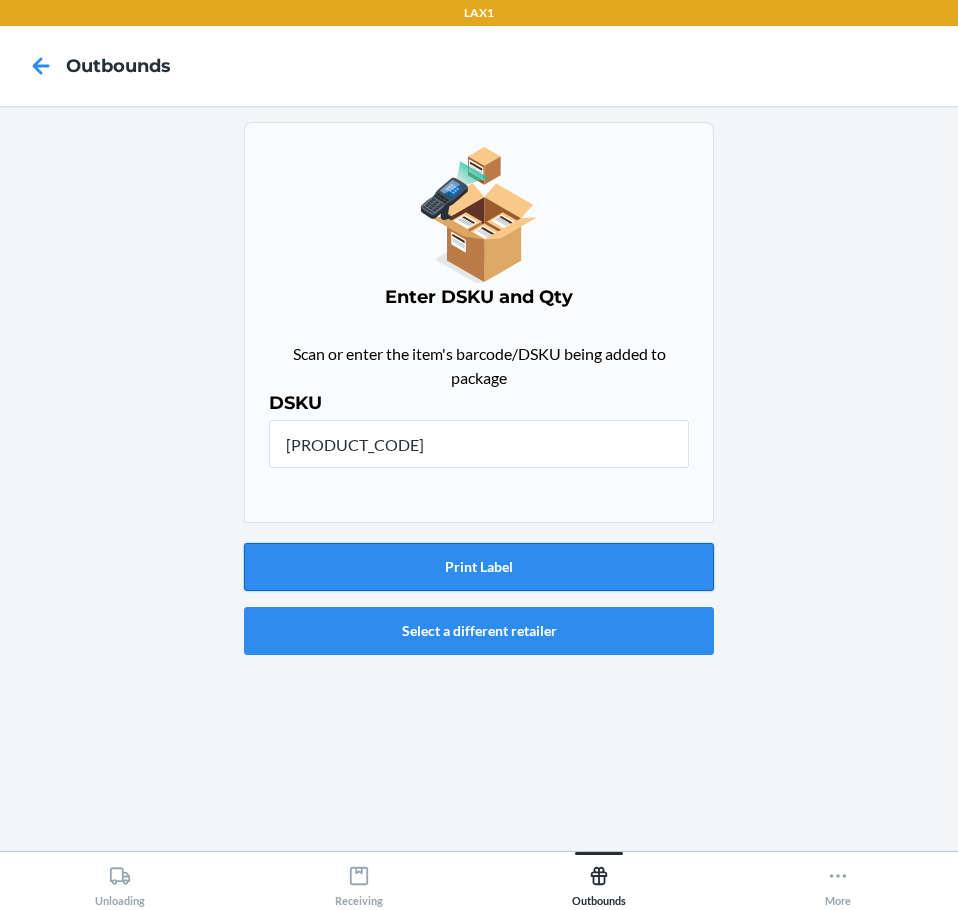 click on "Print Label" at bounding box center (479, 567) 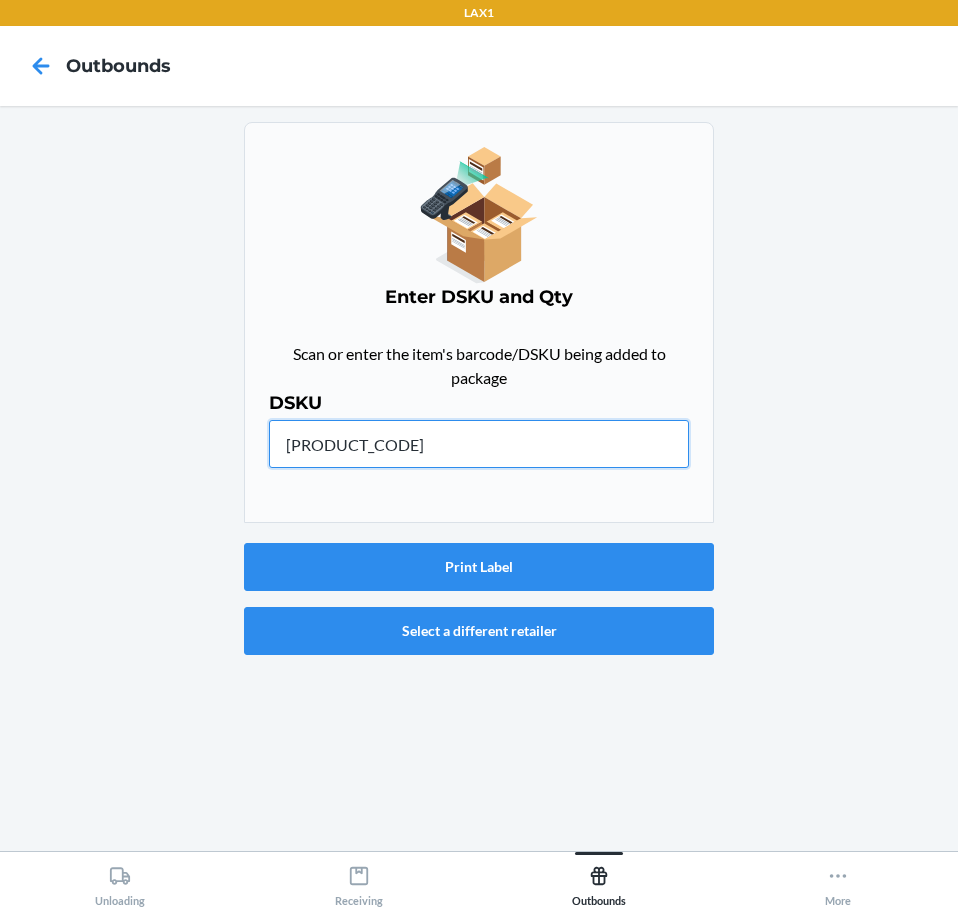 click on "[PRODUCT_CODE]" at bounding box center [479, 444] 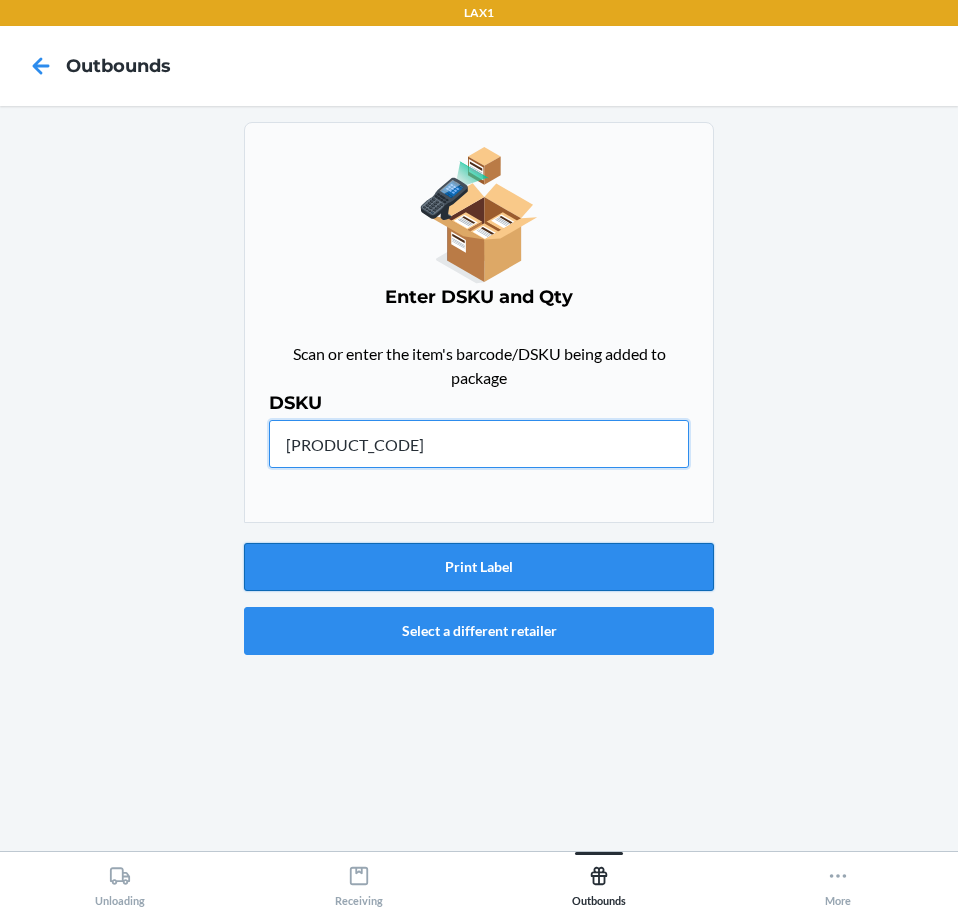 type on "[PRODUCT_CODE]" 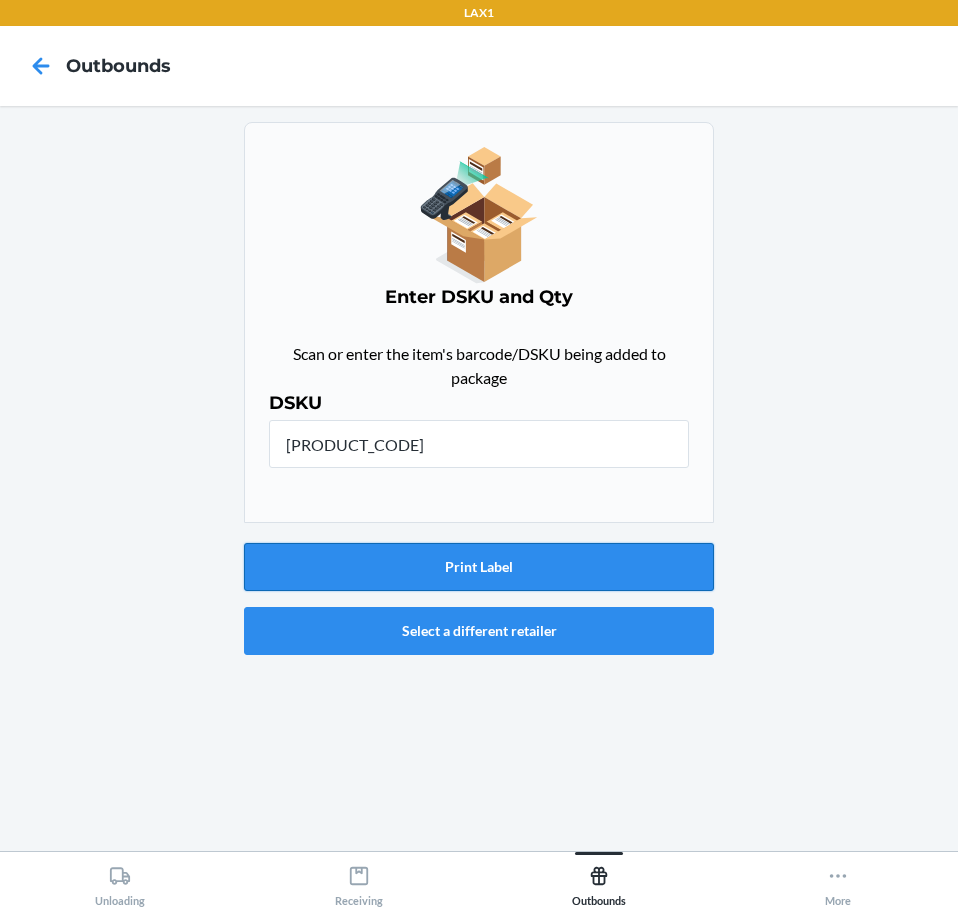 click on "Print Label" at bounding box center (479, 567) 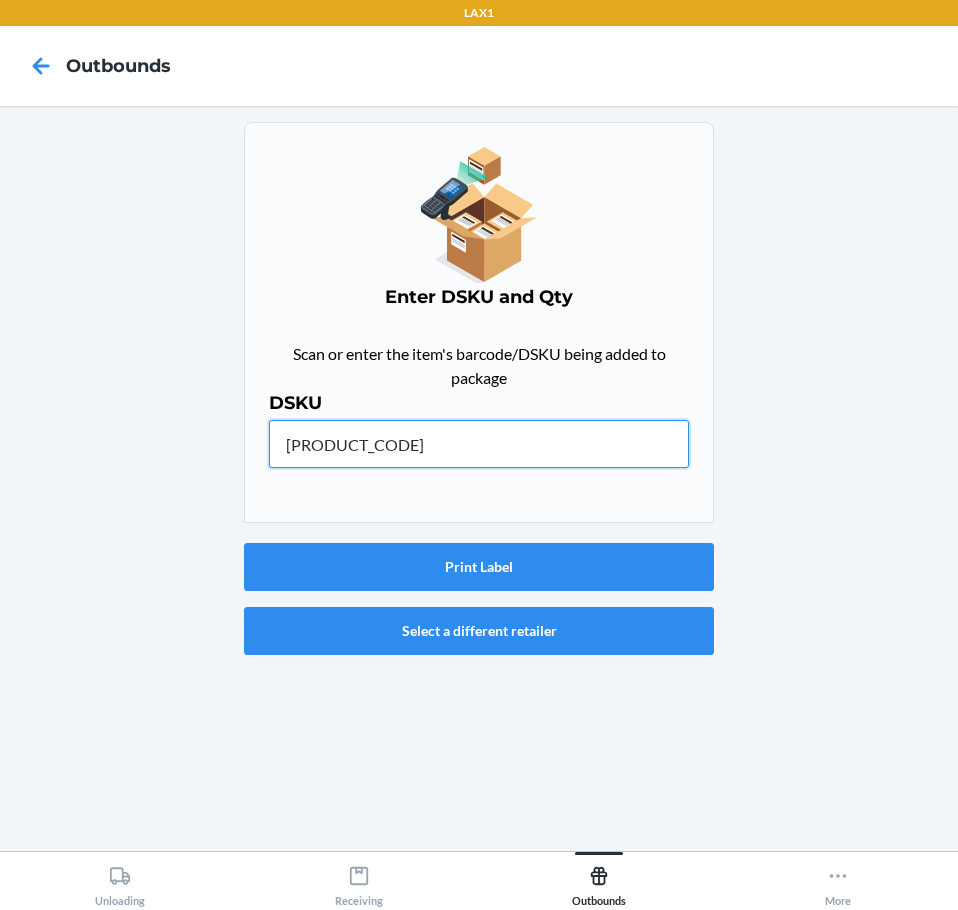 click on "[PRODUCT_CODE]" at bounding box center [479, 444] 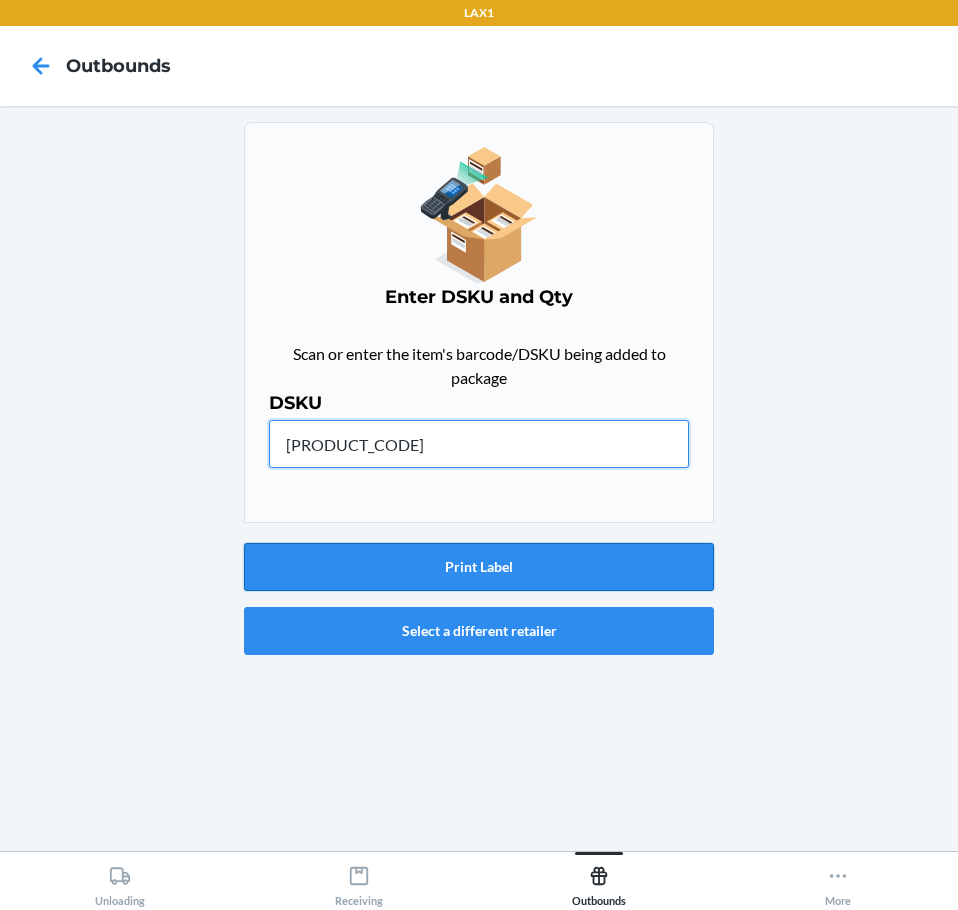 type on "[PRODUCT_CODE]" 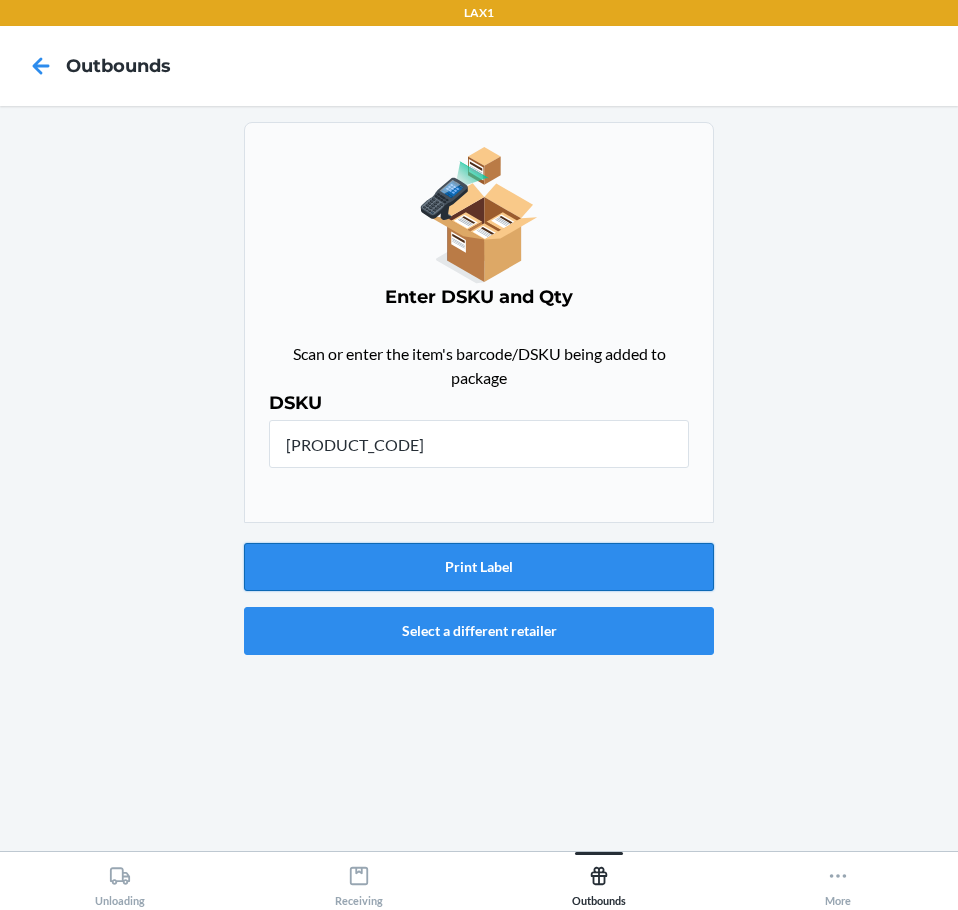 click on "Print Label" at bounding box center [479, 567] 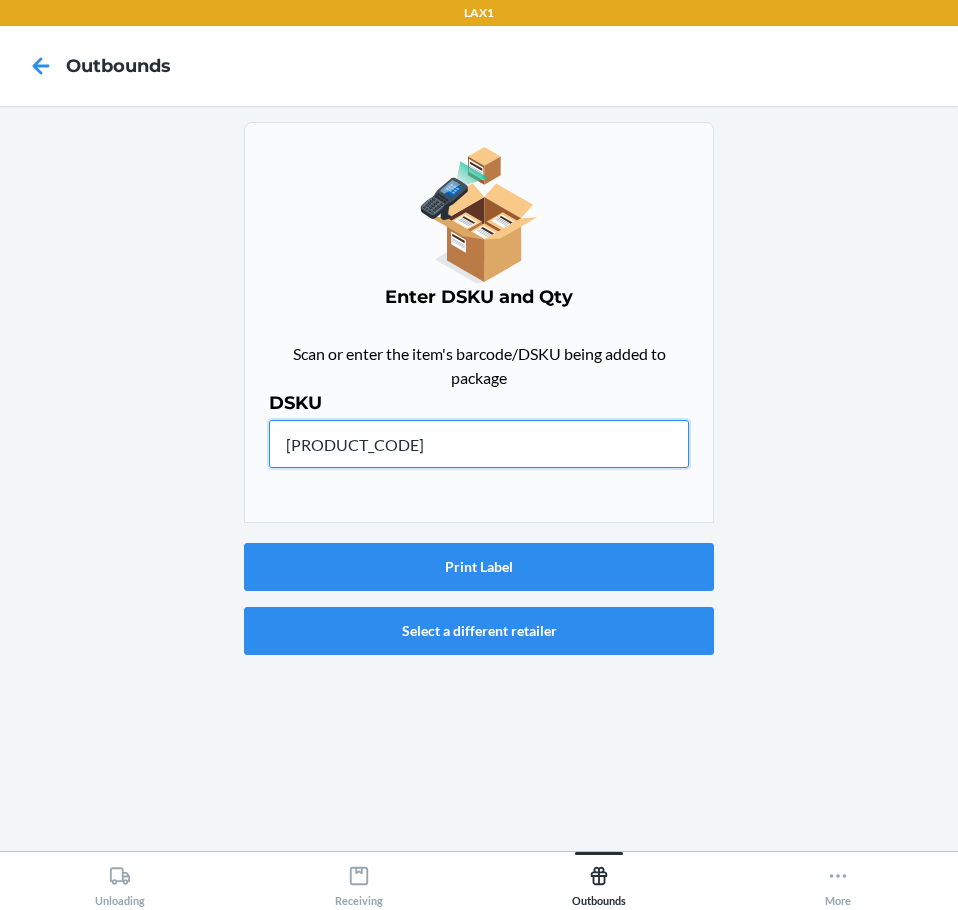 click on "[PRODUCT_CODE]" at bounding box center (479, 444) 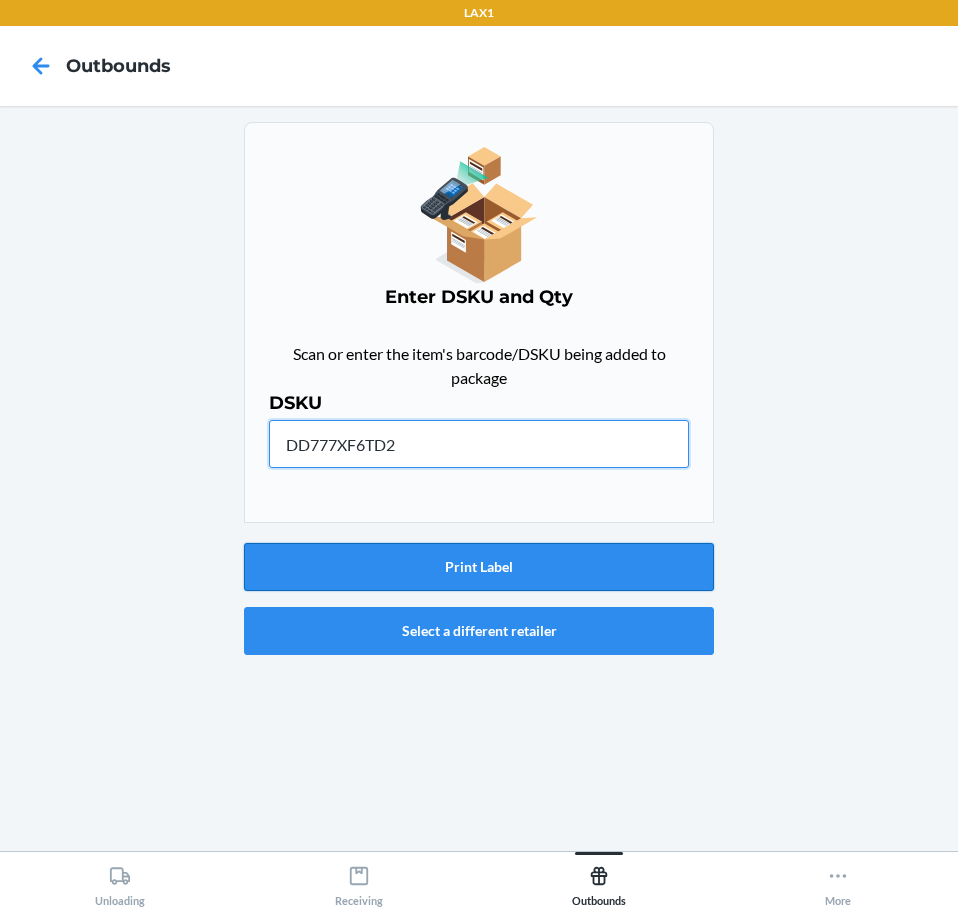 type on "DD777XF6TD2" 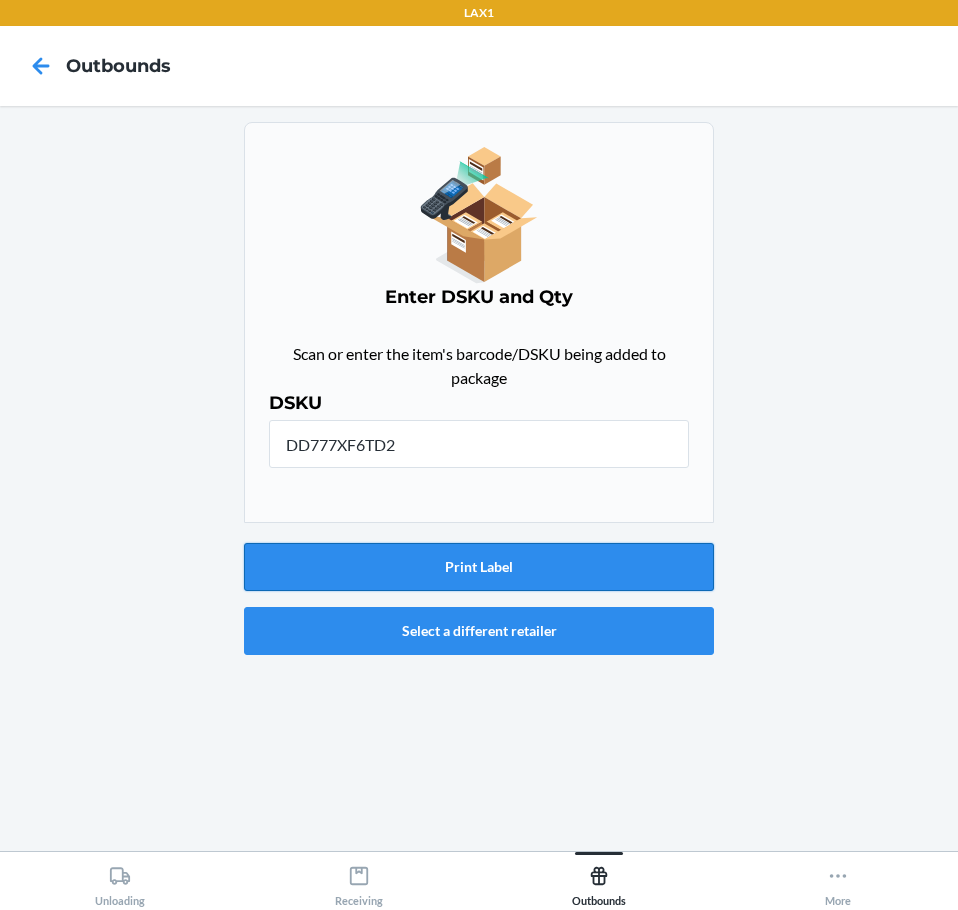 click on "Print Label" at bounding box center (479, 567) 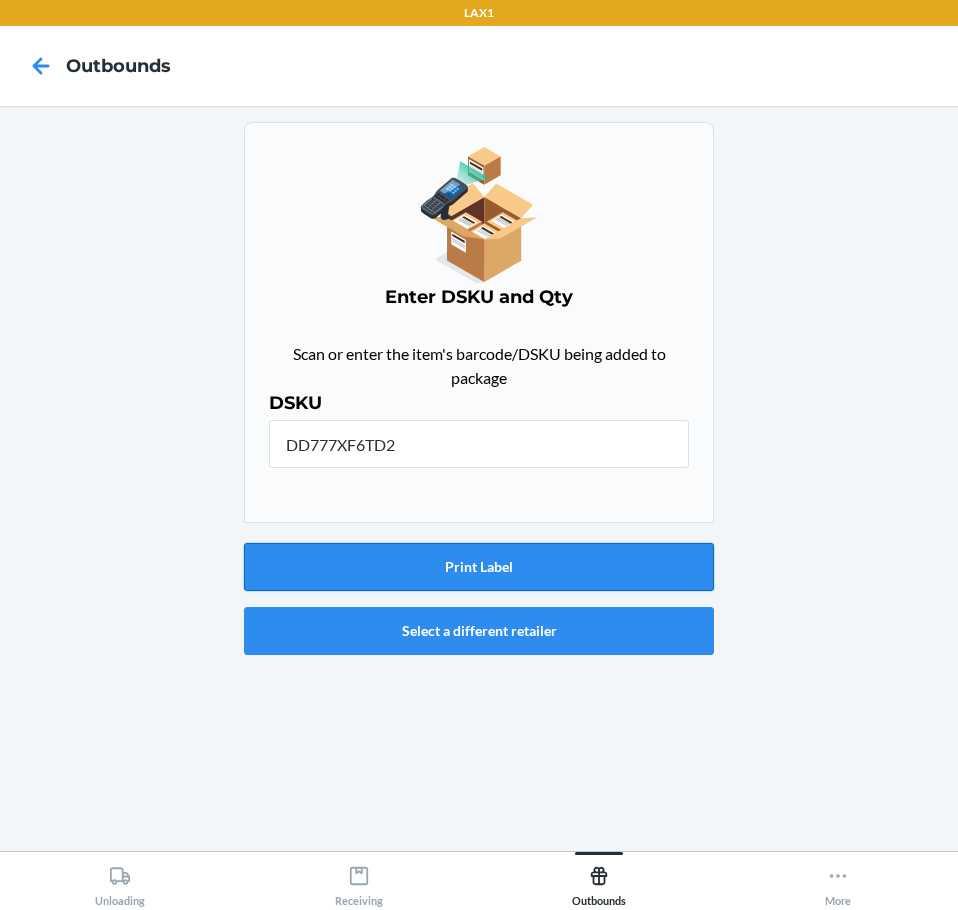 click on "Print Label" at bounding box center [479, 567] 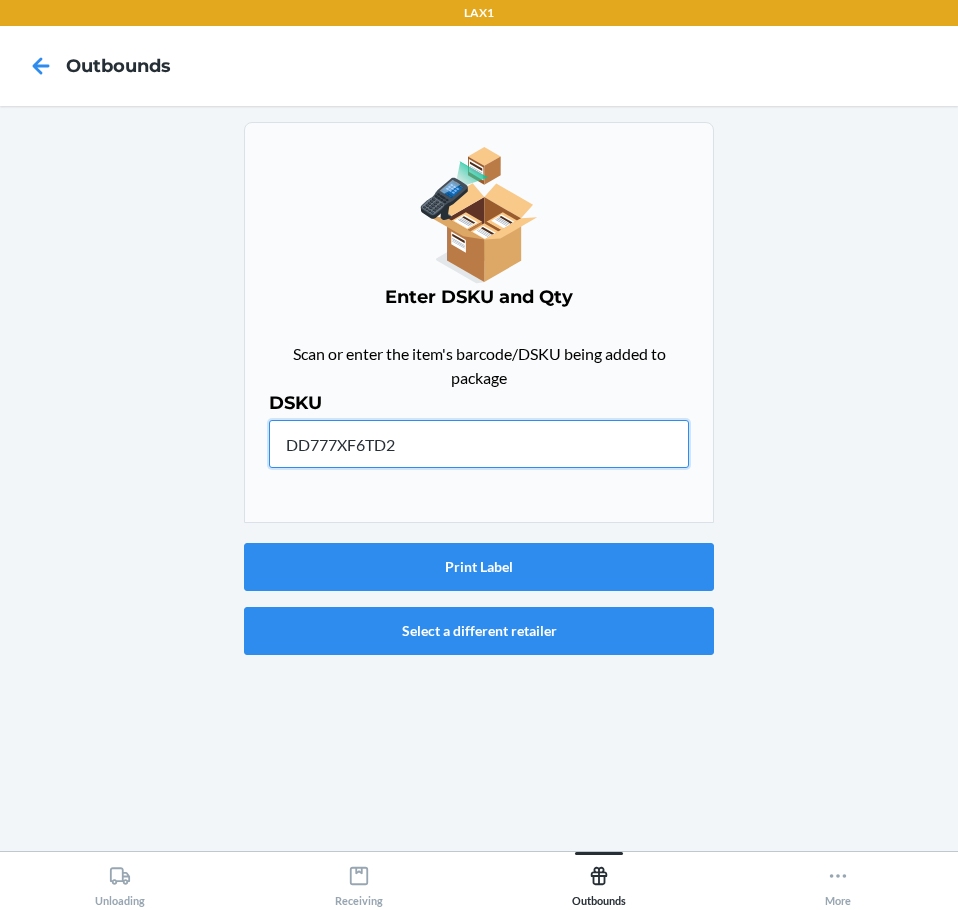 click on "DD777XF6TD2" at bounding box center (479, 444) 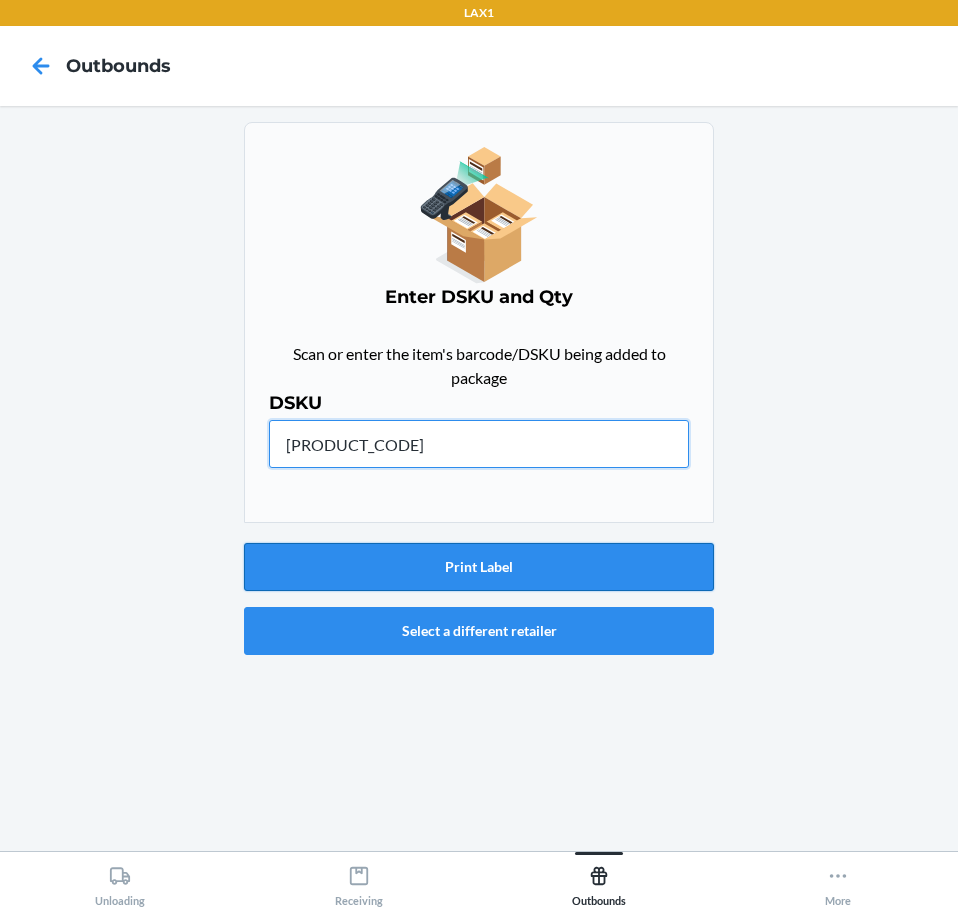 type on "[PRODUCT_CODE]" 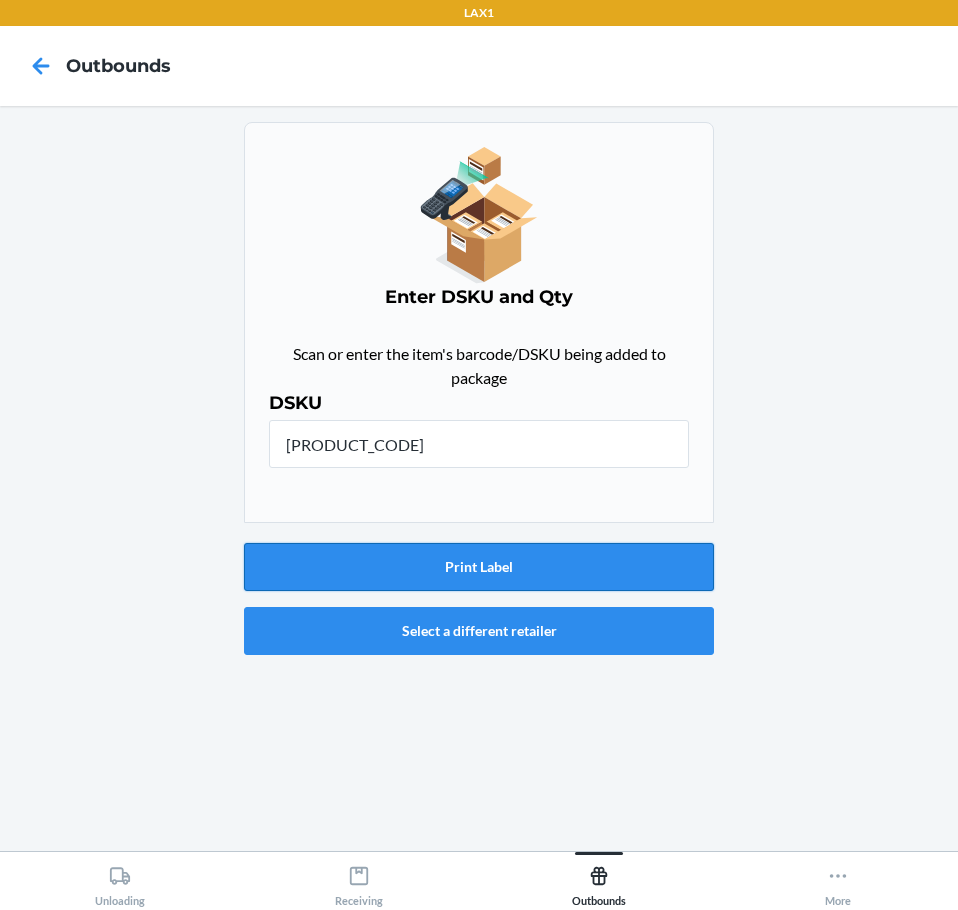 click on "Print Label" at bounding box center [479, 567] 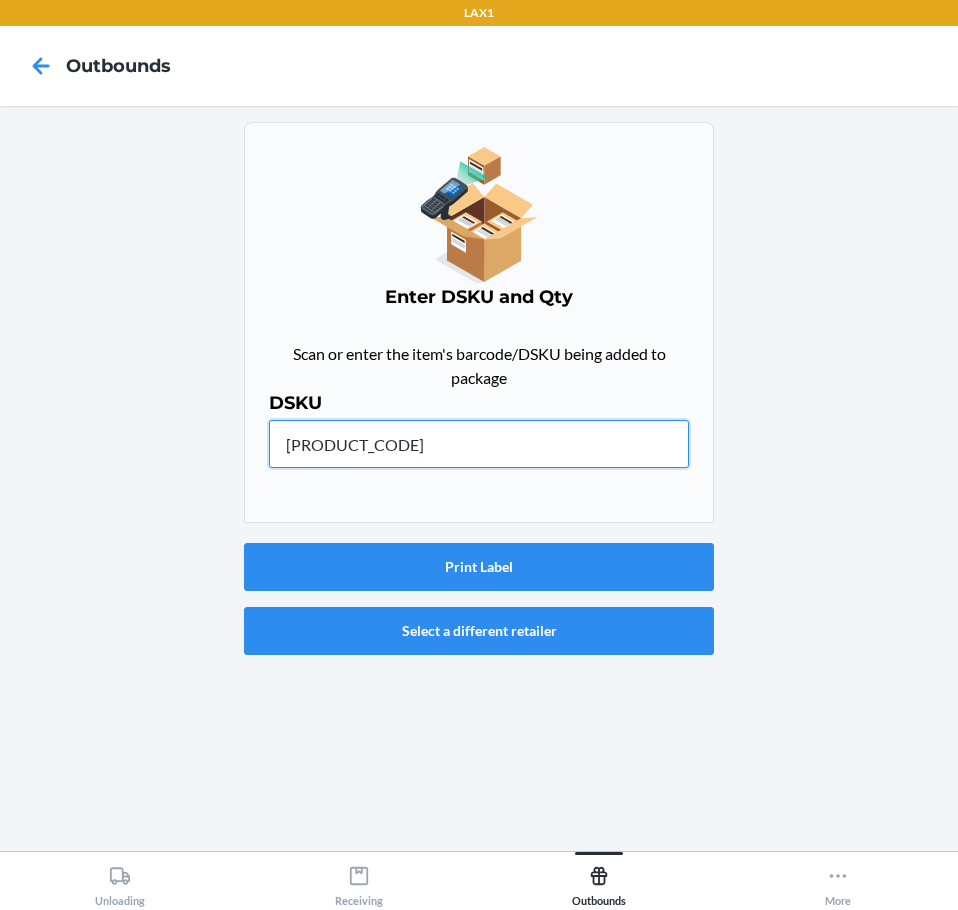 click on "[PRODUCT_CODE]" at bounding box center [479, 444] 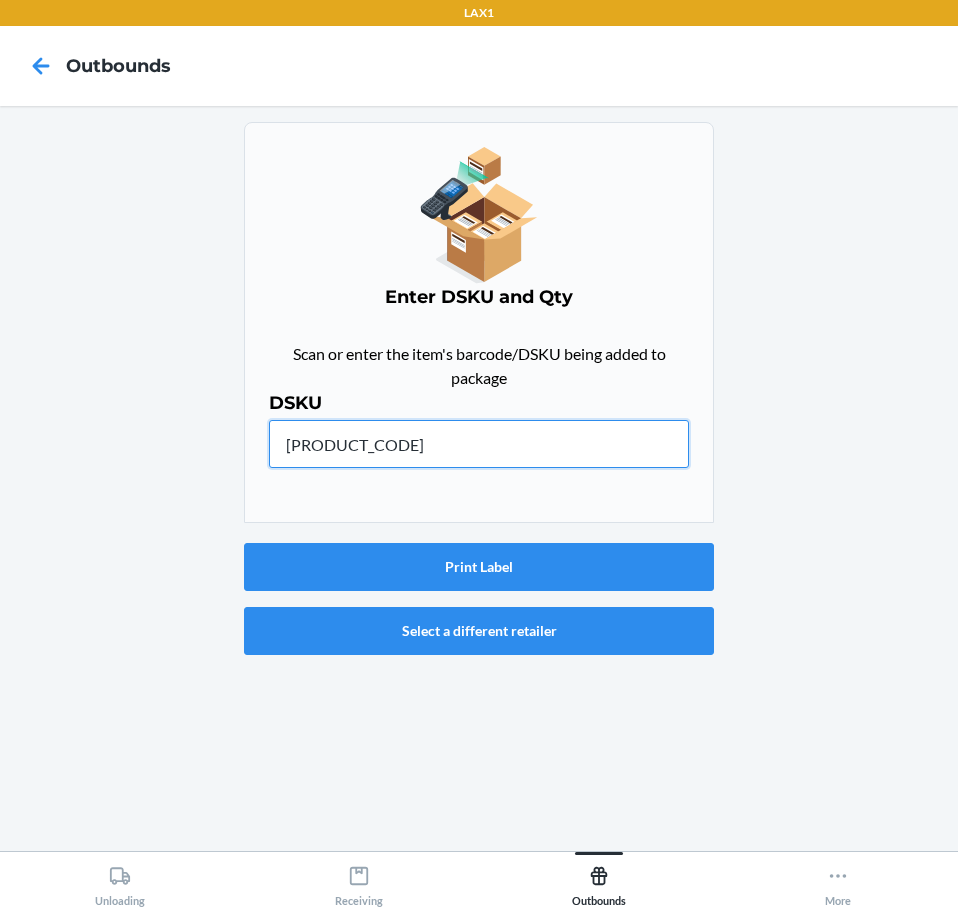 click on "[PRODUCT_CODE]" at bounding box center [479, 444] 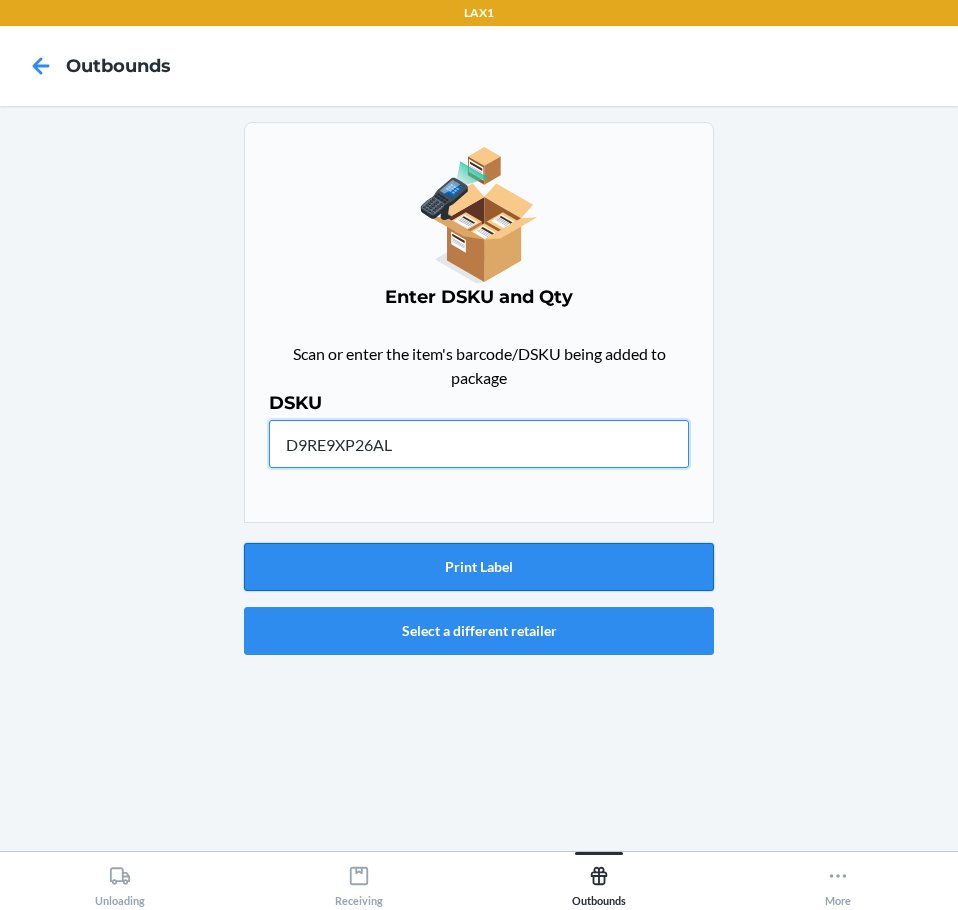 type on "D9RE9XP26AL" 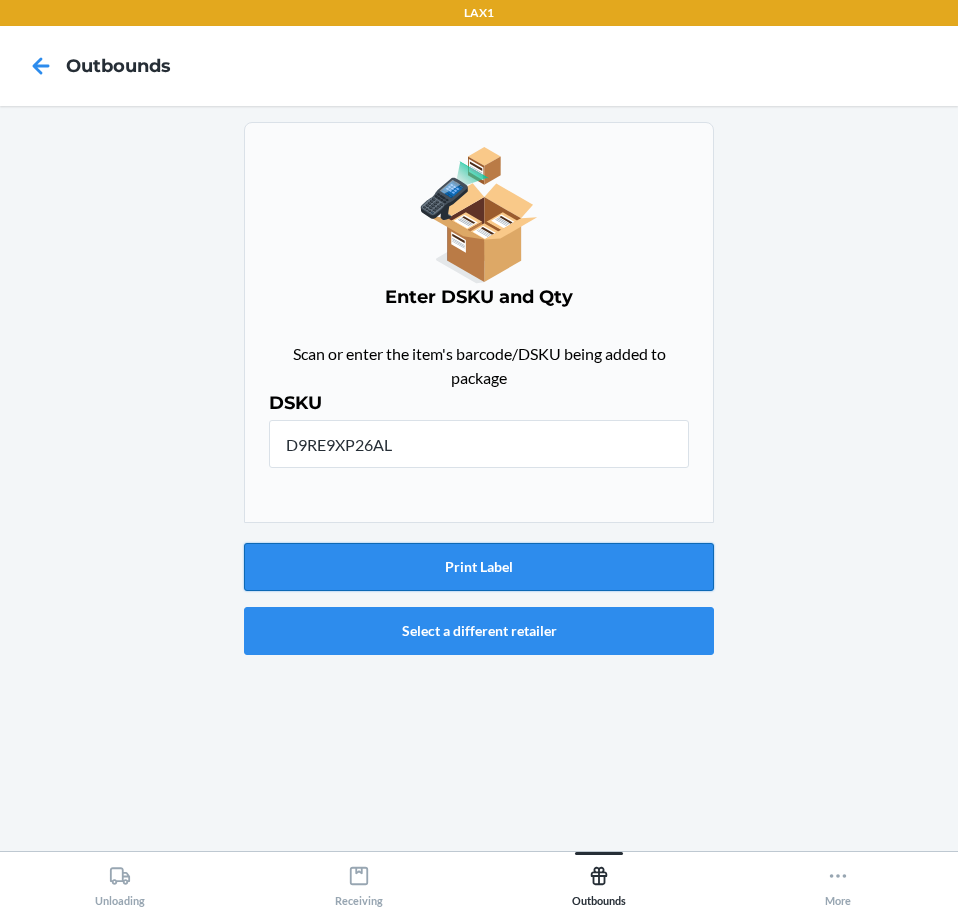 click on "Print Label" at bounding box center [479, 567] 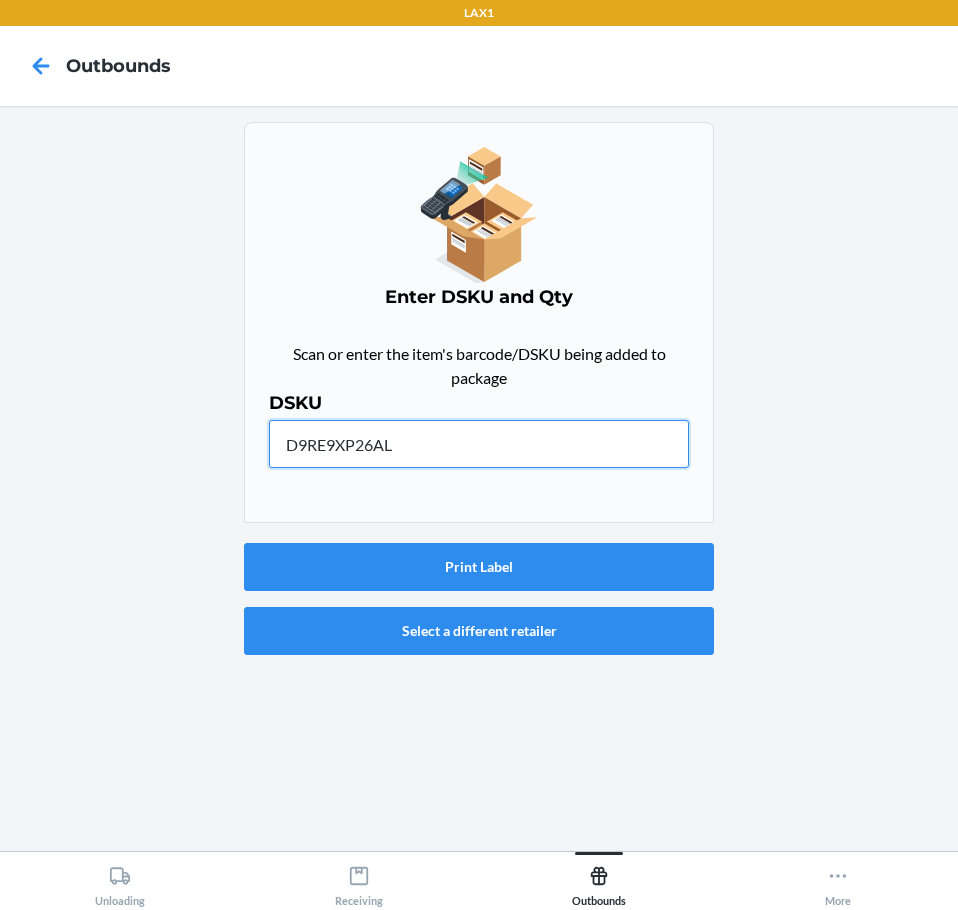 click on "D9RE9XP26AL" at bounding box center [479, 444] 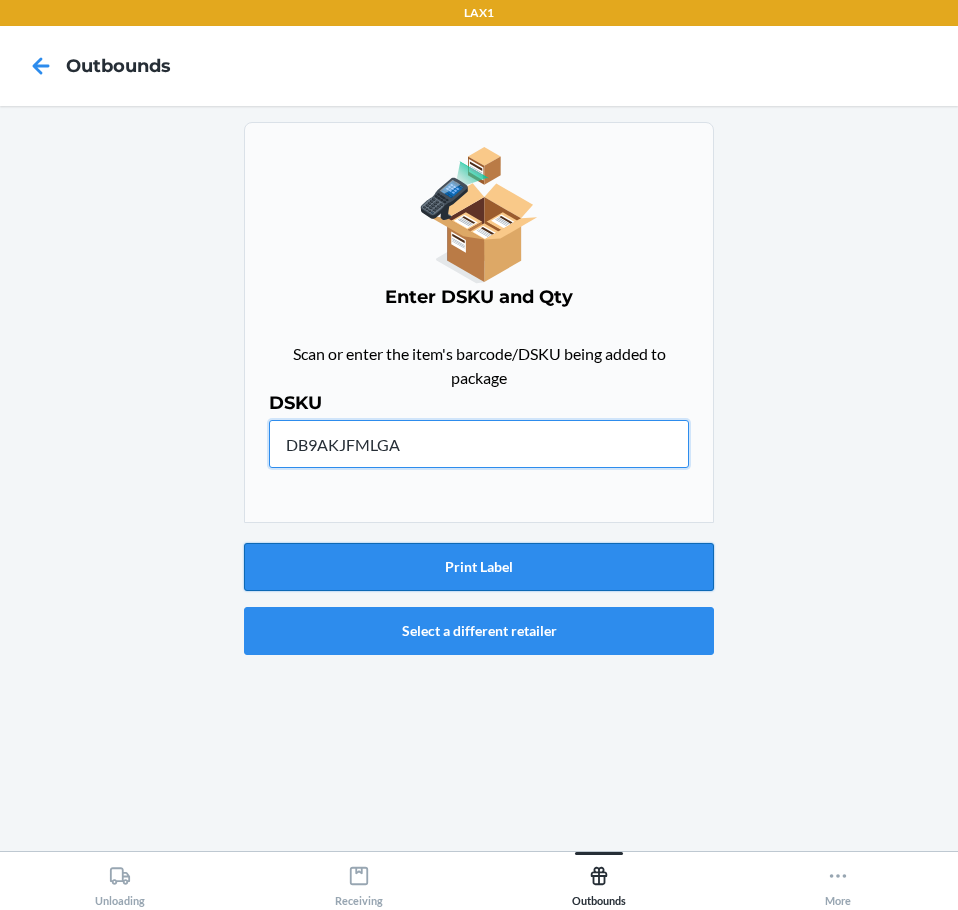 type on "DB9AKJFMLGA" 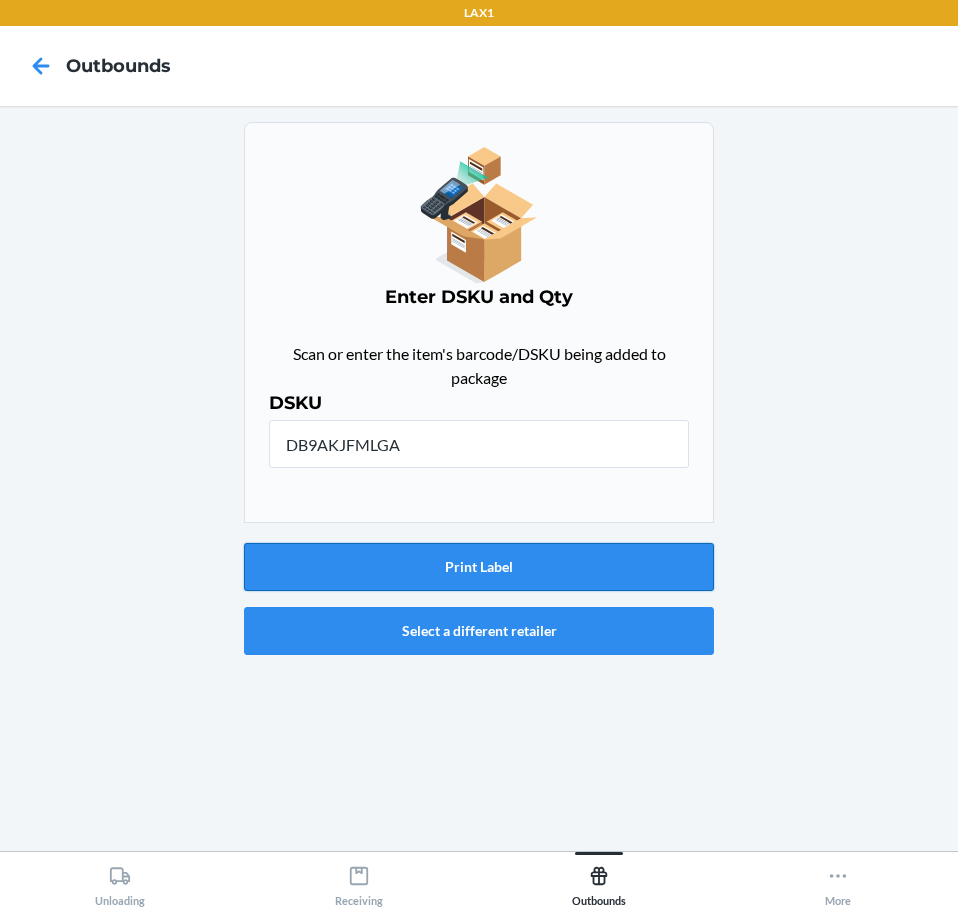 click on "Print Label" at bounding box center (479, 567) 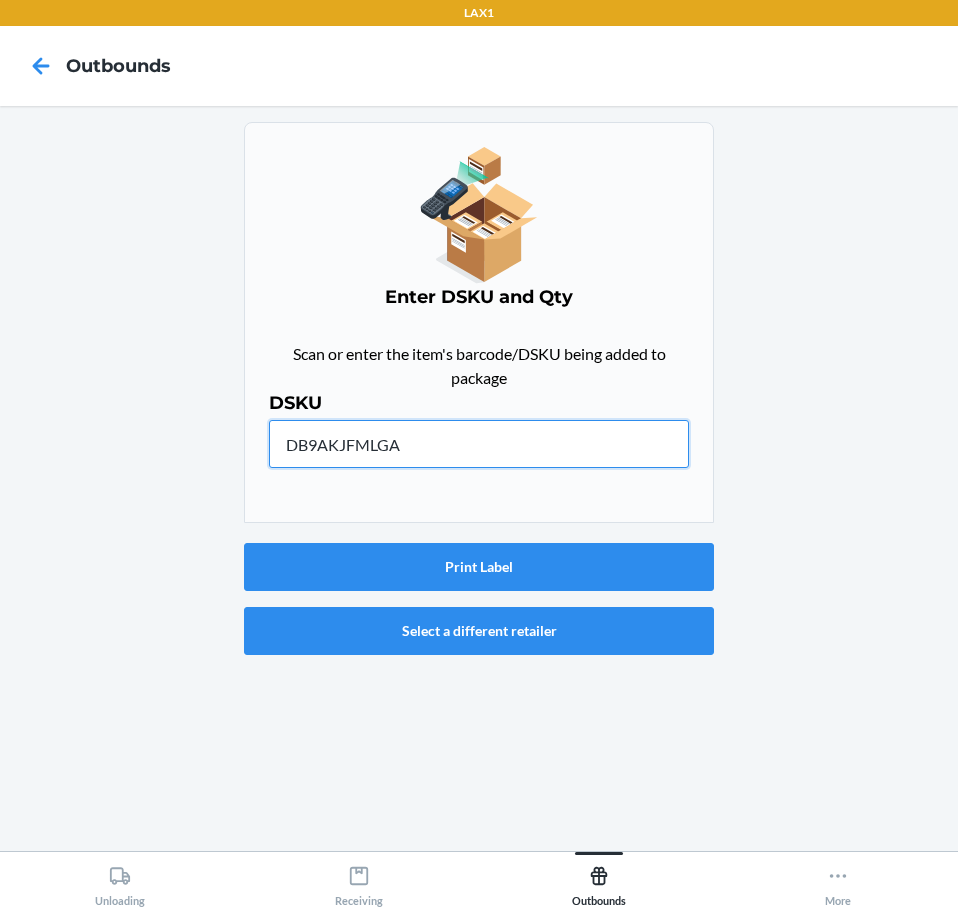 click on "DB9AKJFMLGA" at bounding box center (479, 444) 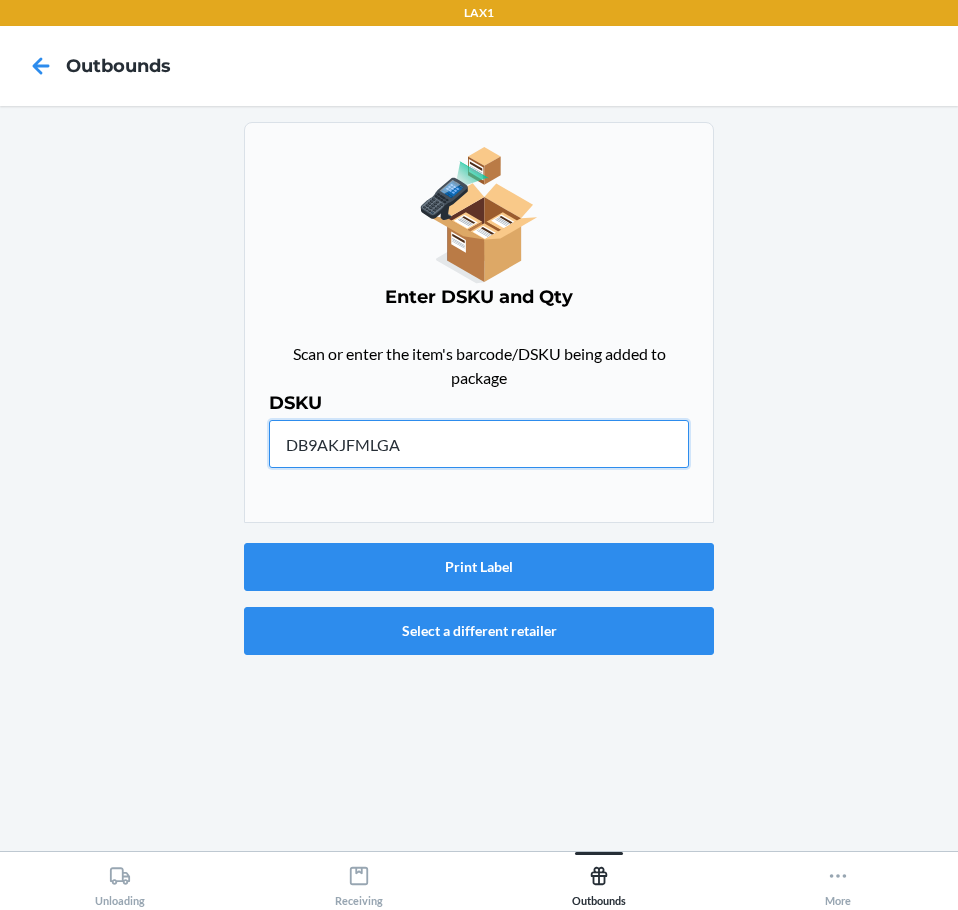 click on "DB9AKJFMLGA" at bounding box center [479, 444] 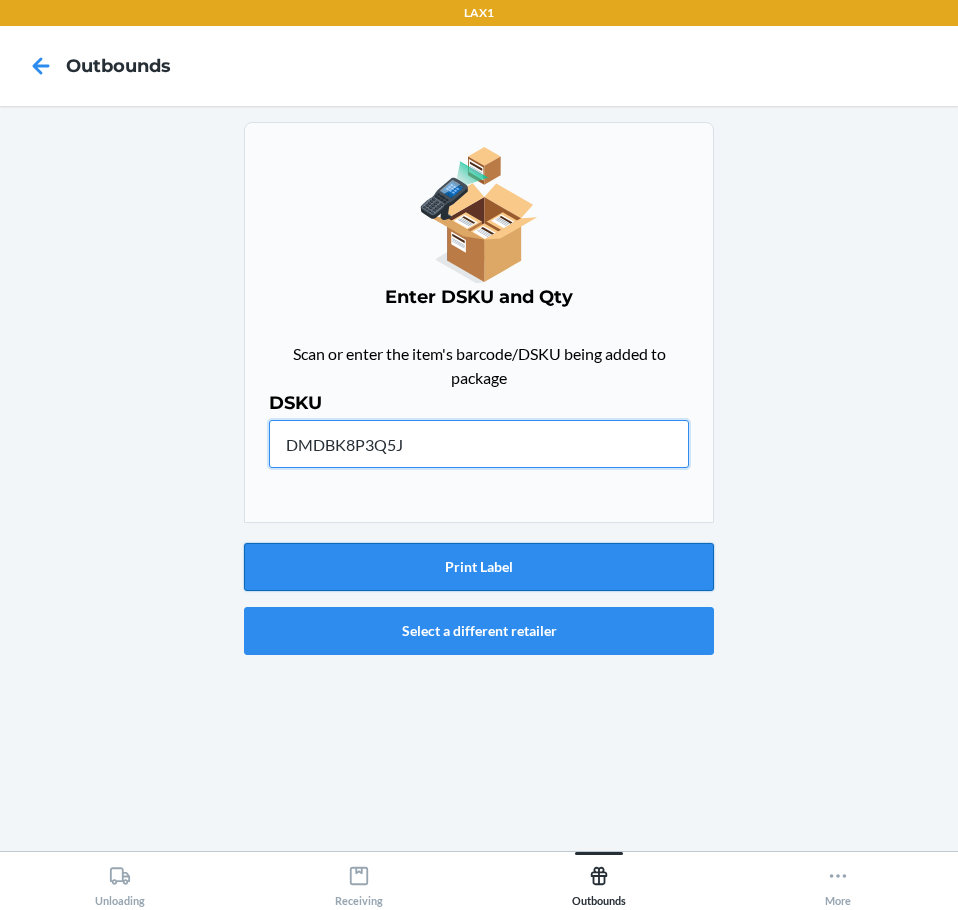 type on "DMDBK8P3Q5J" 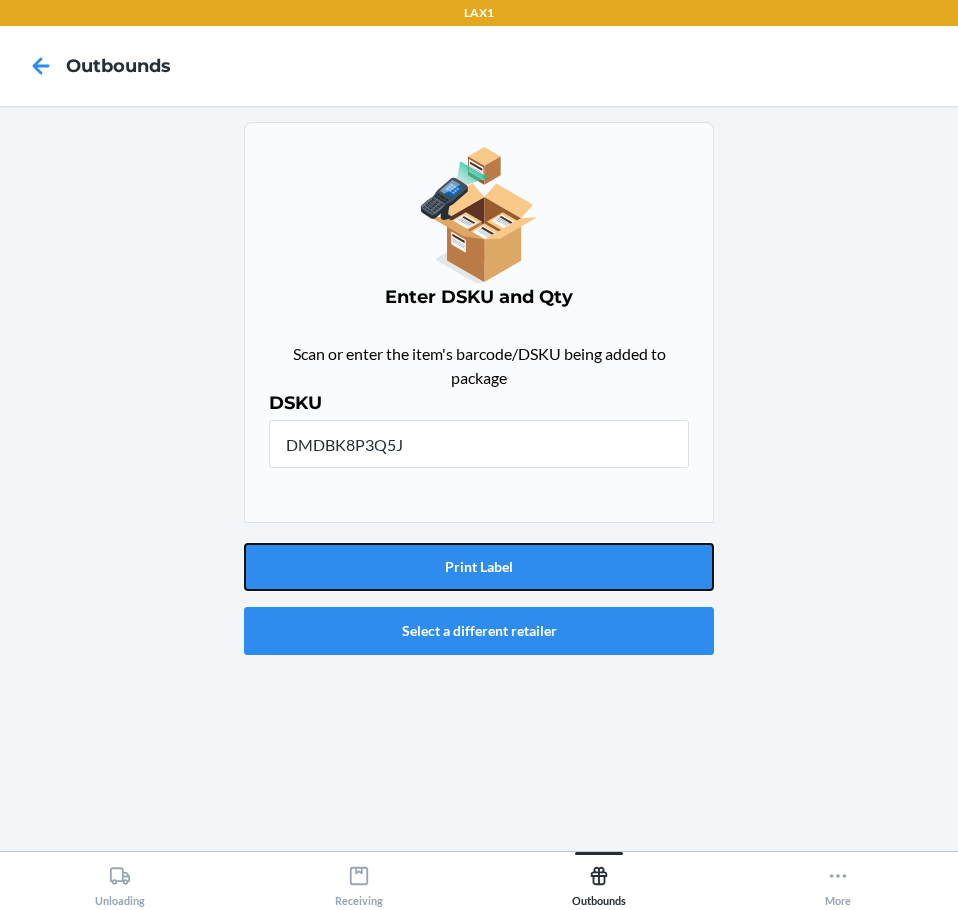 drag, startPoint x: 463, startPoint y: 546, endPoint x: 1166, endPoint y: 568, distance: 703.3442 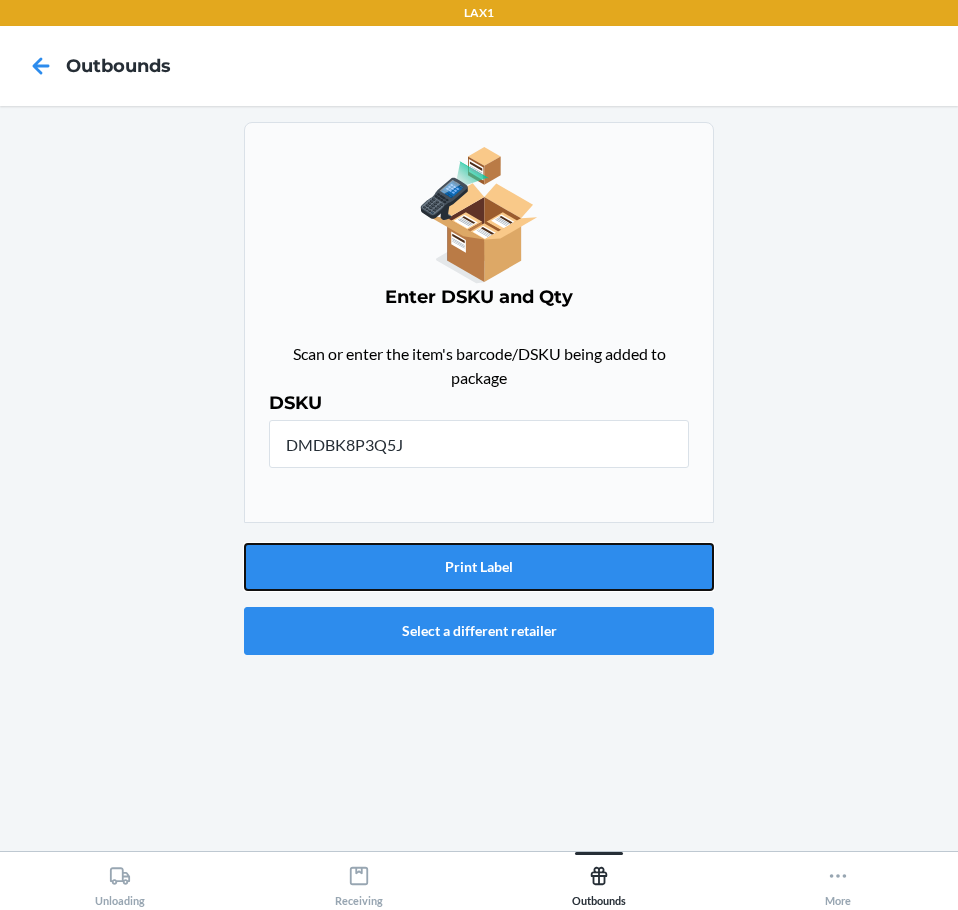 click on "LAX1 Outbounds Enter [PRODUCT_CODE] and Qty Scan or enter the item's barcode/DSKU being added to package DSKU [PRODUCT_CODE] Print Label Select a different retailer Unloading Receiving Outbounds More" at bounding box center [479, 455] 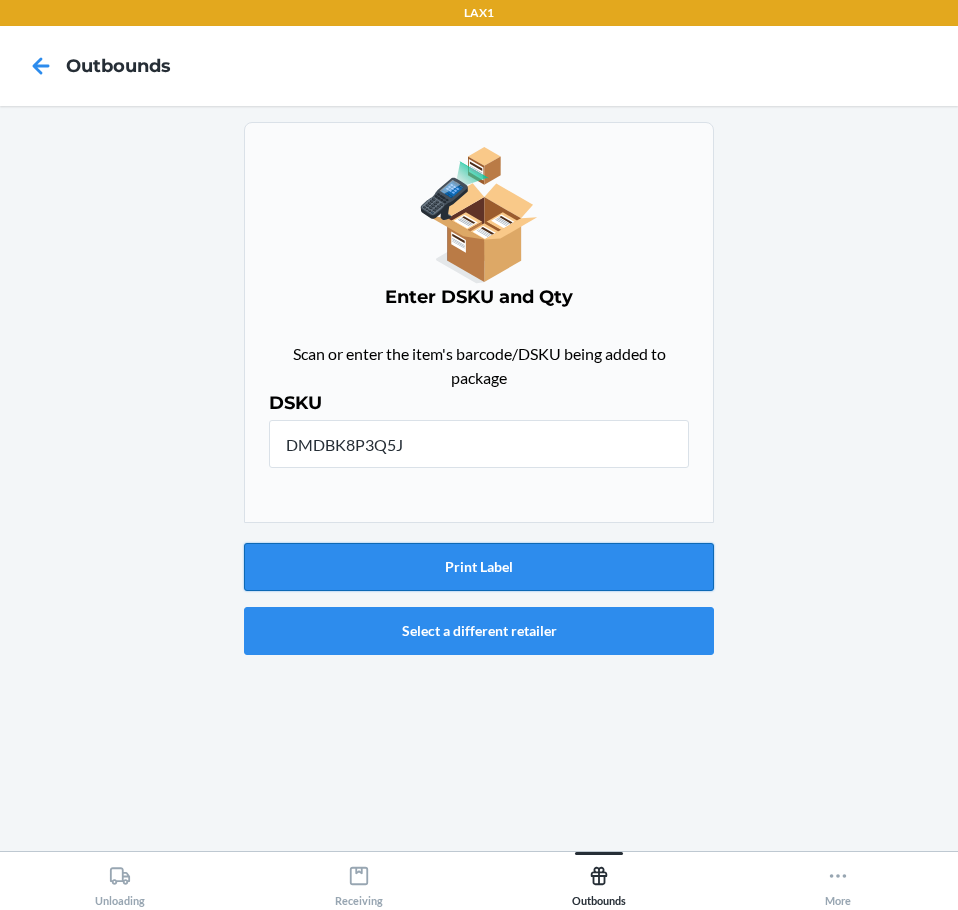 click on "Print Label" at bounding box center [479, 567] 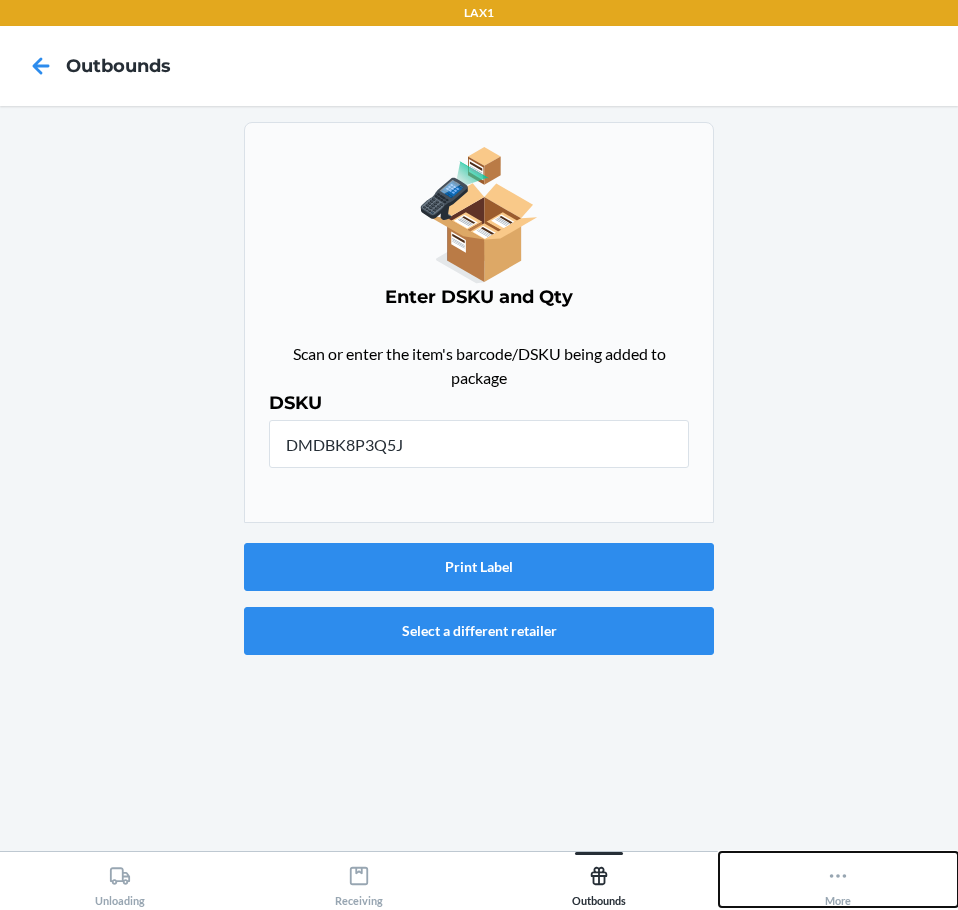 click on "More" at bounding box center [839, 879] 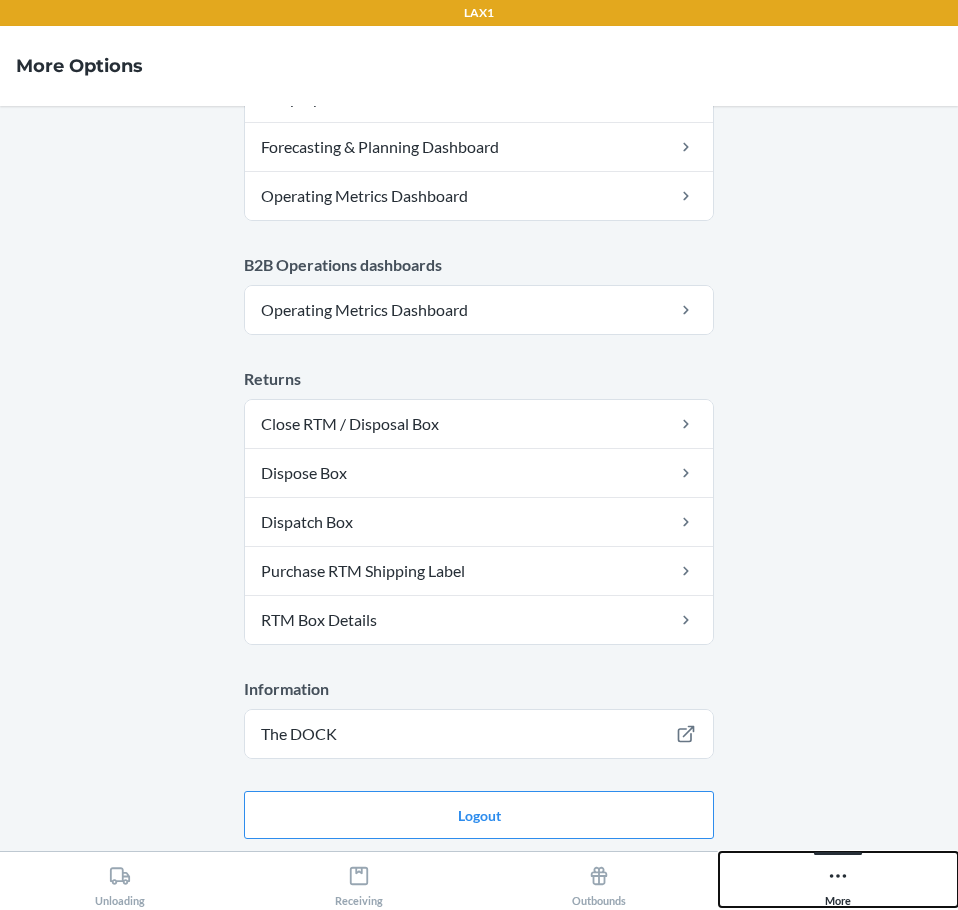 scroll, scrollTop: 1014, scrollLeft: 0, axis: vertical 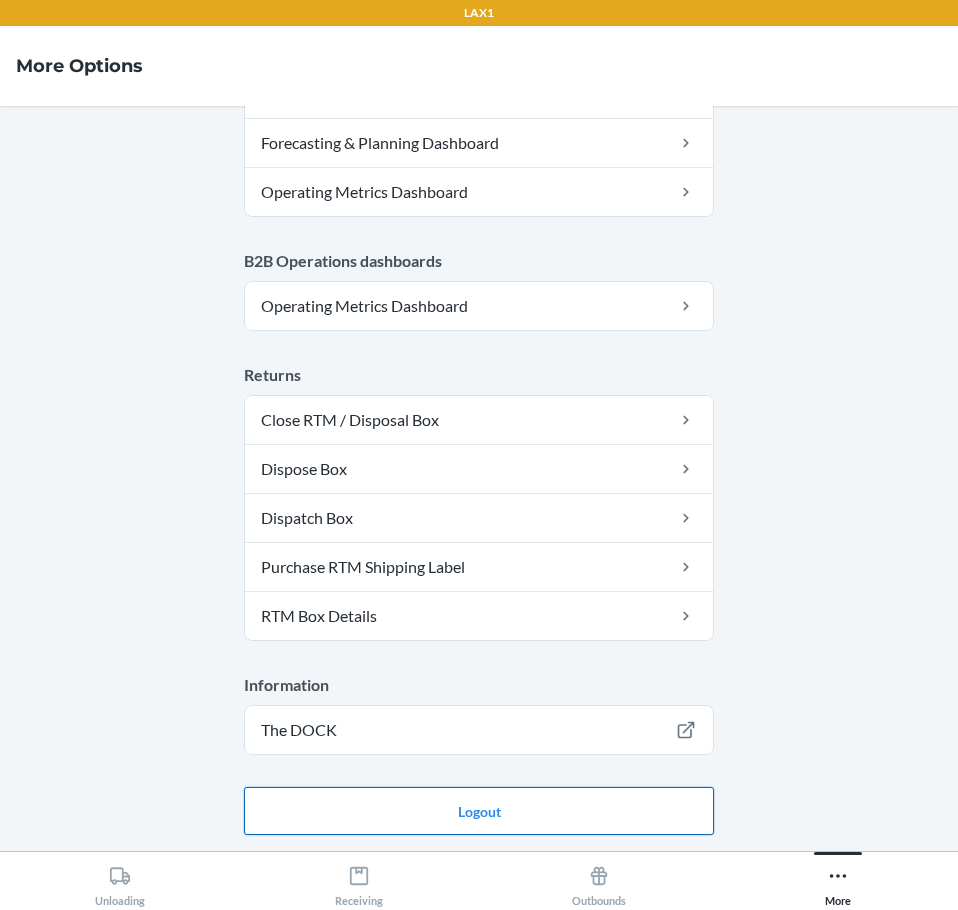 click on "Logout" at bounding box center [479, 811] 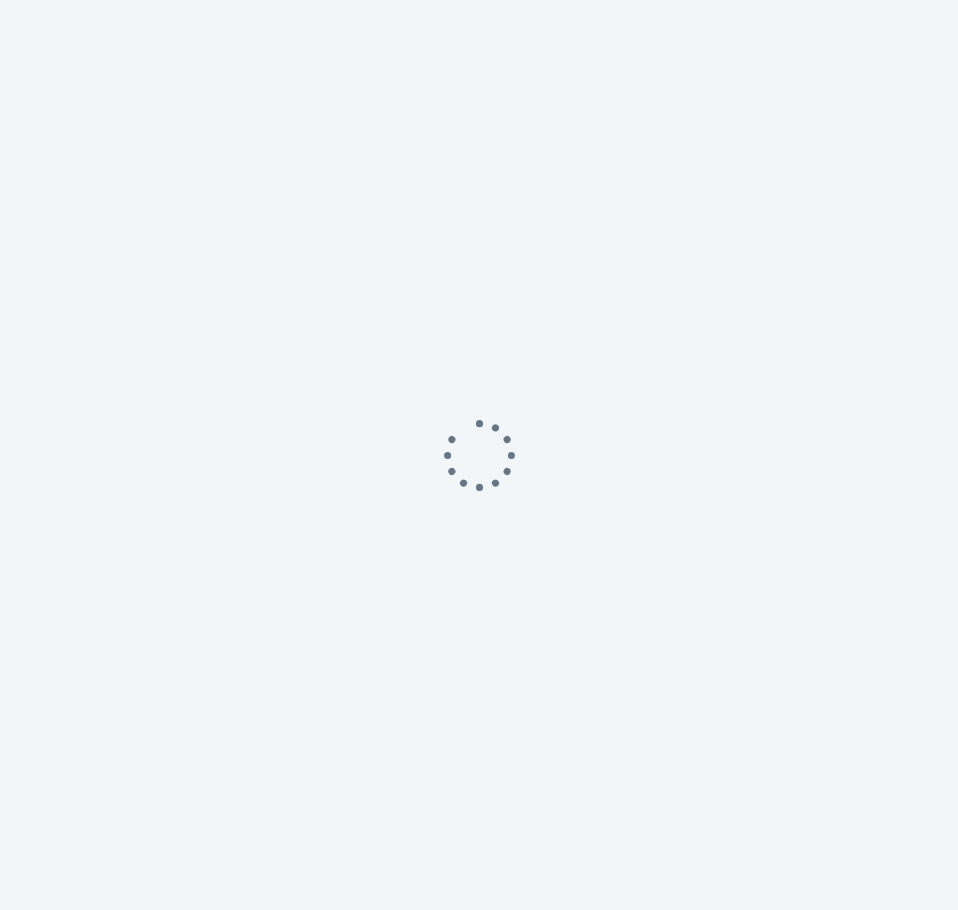 scroll, scrollTop: 0, scrollLeft: 0, axis: both 